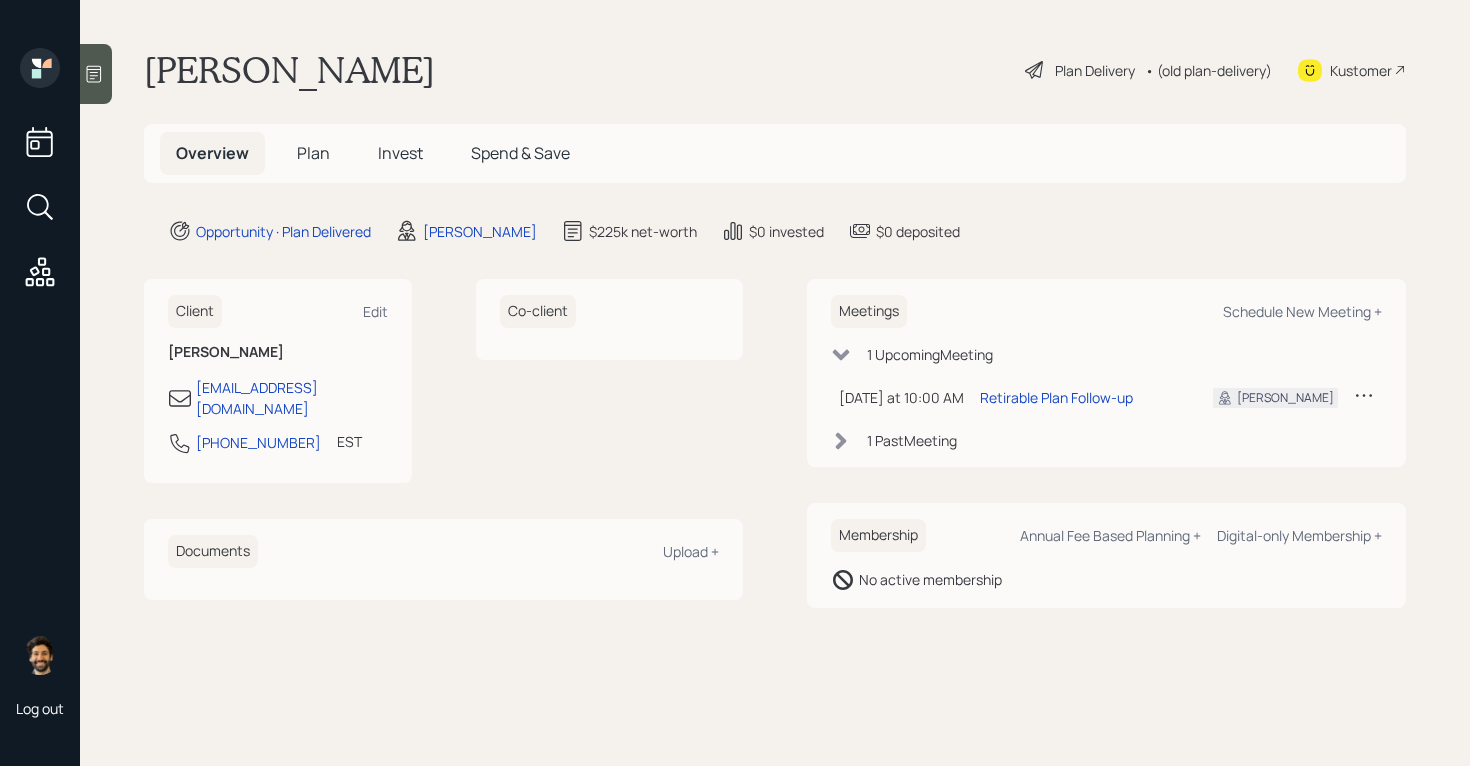 scroll, scrollTop: 0, scrollLeft: 0, axis: both 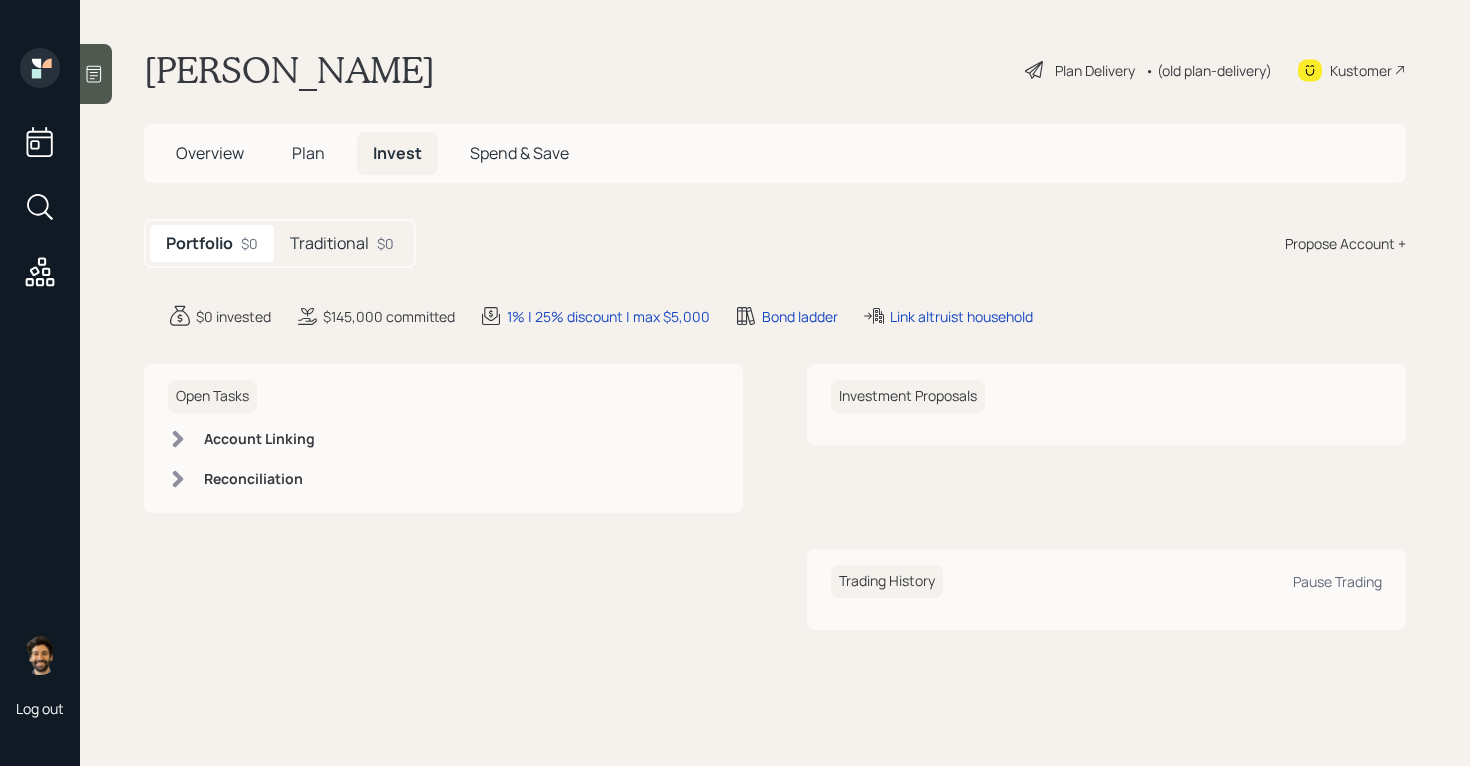 click on "Plan" at bounding box center [308, 153] 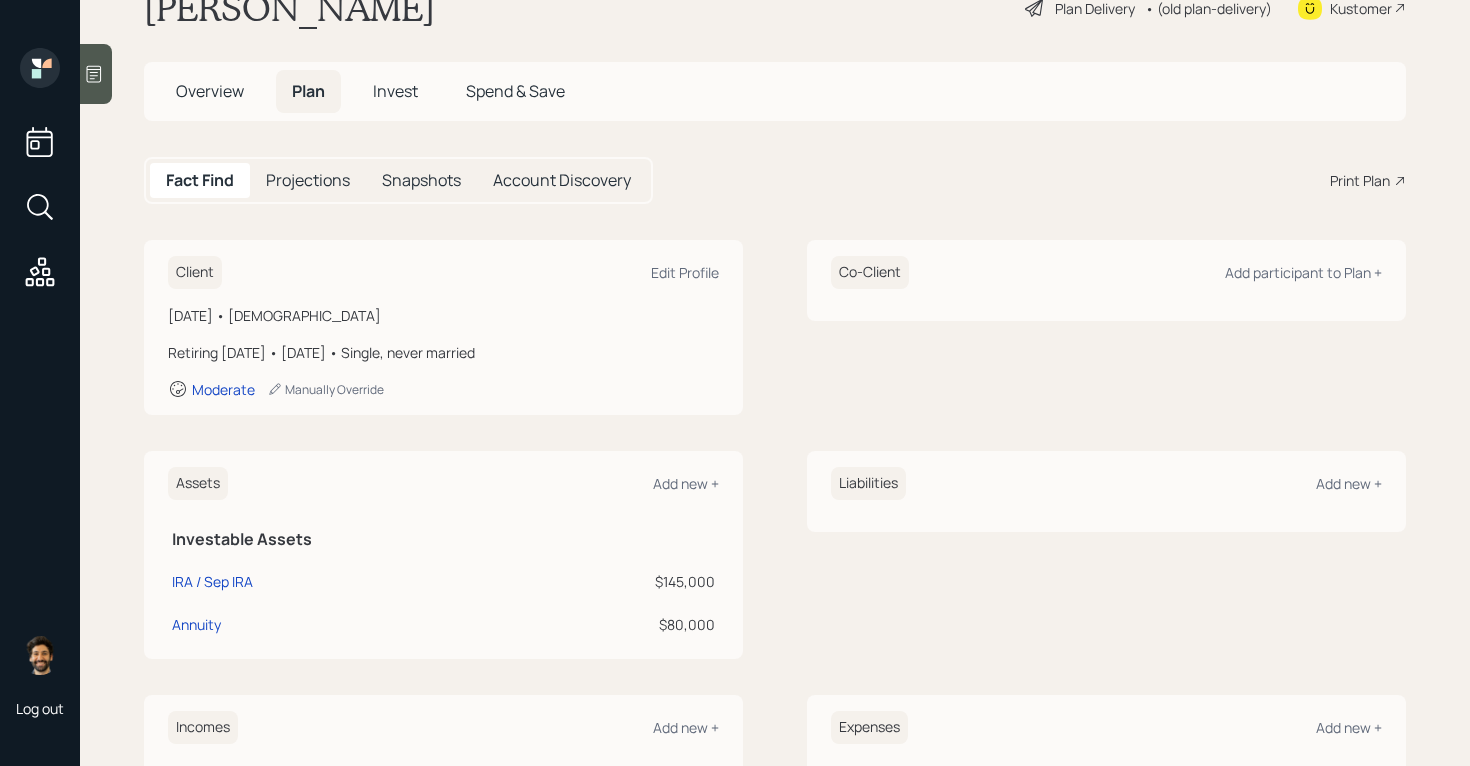 scroll, scrollTop: 49, scrollLeft: 0, axis: vertical 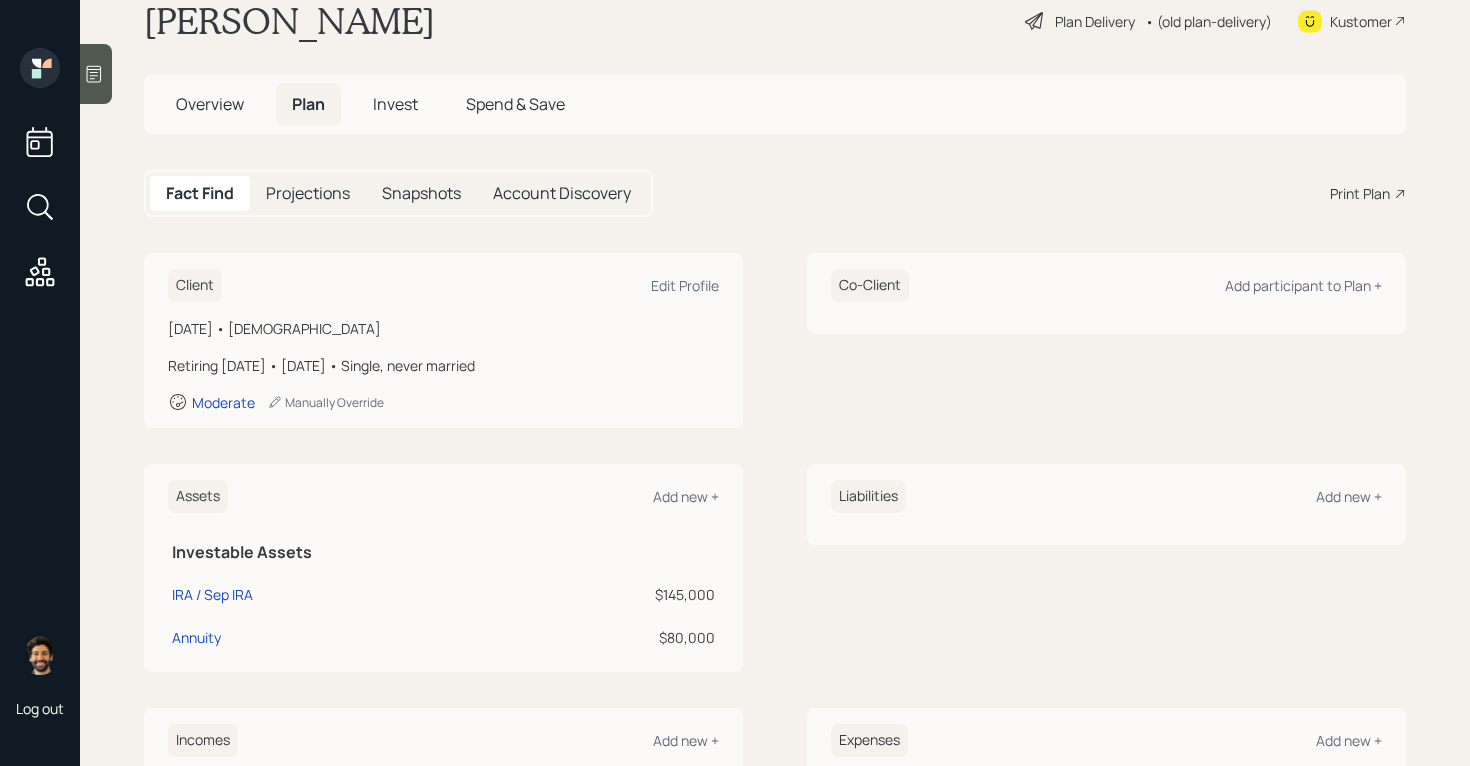 click on "Invest" at bounding box center [395, 104] 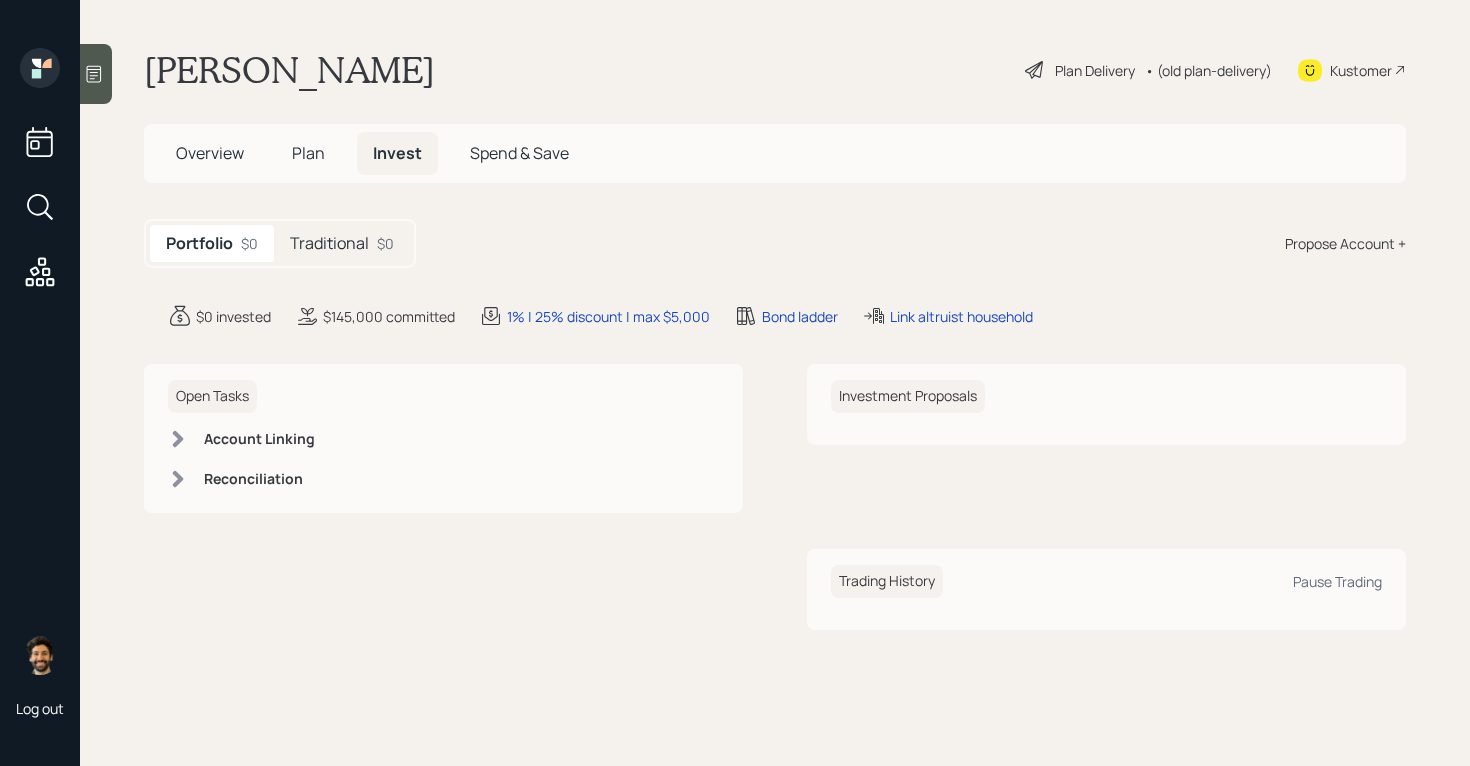 scroll, scrollTop: 0, scrollLeft: 0, axis: both 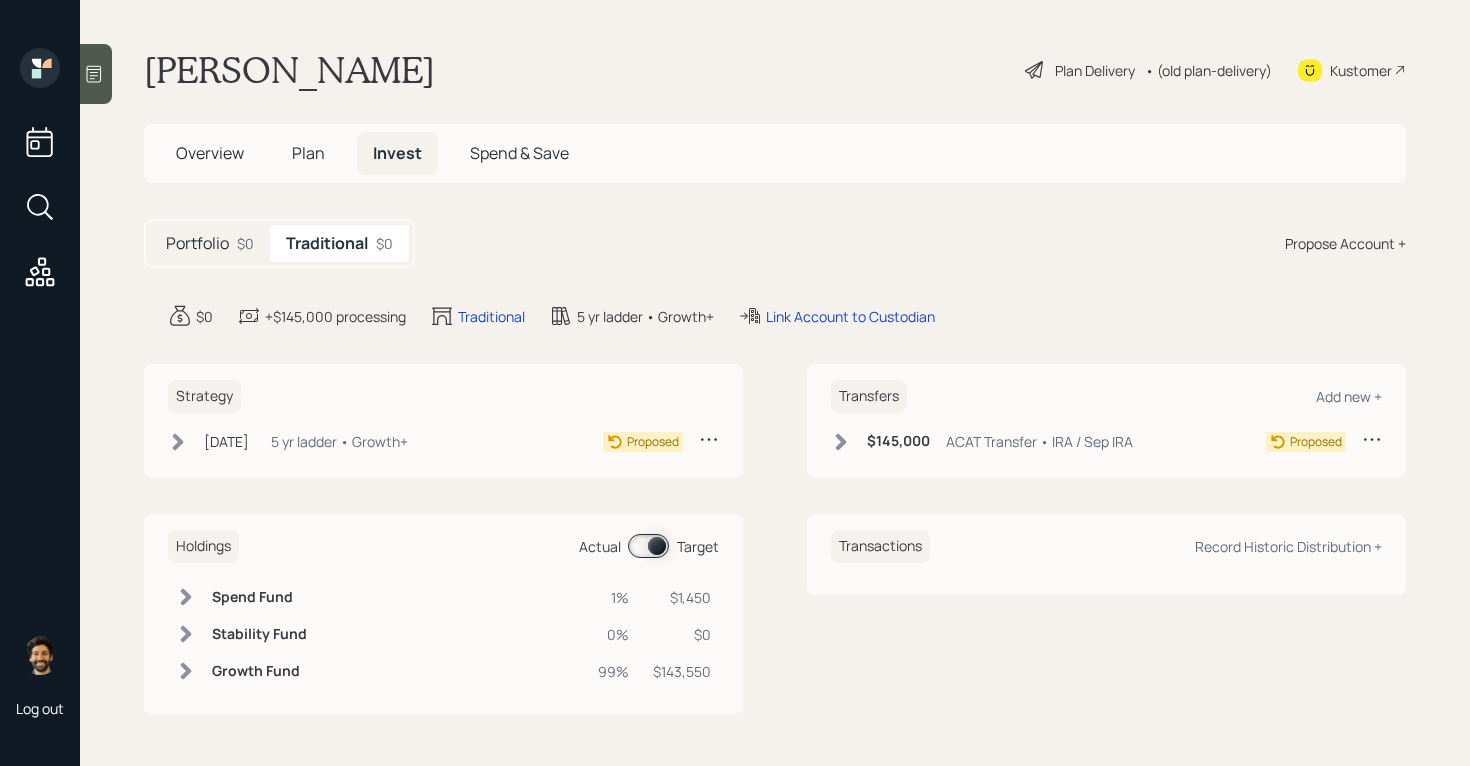 click on "Plan" at bounding box center [308, 153] 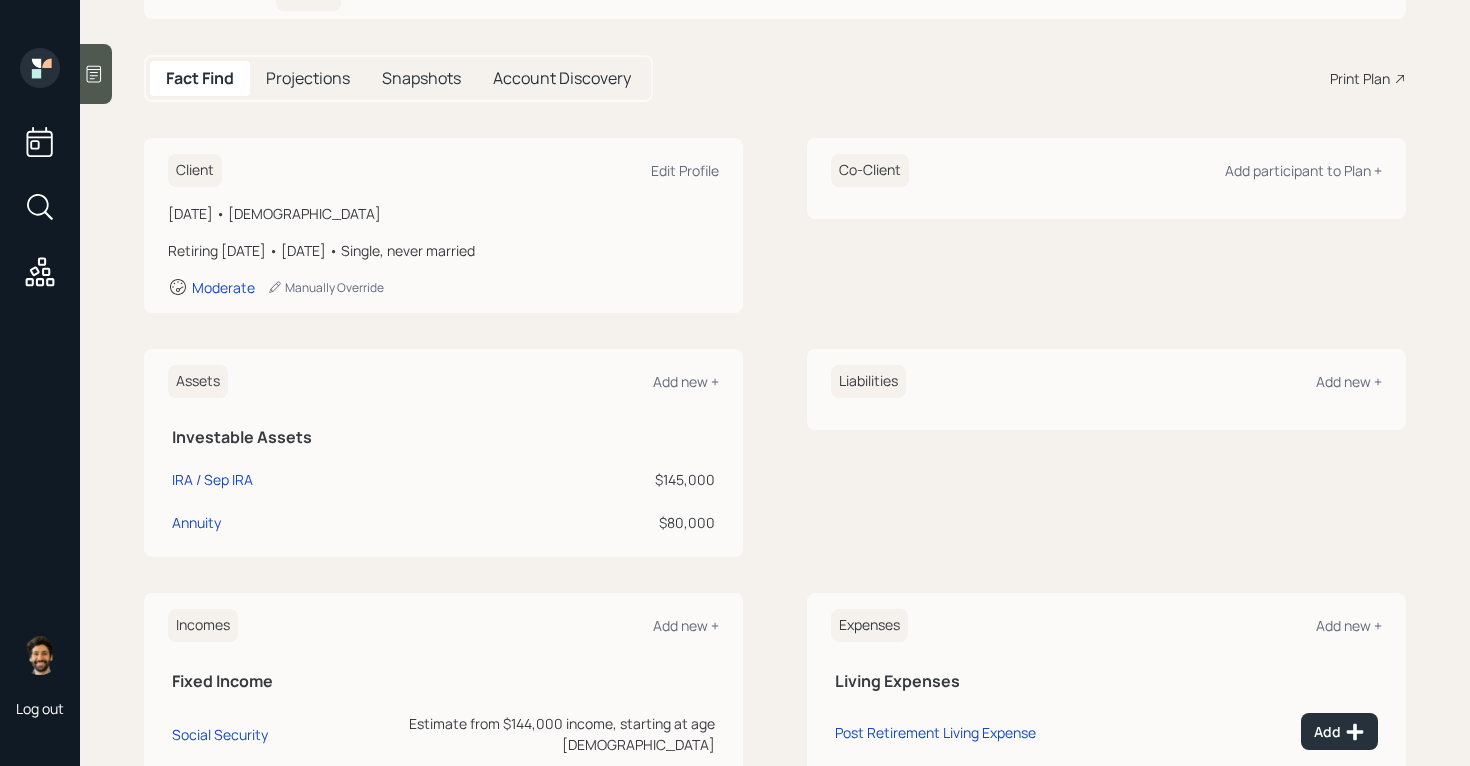 scroll, scrollTop: 193, scrollLeft: 0, axis: vertical 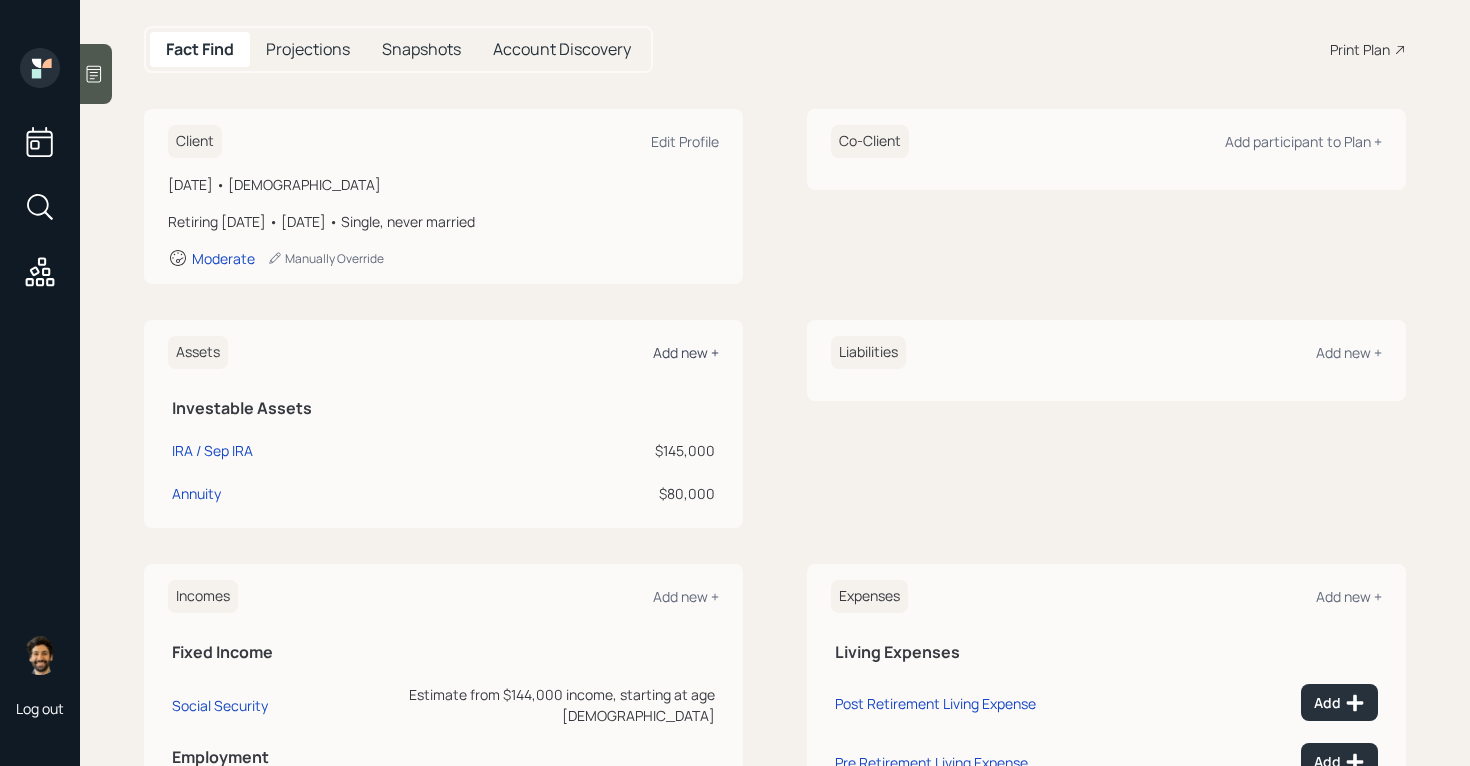 click on "Add new +" at bounding box center [686, 352] 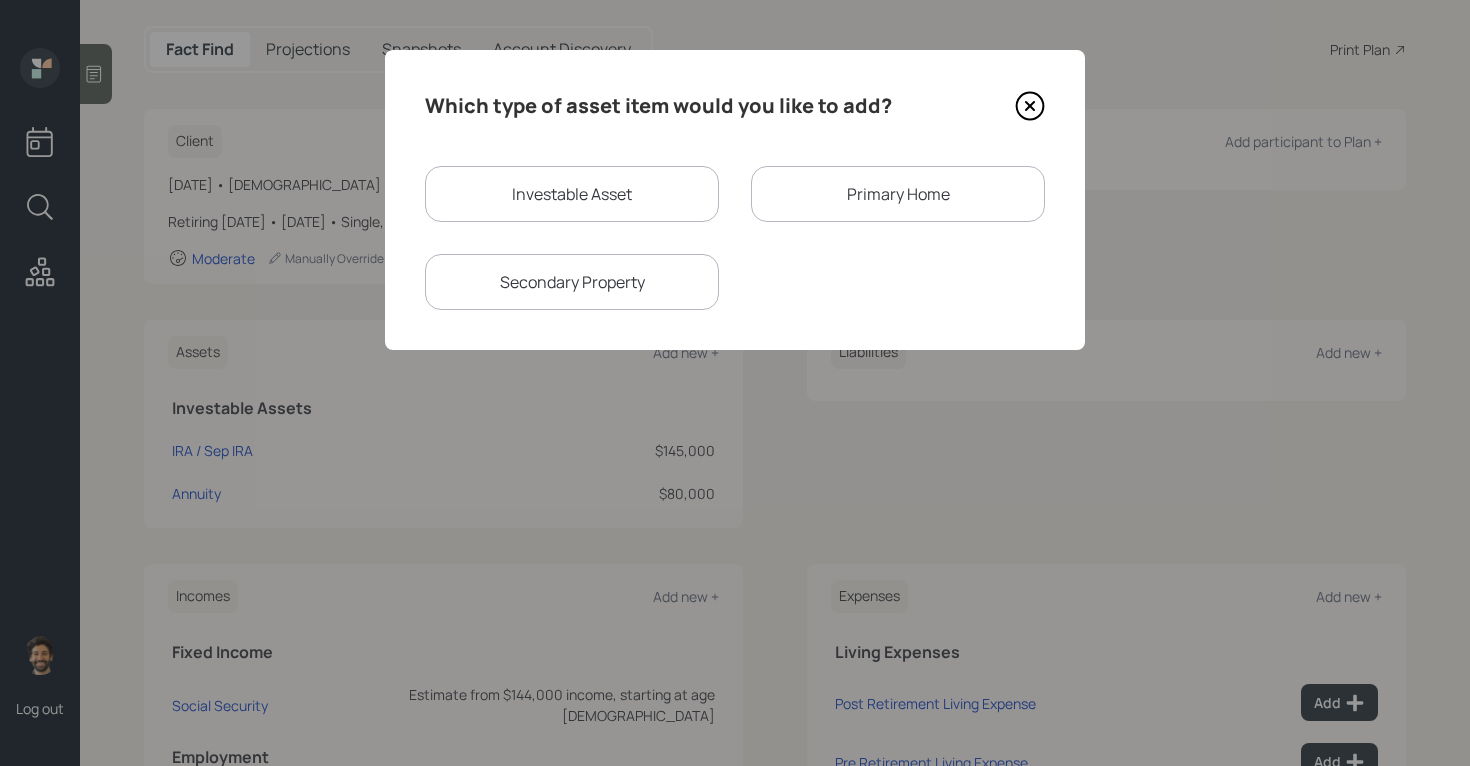 click on "Investable Asset" at bounding box center (572, 194) 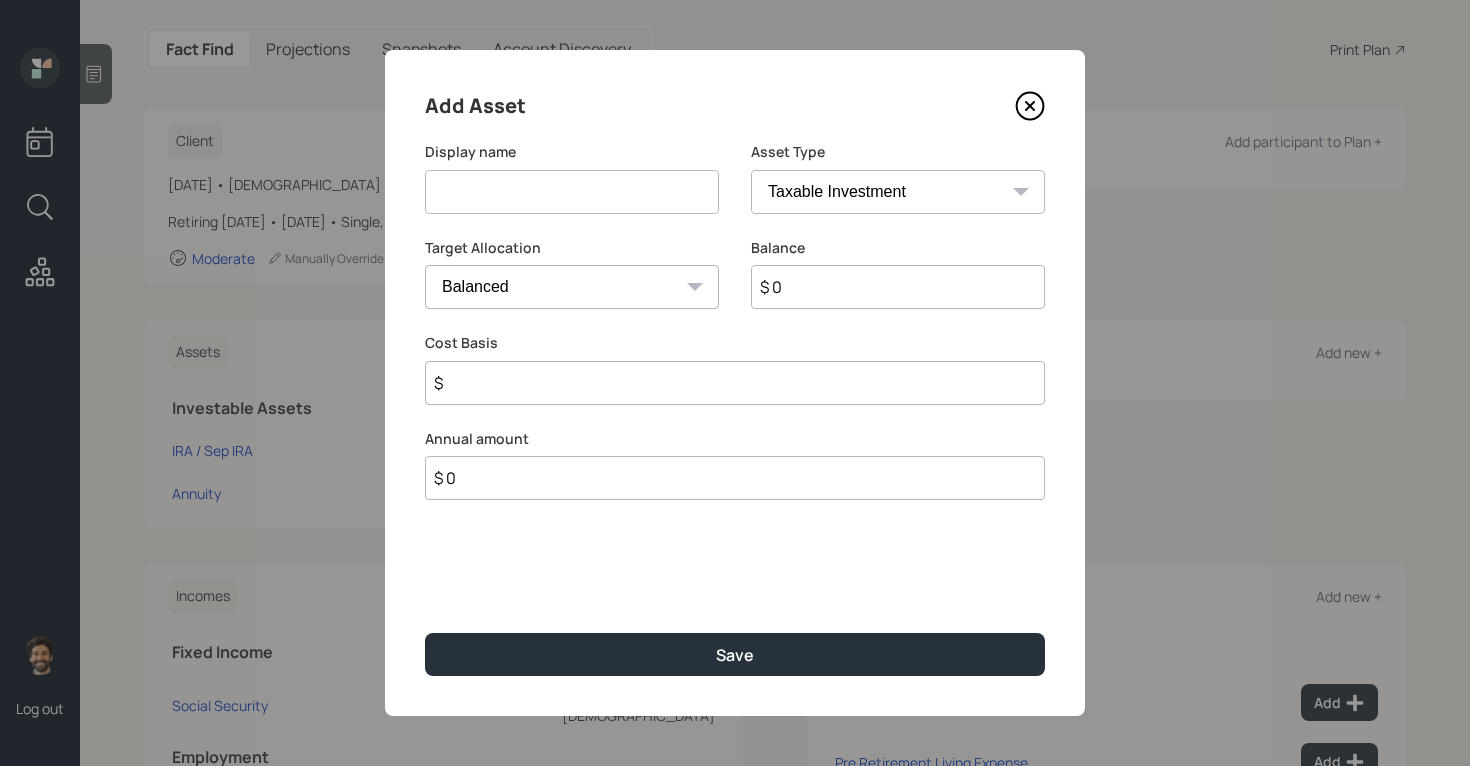click at bounding box center [572, 192] 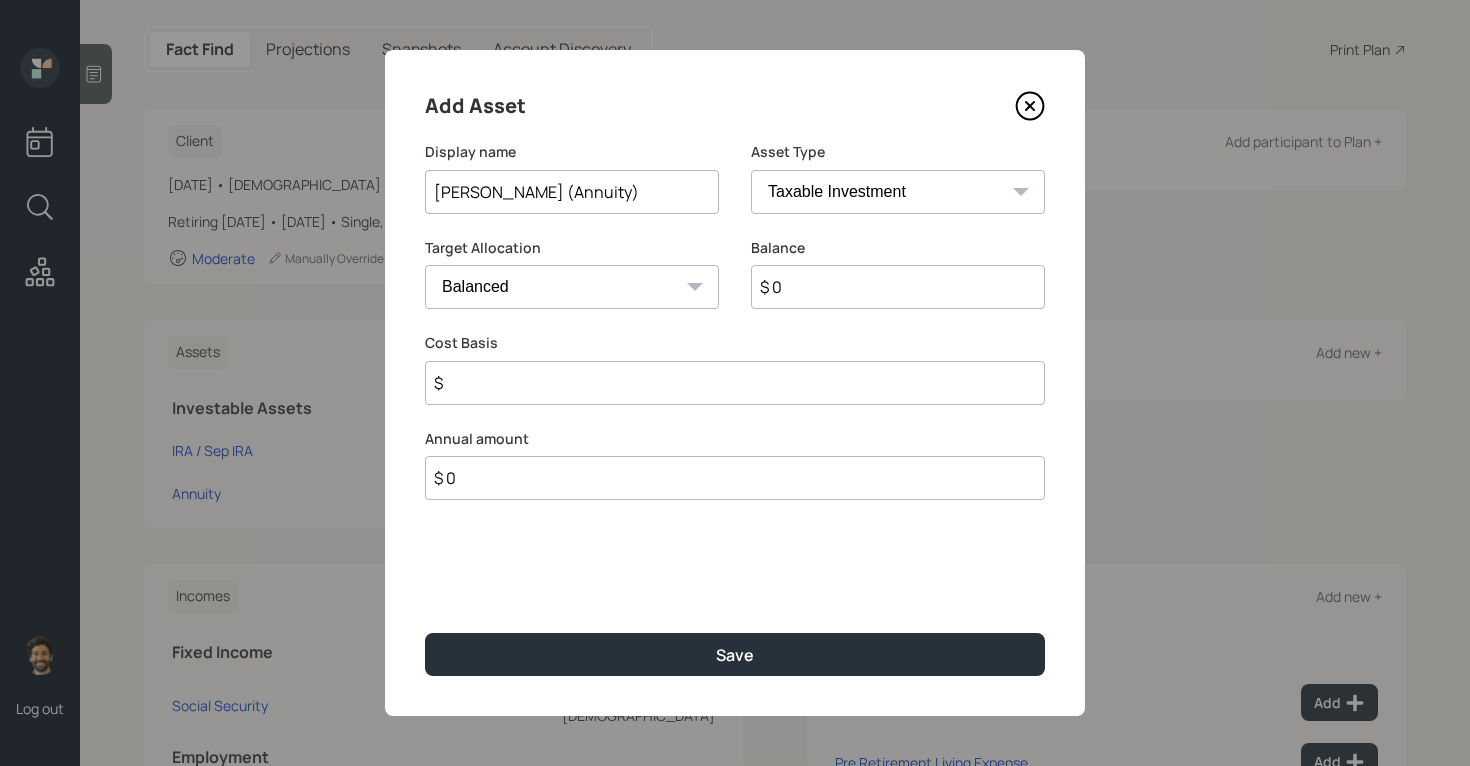 type on "[PERSON_NAME] (Annuity)" 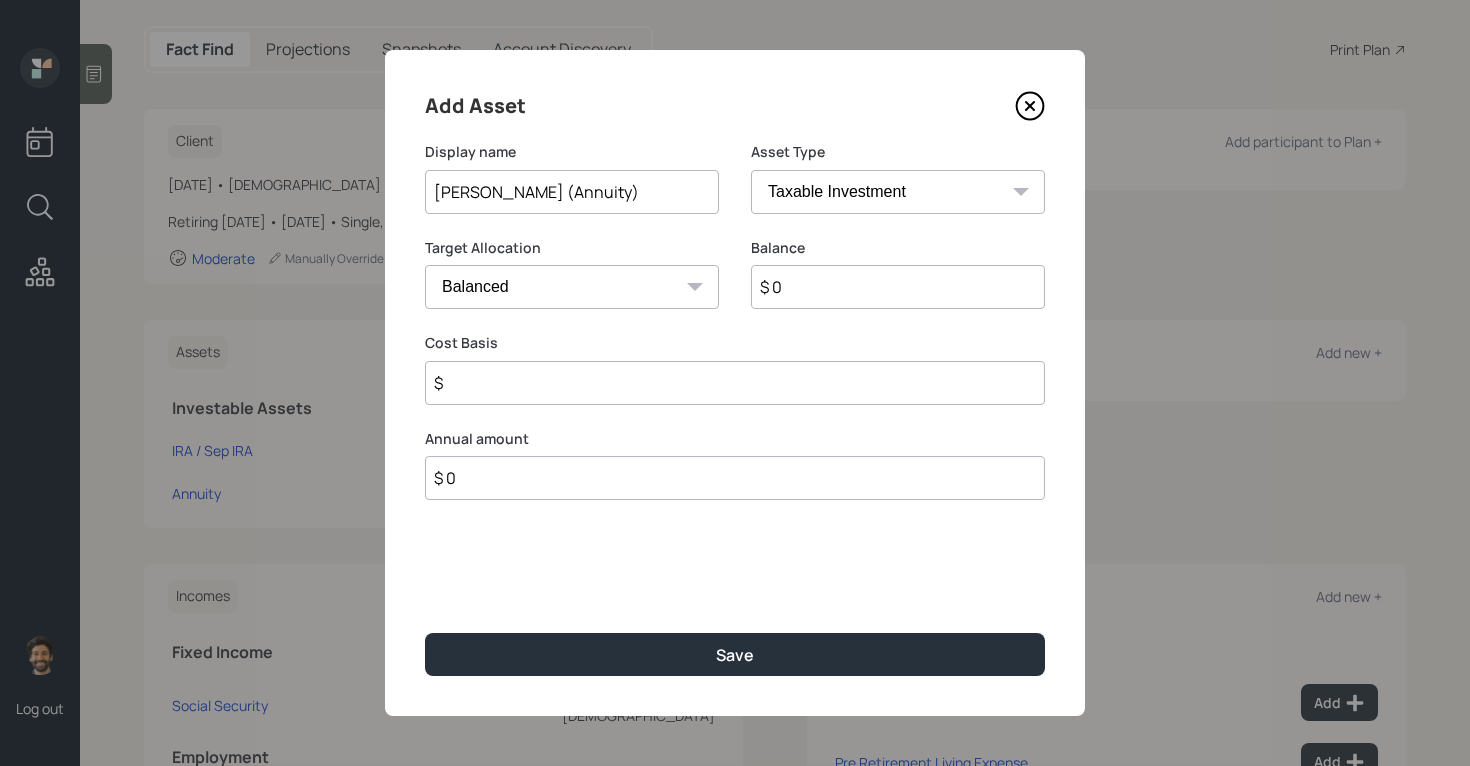 click on "SEP [PERSON_NAME] IRA 401(k) [PERSON_NAME] 401(k) 403(b) [PERSON_NAME] 403(b) 457(b) [PERSON_NAME] 457(b) Health Savings Account 529 Taxable Investment Checking / Savings Emergency Fund" at bounding box center (898, 192) 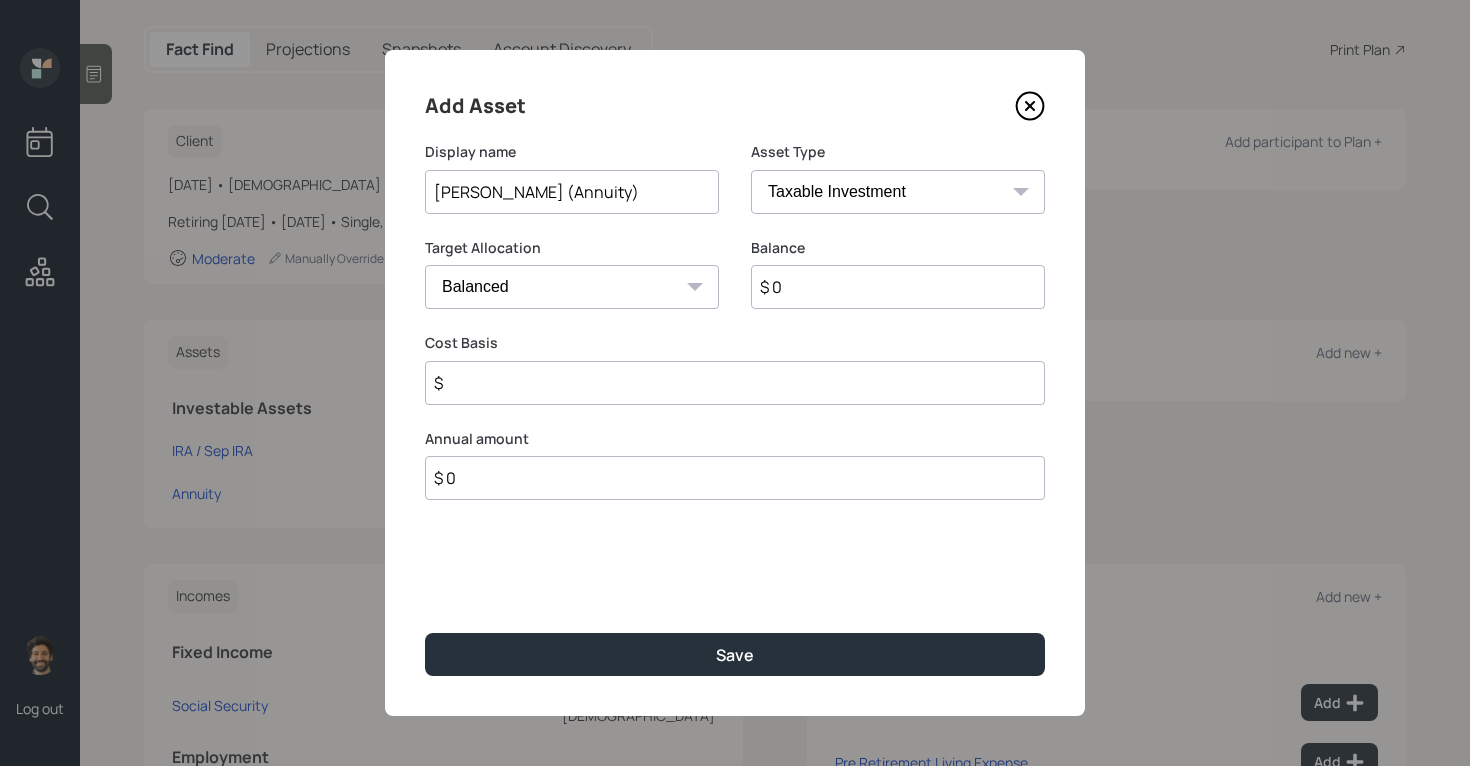 select on "sep_ira" 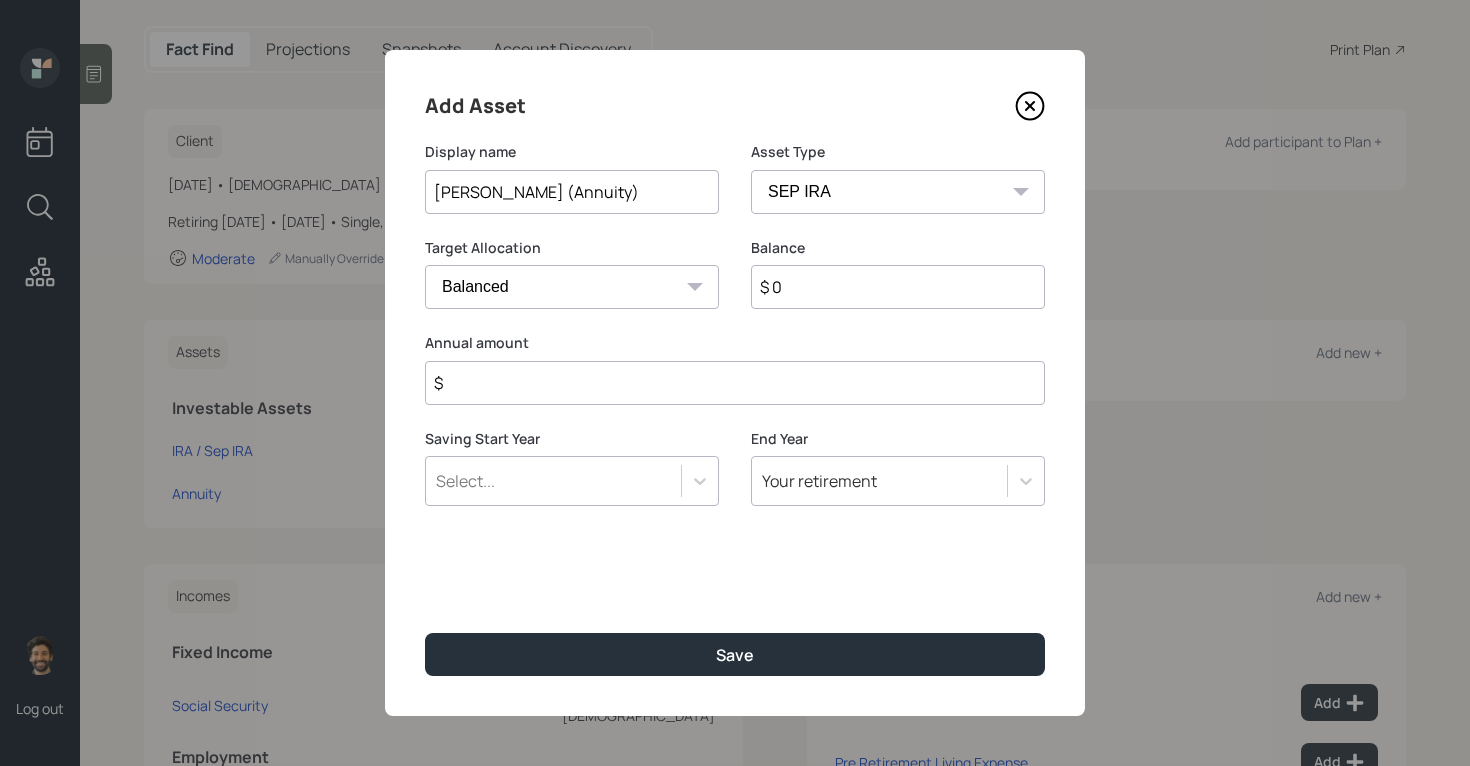 click on "$ 0" at bounding box center [898, 287] 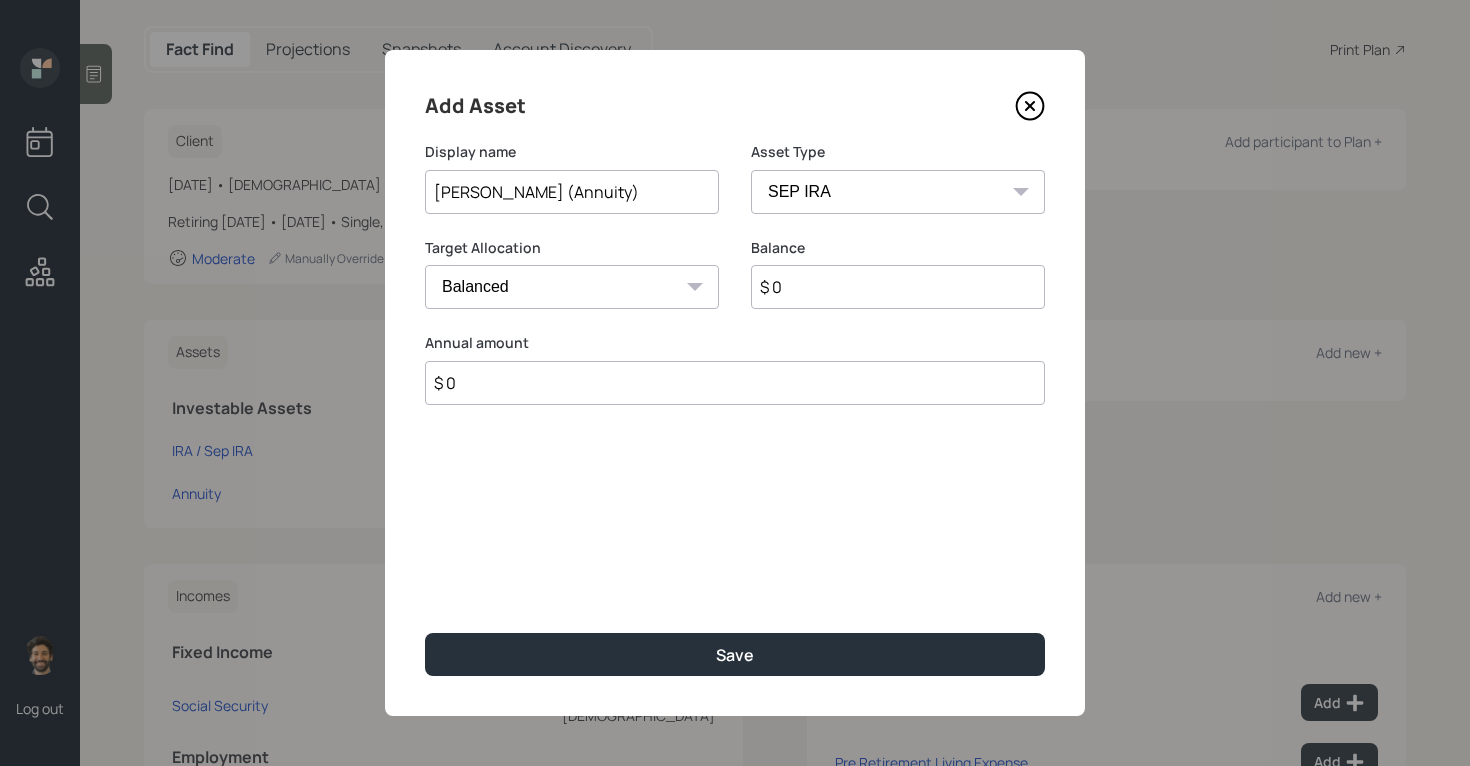 type on "$ 0" 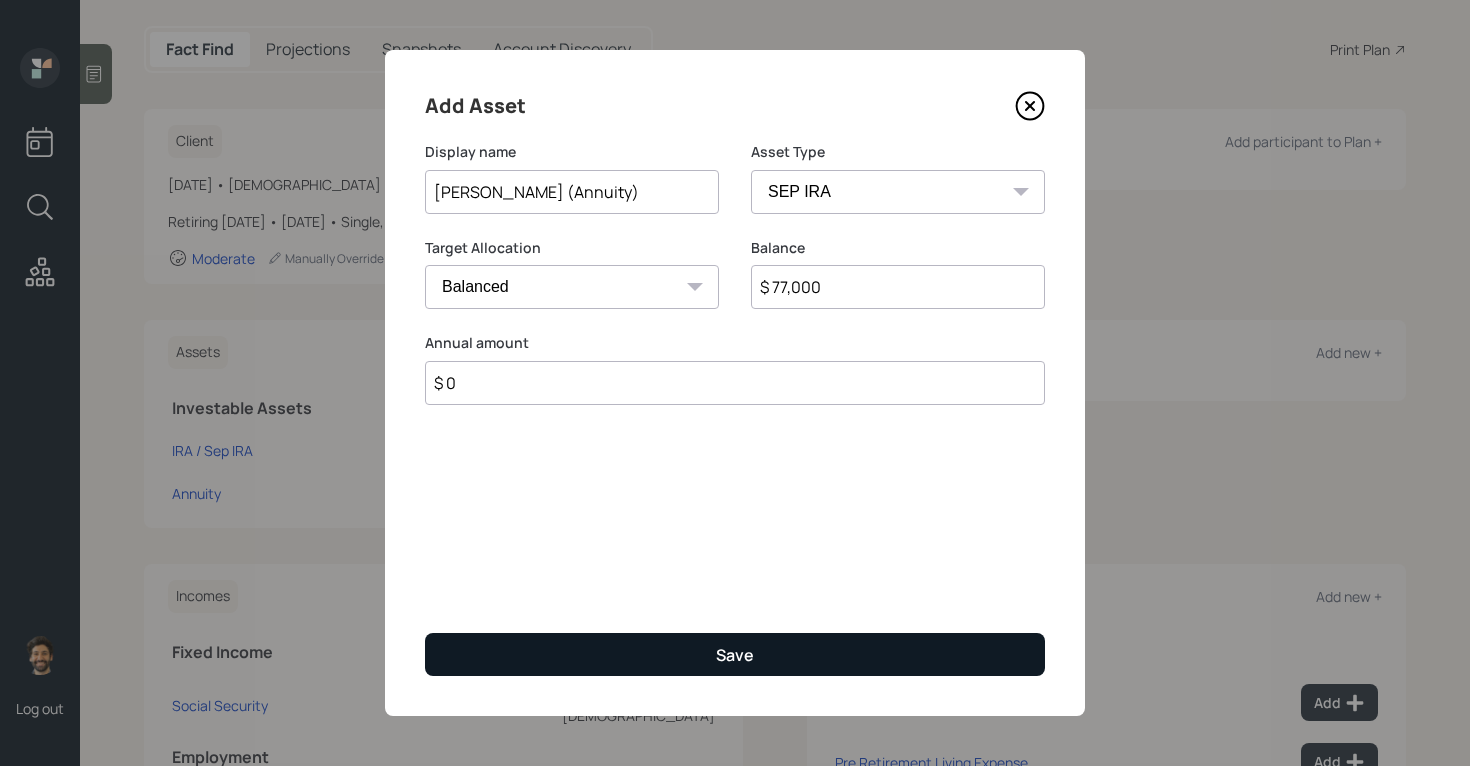 type on "$ 77,000" 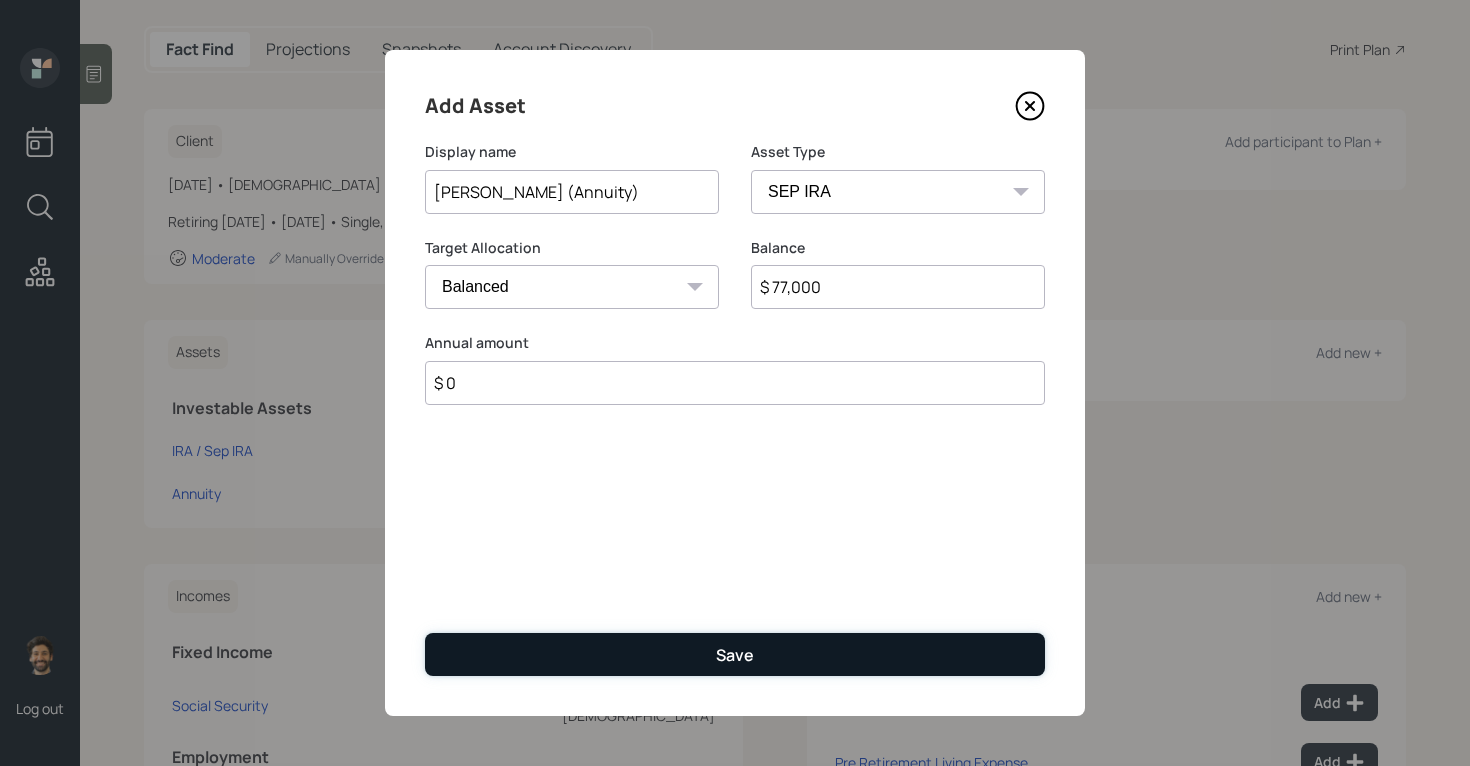 click on "Save" at bounding box center (735, 654) 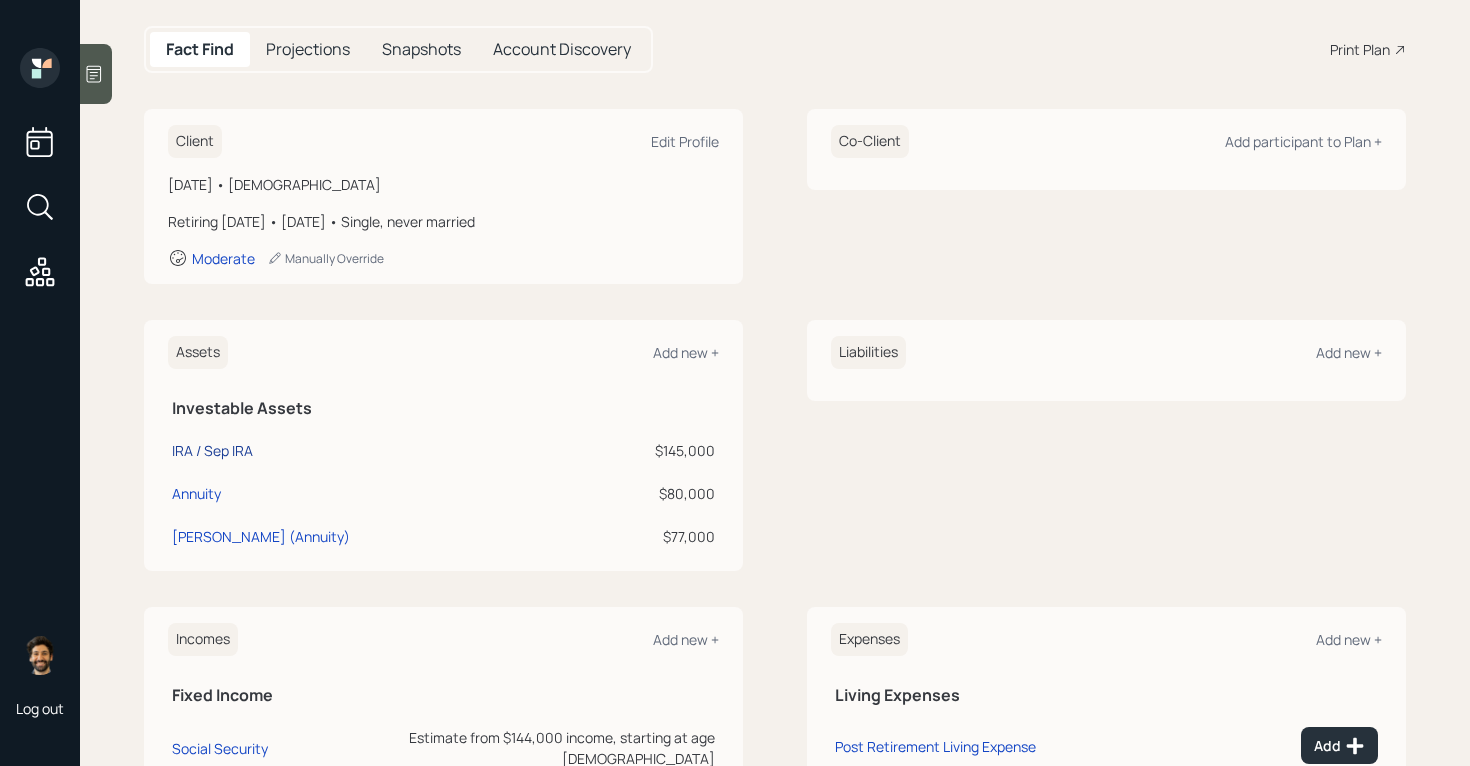 click on "IRA / Sep IRA" at bounding box center [212, 450] 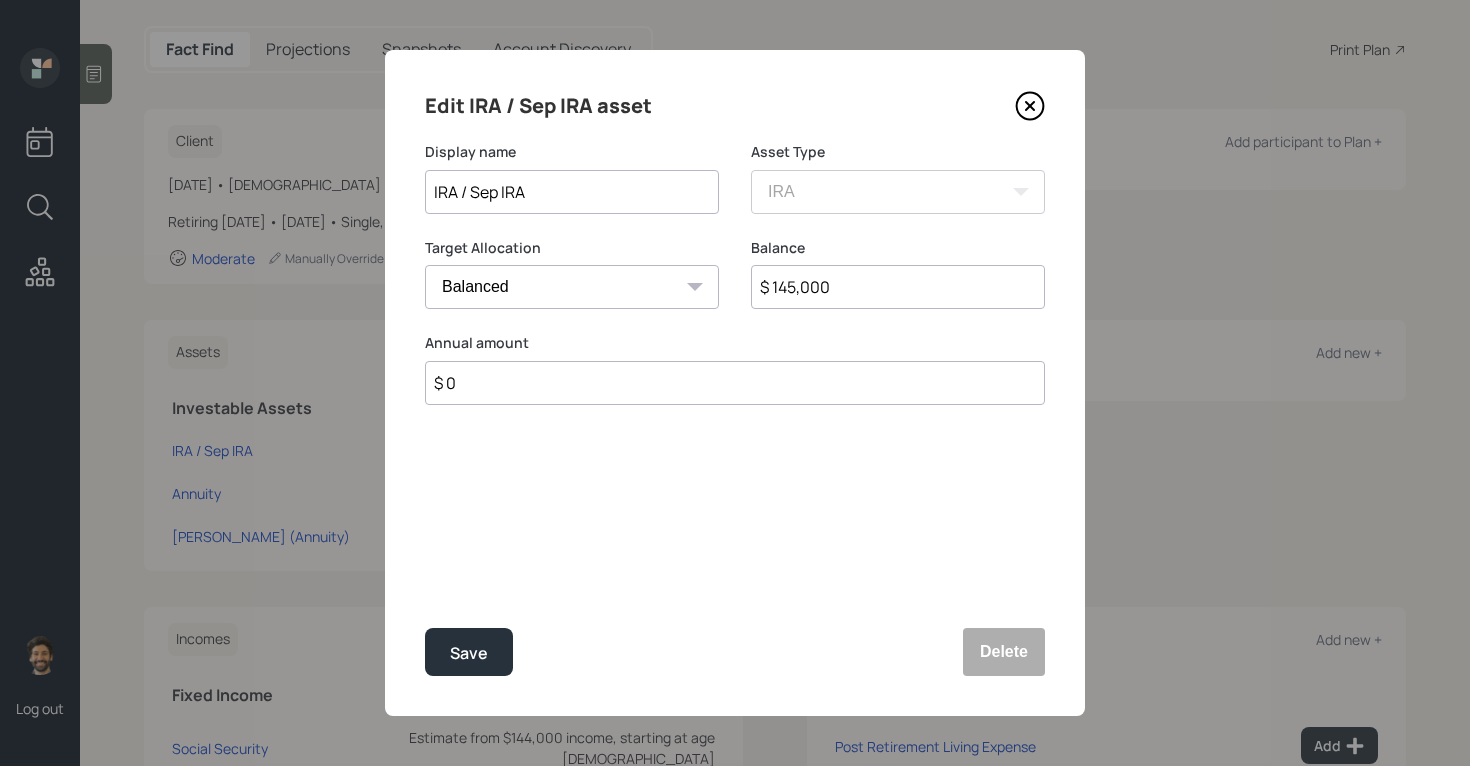 drag, startPoint x: 536, startPoint y: 190, endPoint x: 368, endPoint y: 169, distance: 169.30742 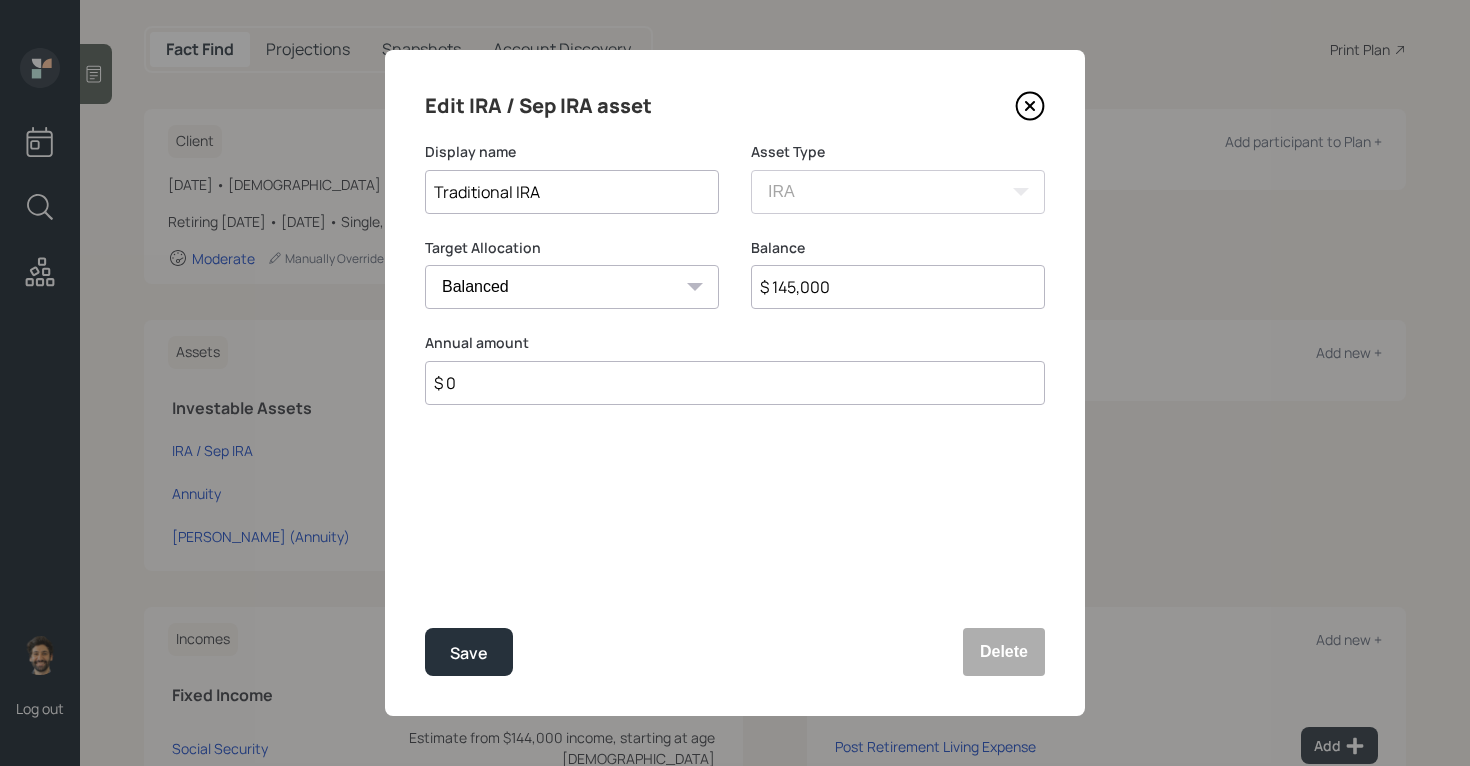type on "Traditional IRA" 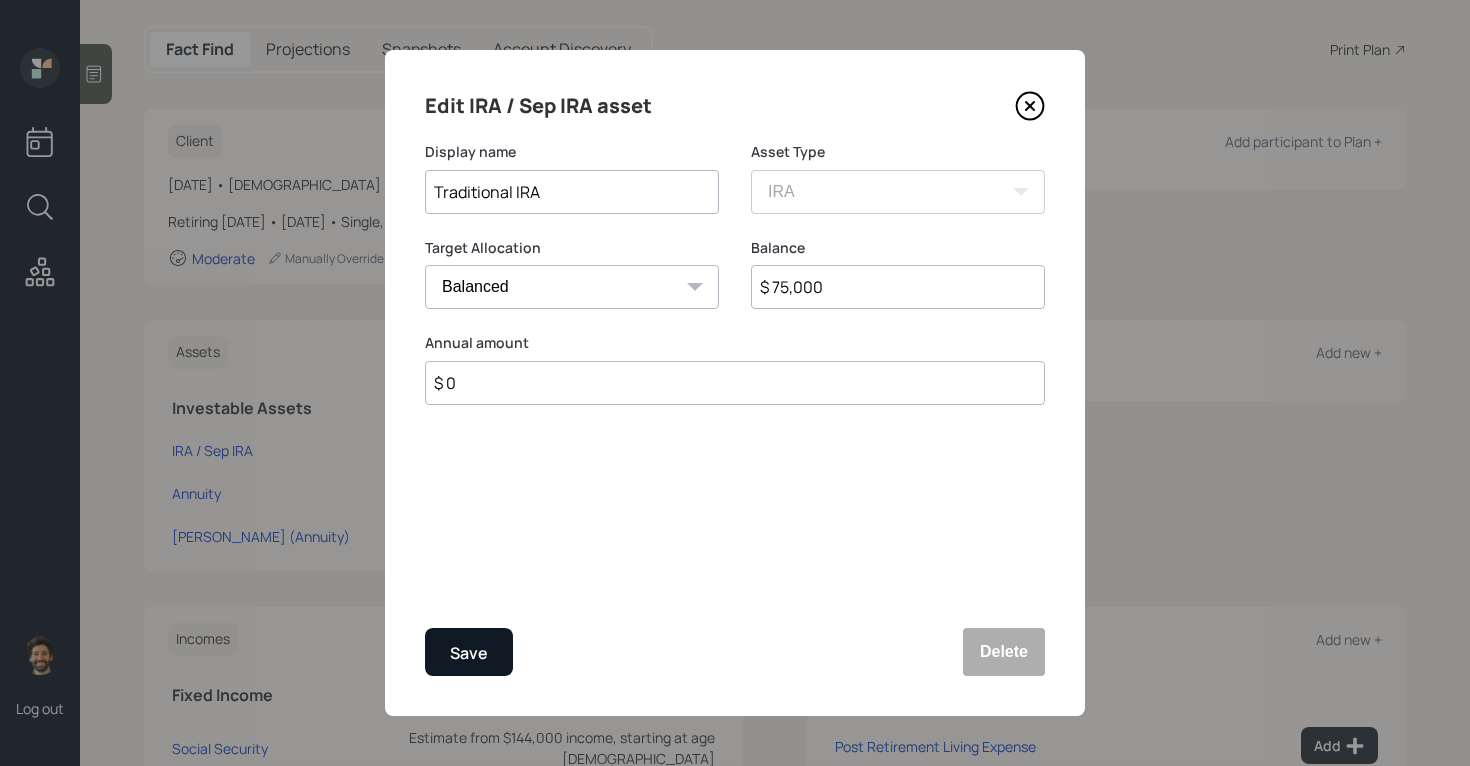 type on "$ 75,000" 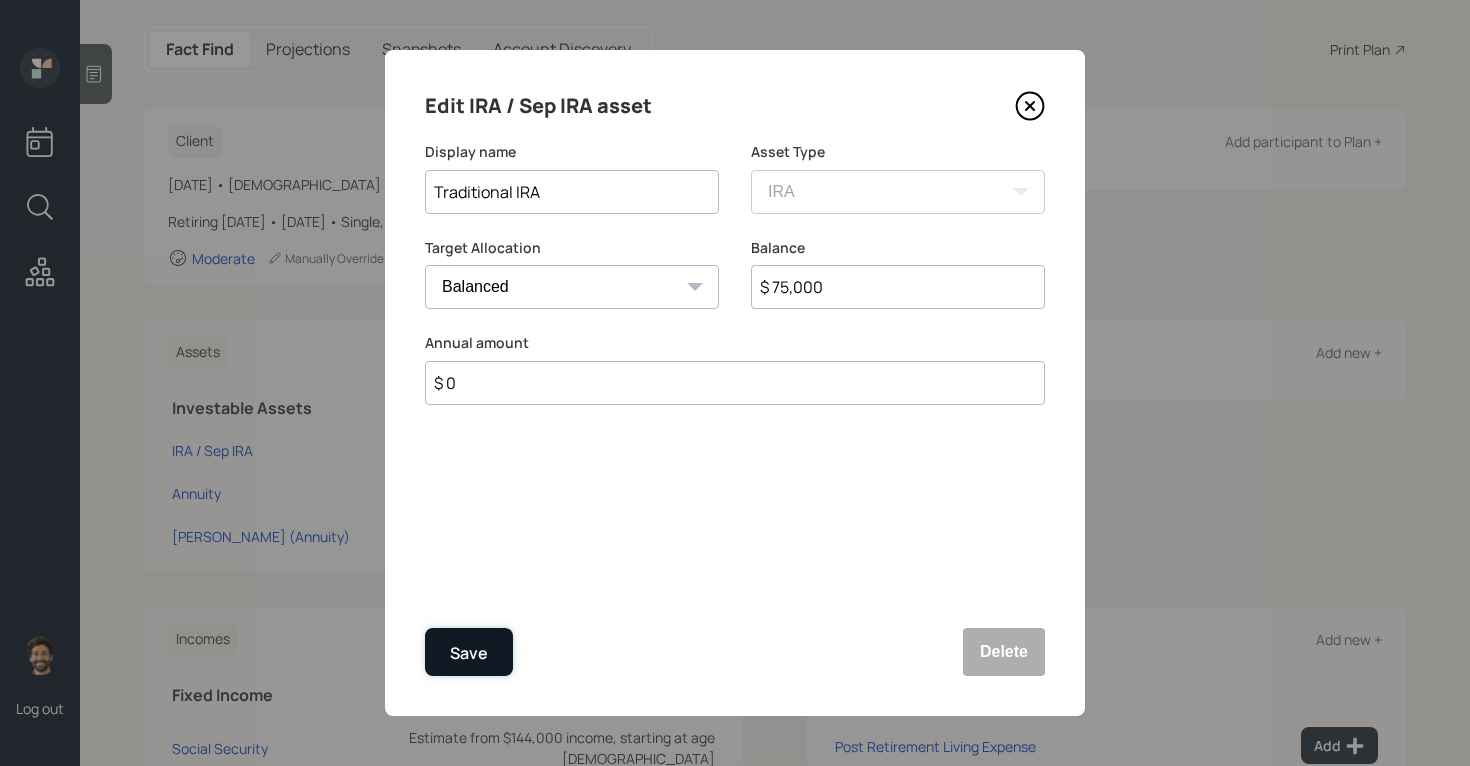 click on "Save" at bounding box center (469, 653) 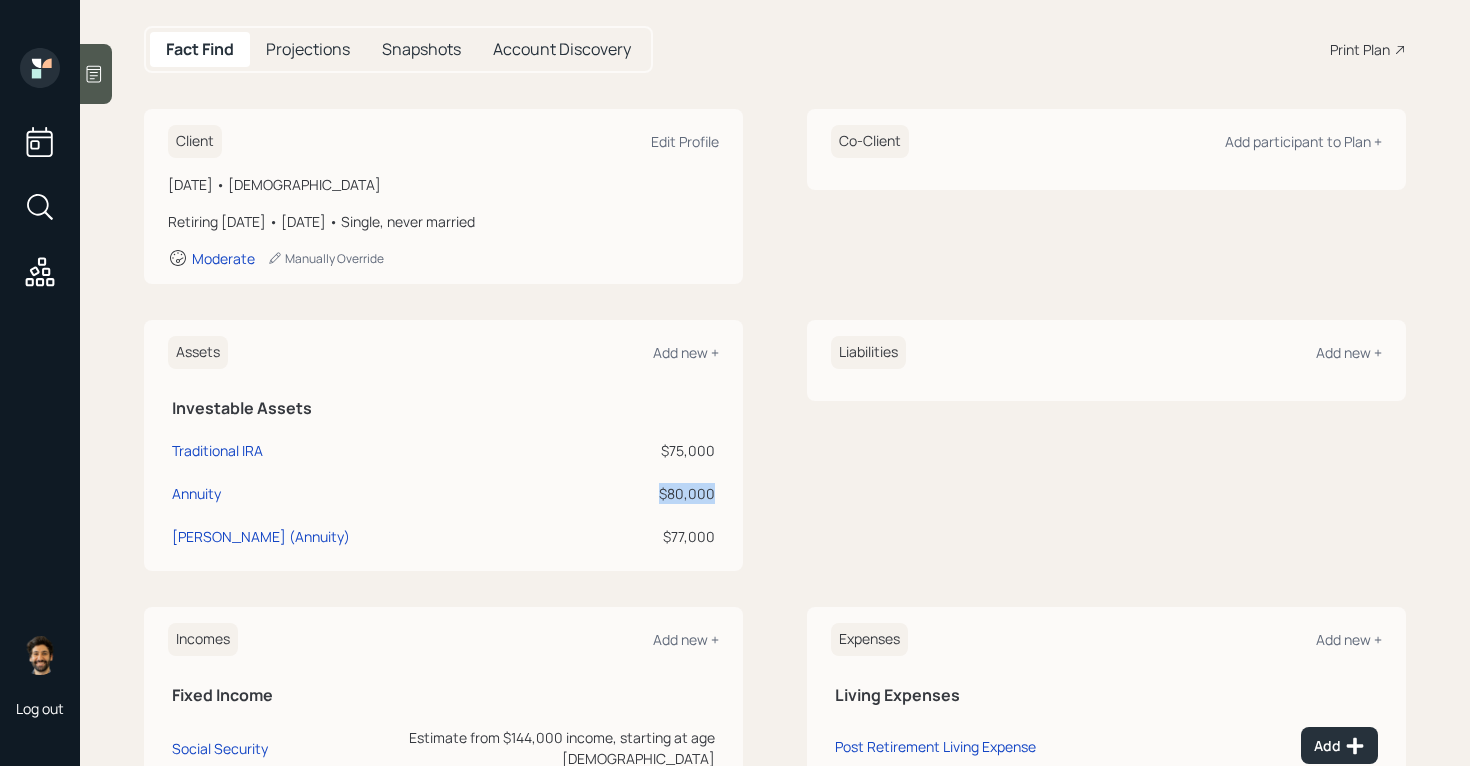 drag, startPoint x: 717, startPoint y: 494, endPoint x: 626, endPoint y: 491, distance: 91.04944 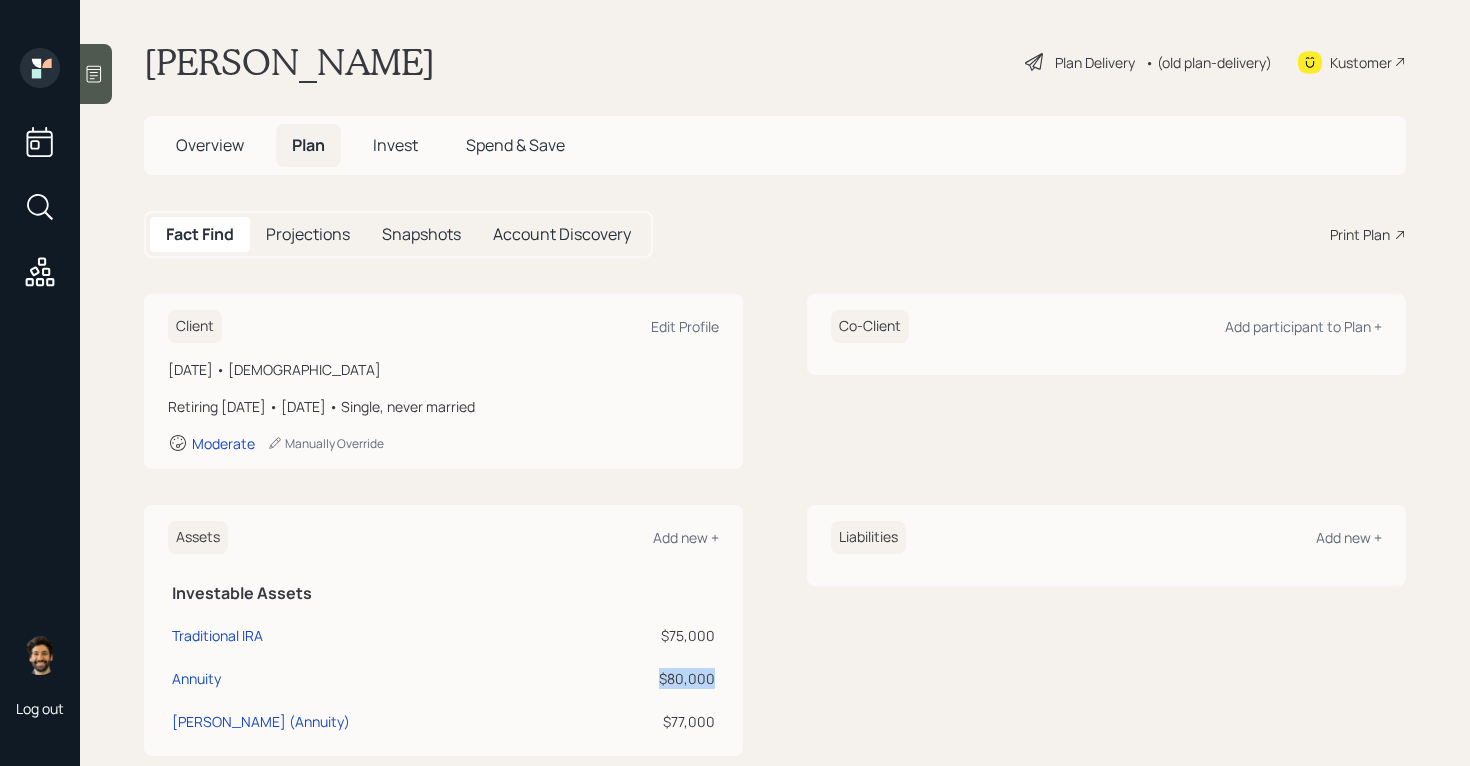 scroll, scrollTop: 0, scrollLeft: 0, axis: both 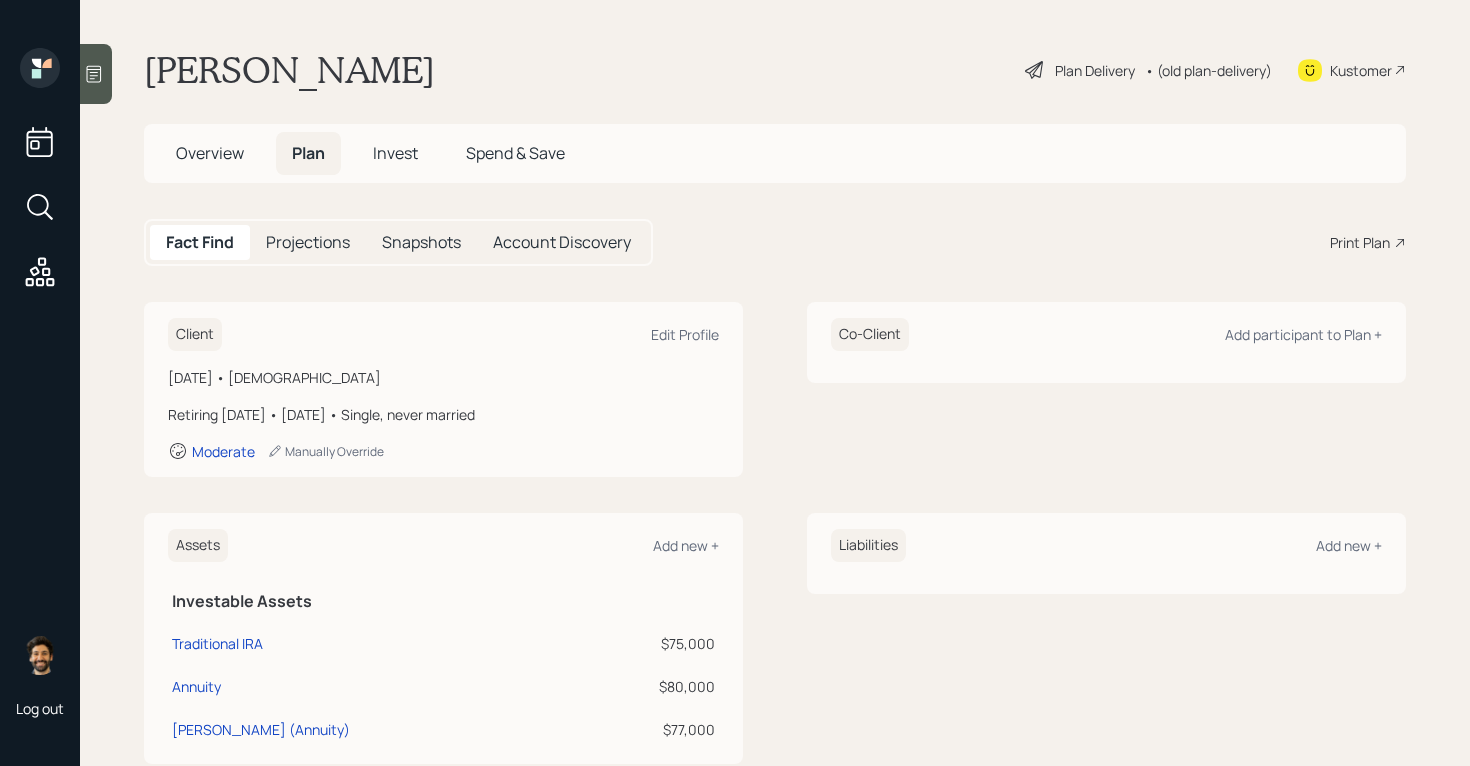 click on "Invest" at bounding box center [395, 153] 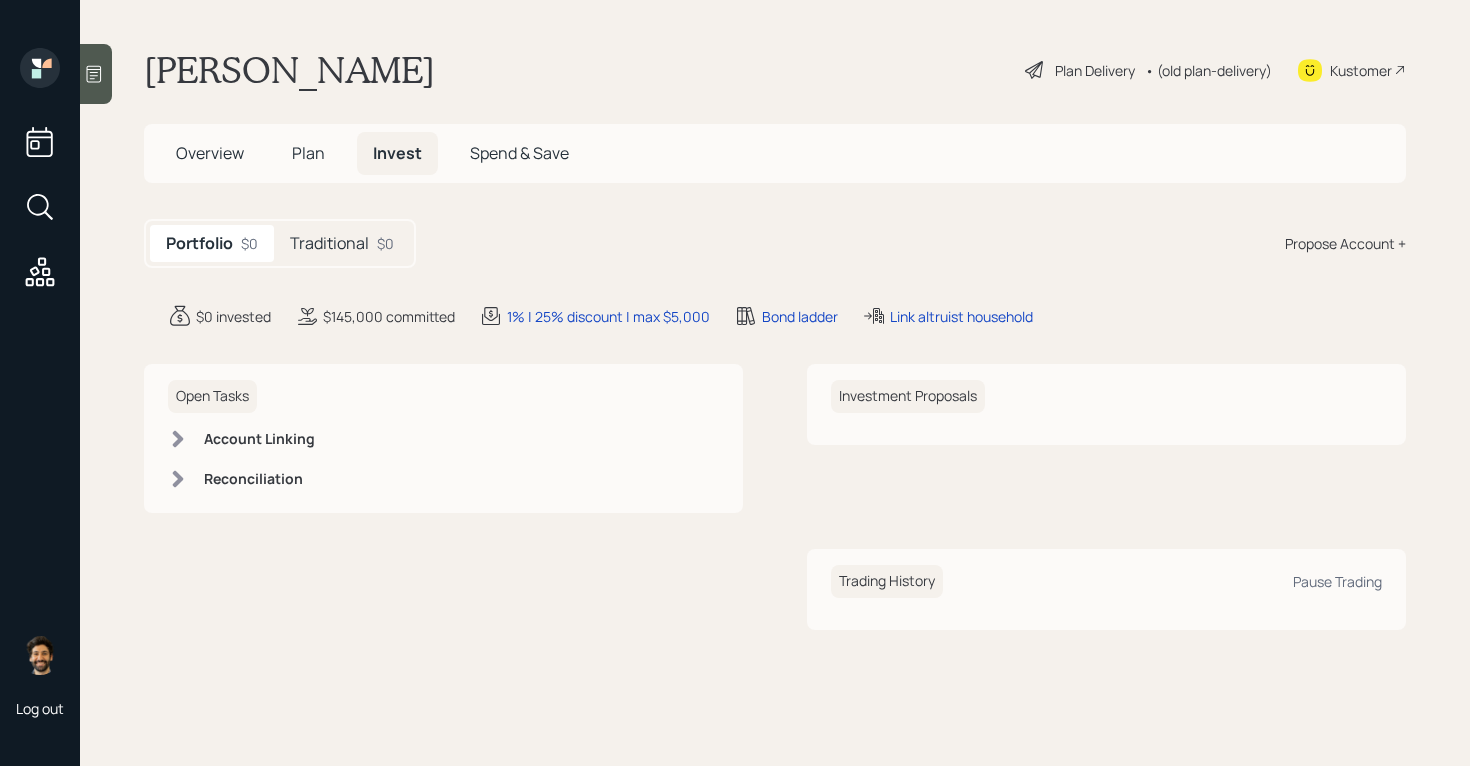 click on "Traditional $0" at bounding box center (342, 243) 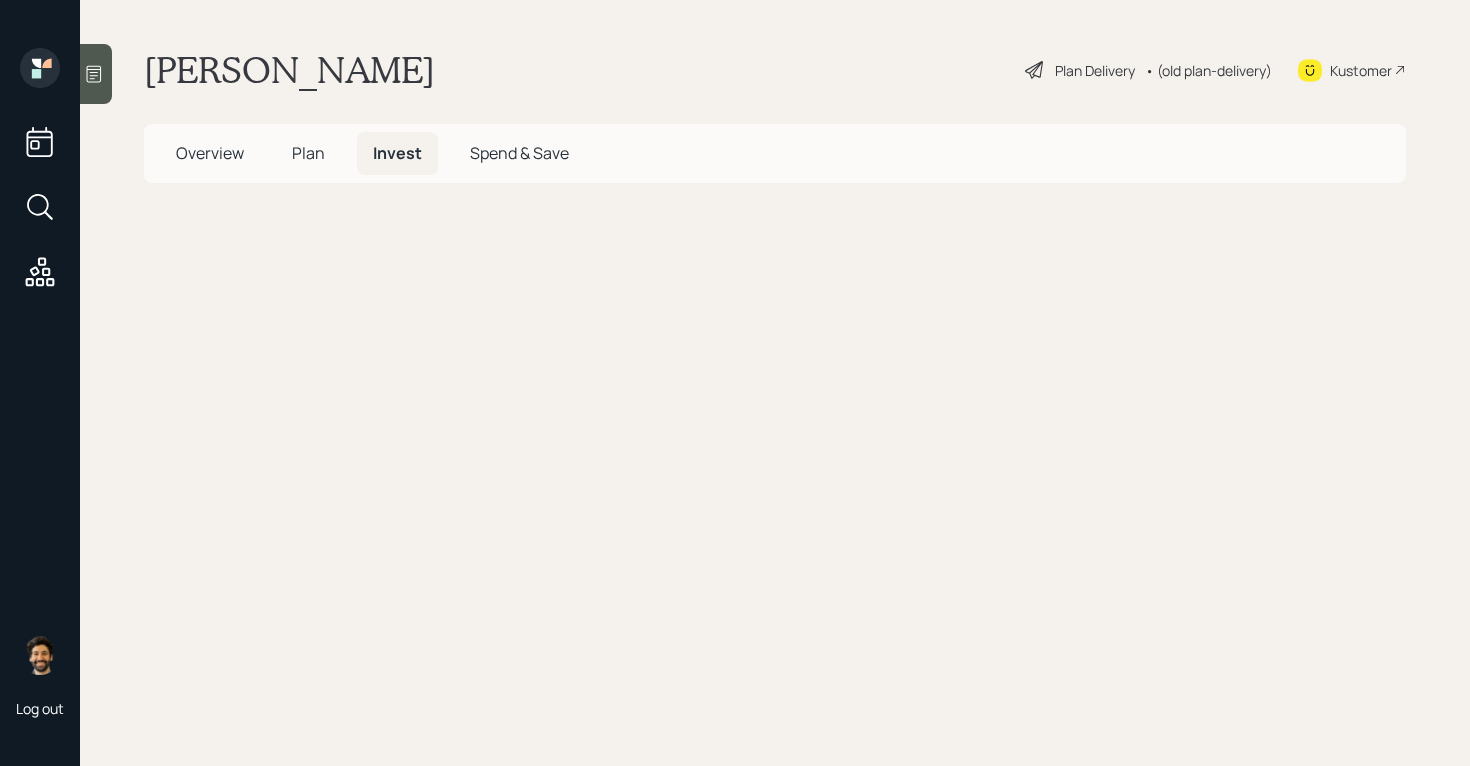 scroll, scrollTop: 0, scrollLeft: 0, axis: both 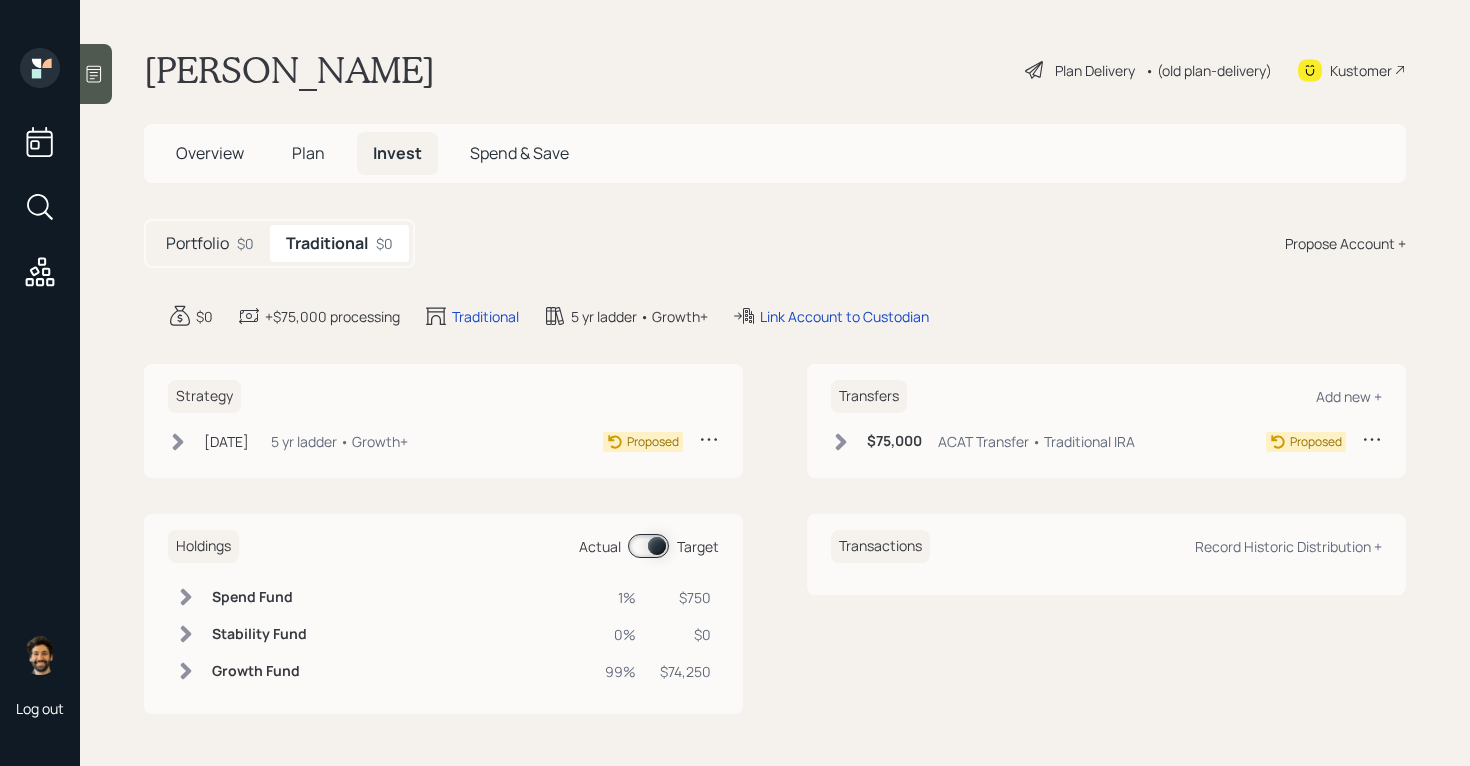 click on "Plan" at bounding box center (308, 153) 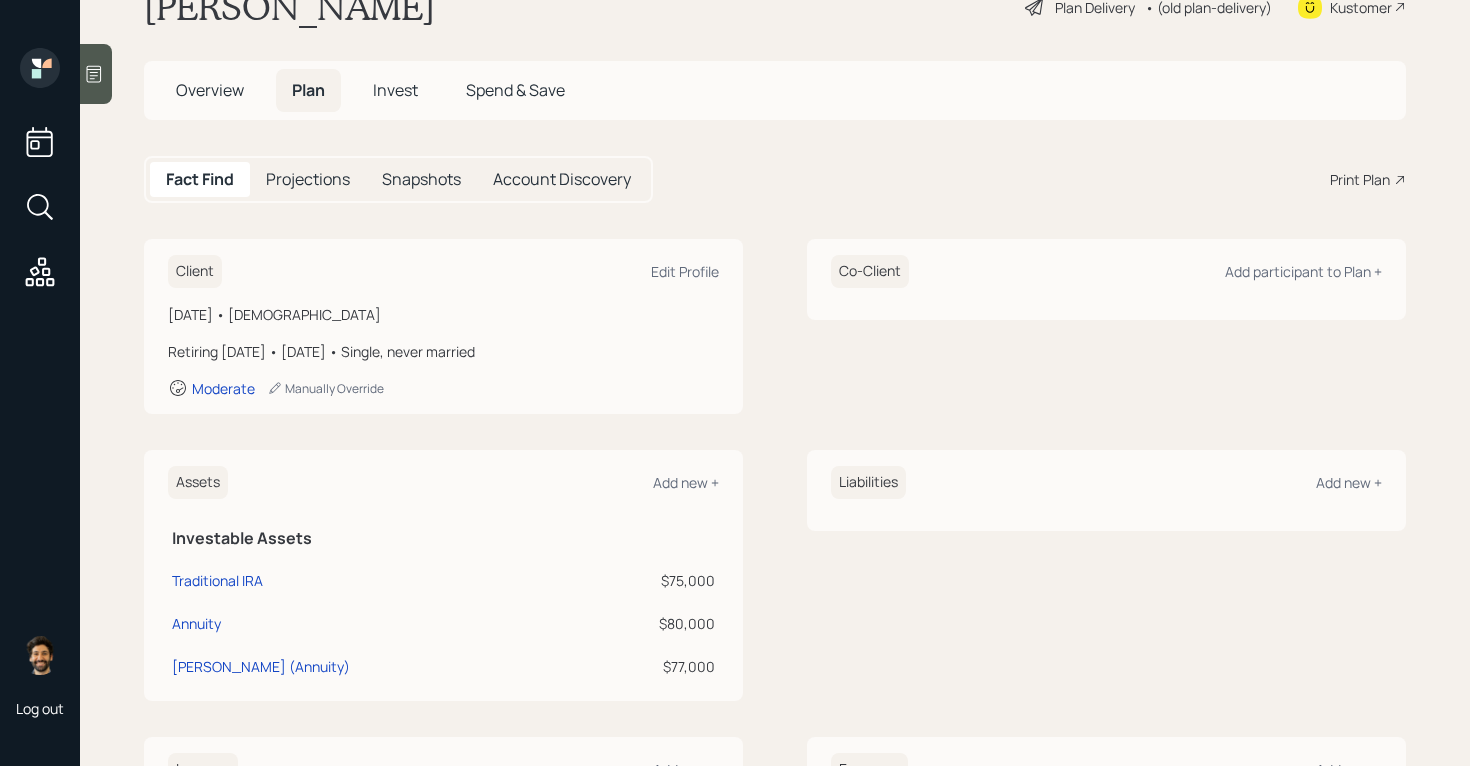 scroll, scrollTop: 81, scrollLeft: 0, axis: vertical 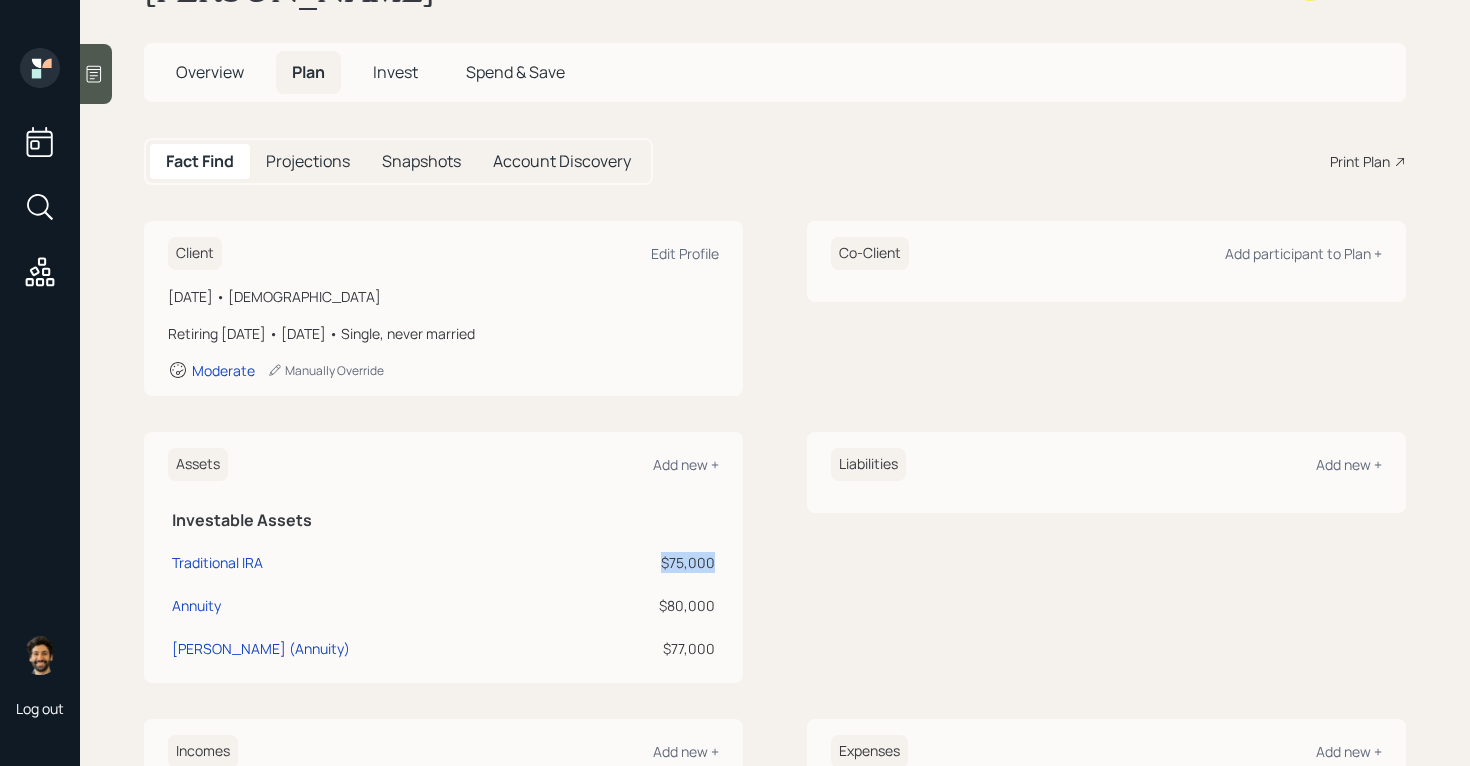 drag, startPoint x: 713, startPoint y: 563, endPoint x: 634, endPoint y: 563, distance: 79 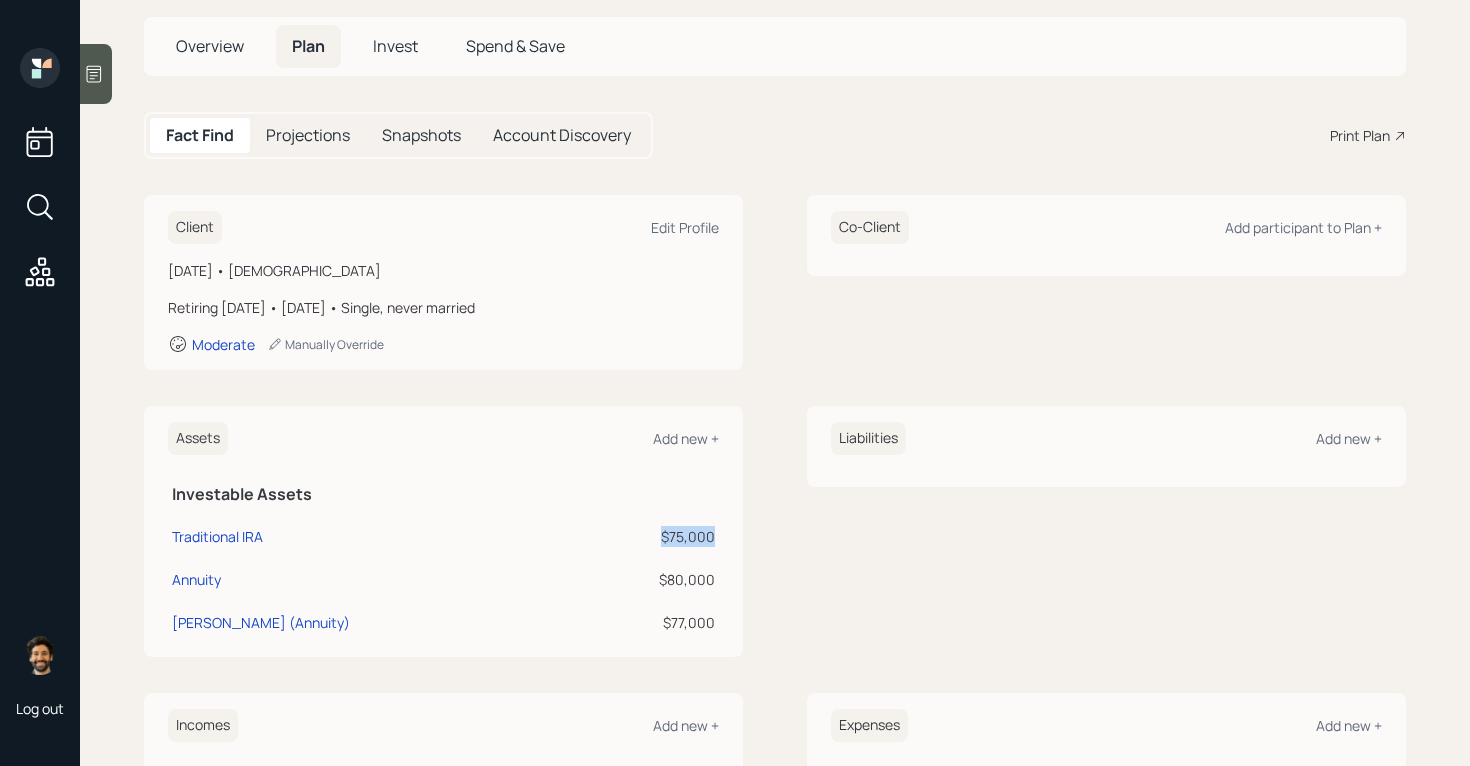 scroll, scrollTop: 116, scrollLeft: 0, axis: vertical 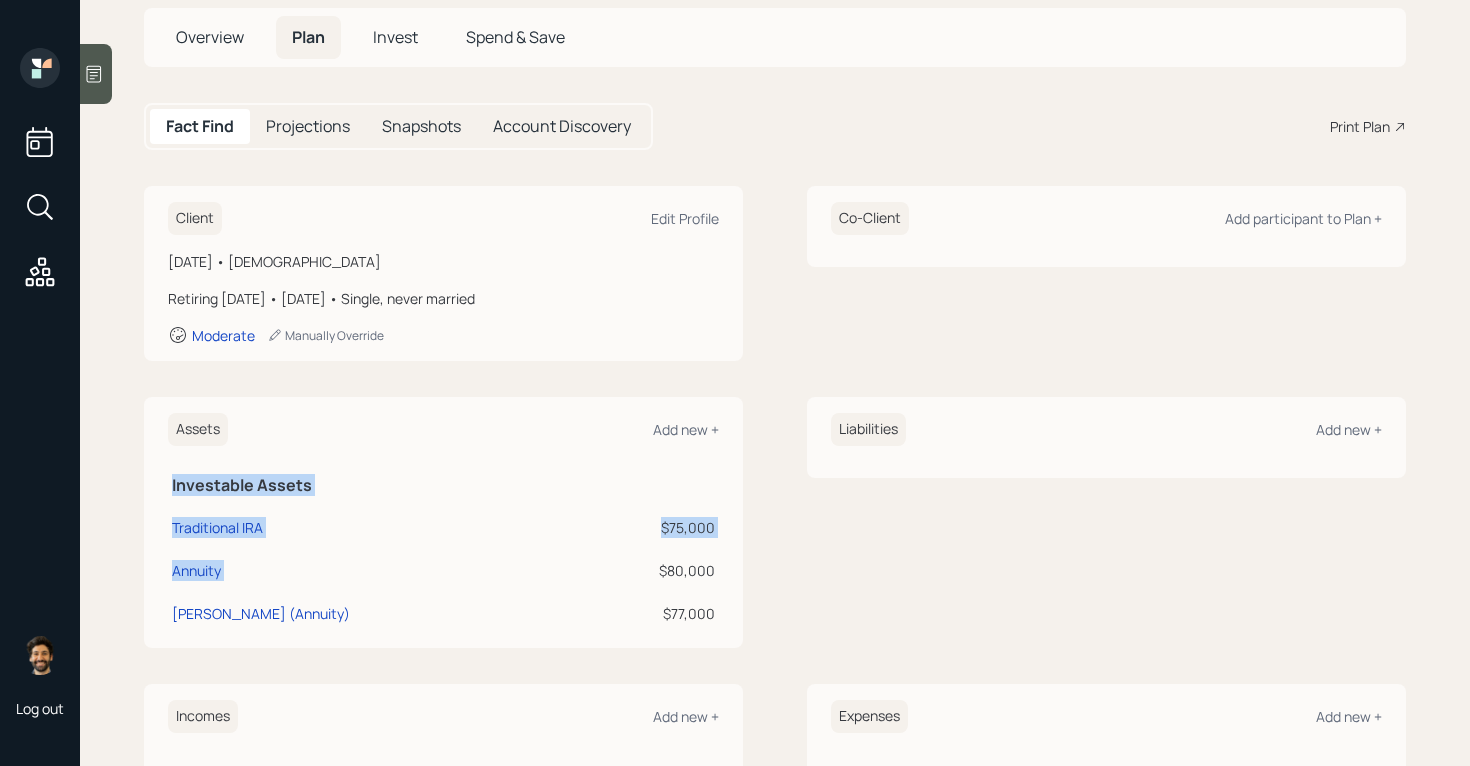 drag, startPoint x: 720, startPoint y: 569, endPoint x: 659, endPoint y: 569, distance: 61 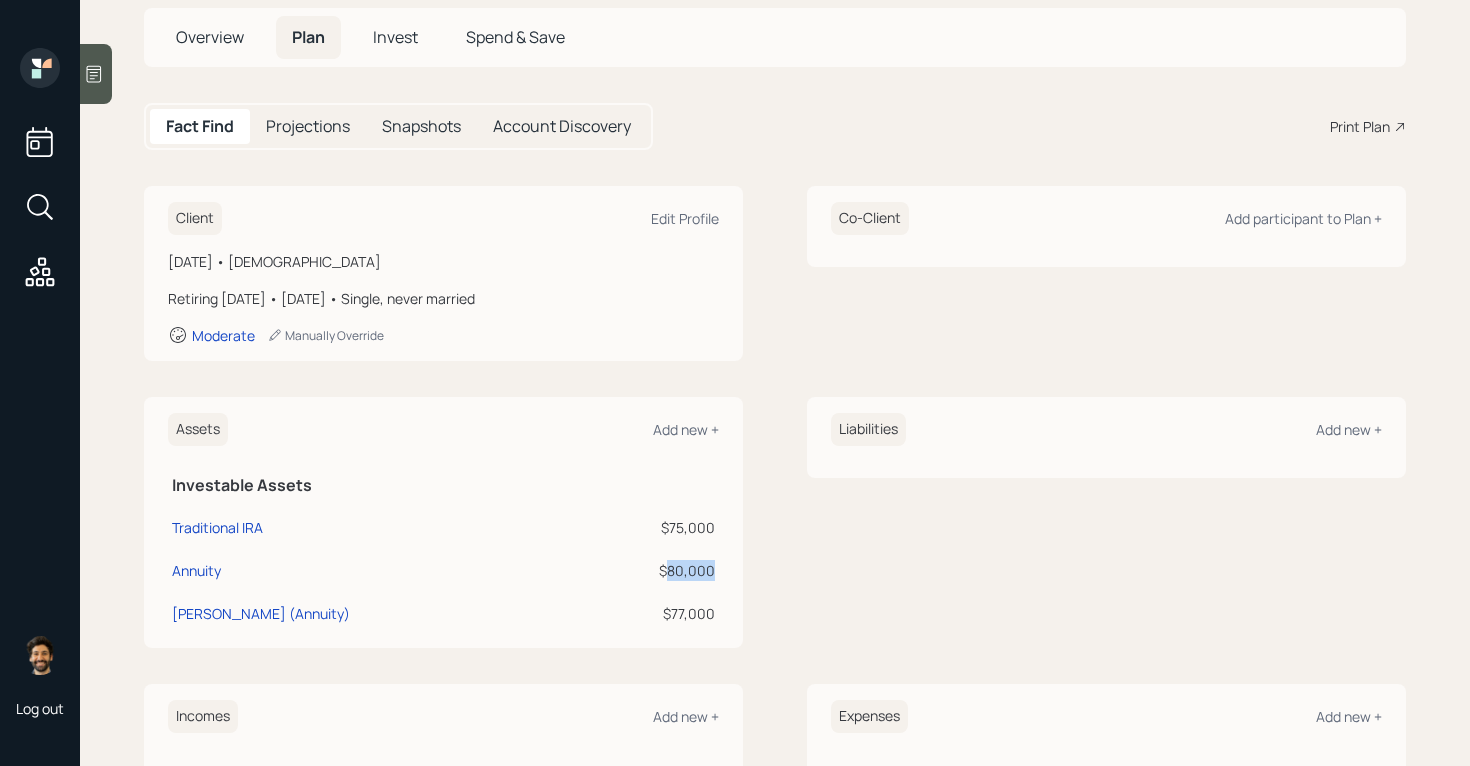 click on "$80,000" at bounding box center [648, 570] 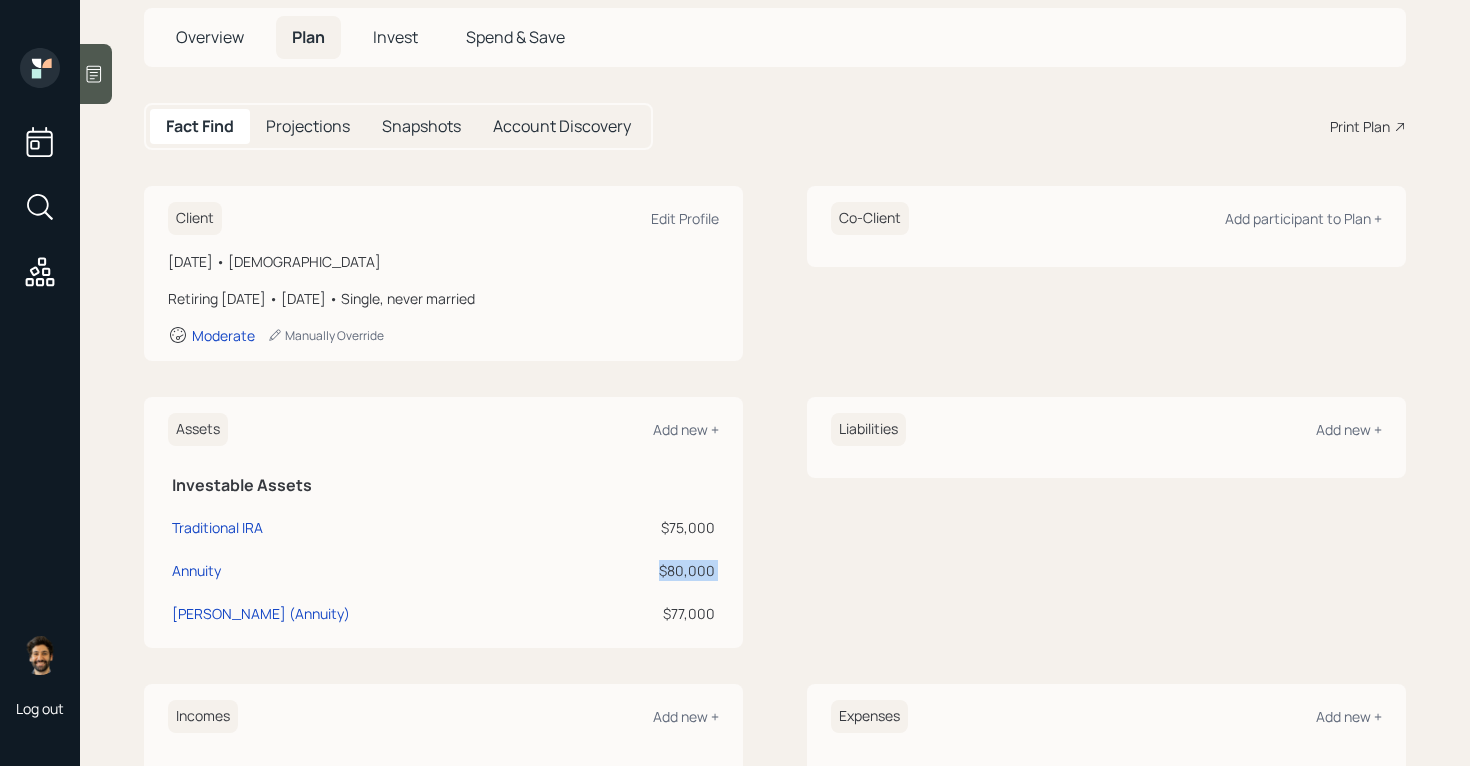 click on "$80,000" at bounding box center [648, 570] 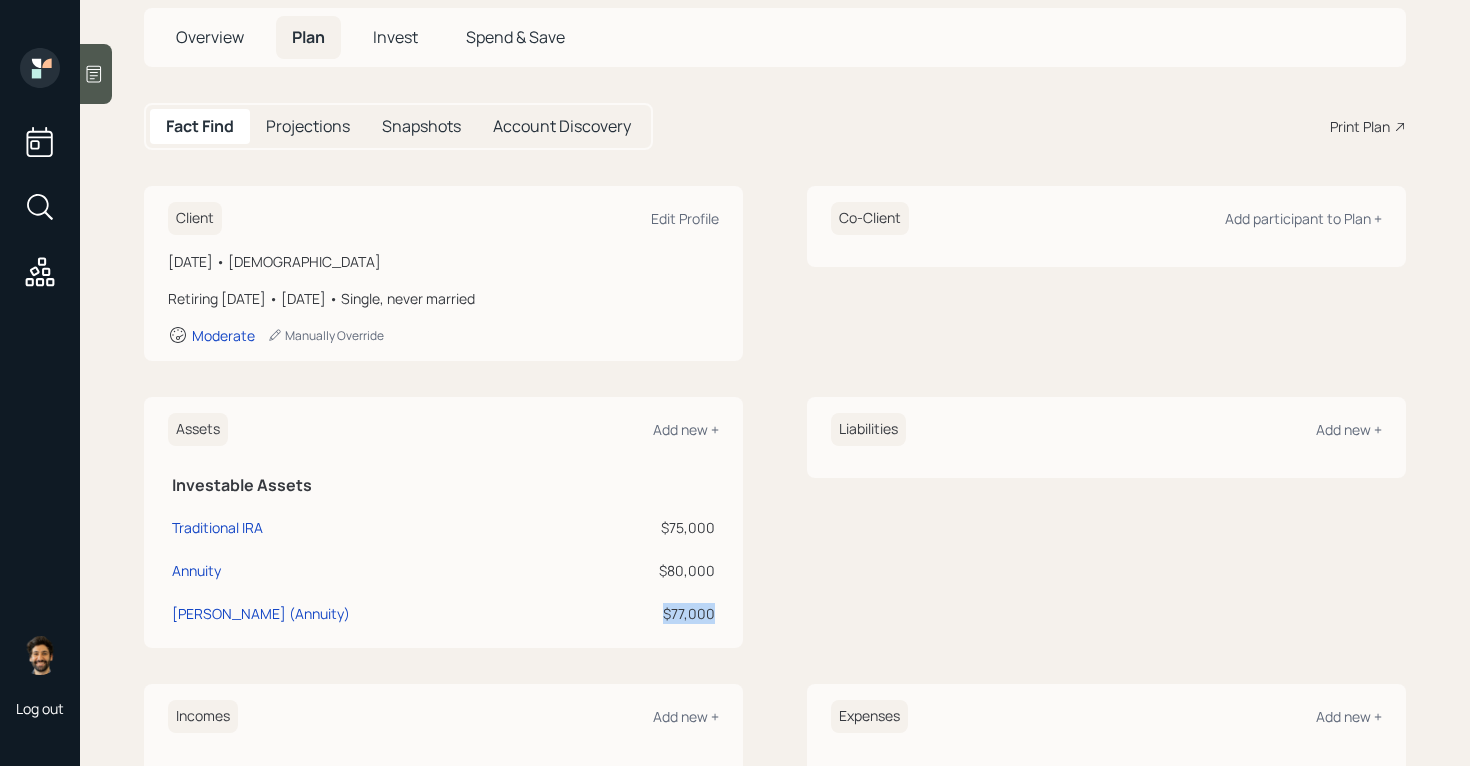 drag, startPoint x: 717, startPoint y: 615, endPoint x: 650, endPoint y: 615, distance: 67 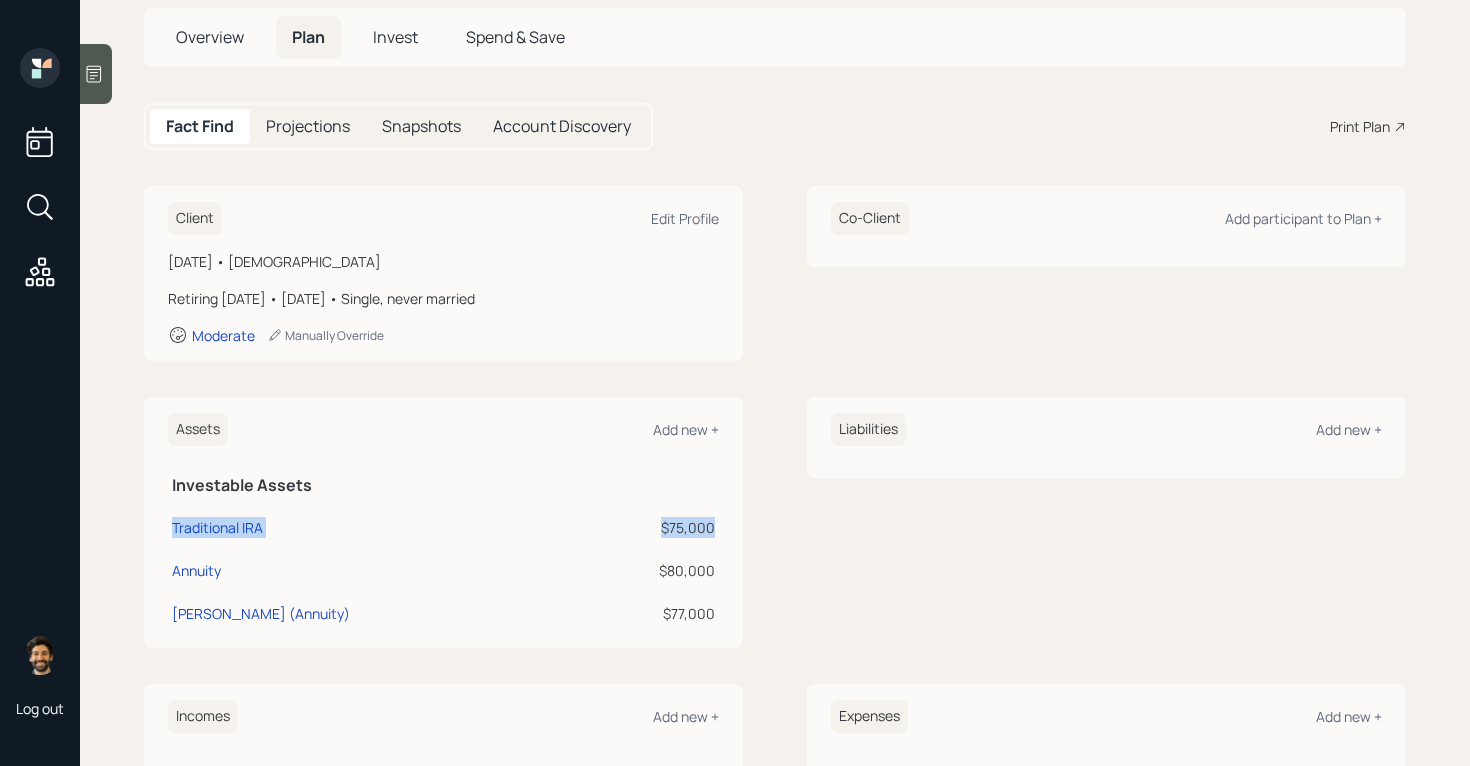 drag, startPoint x: 718, startPoint y: 530, endPoint x: 169, endPoint y: 517, distance: 549.1539 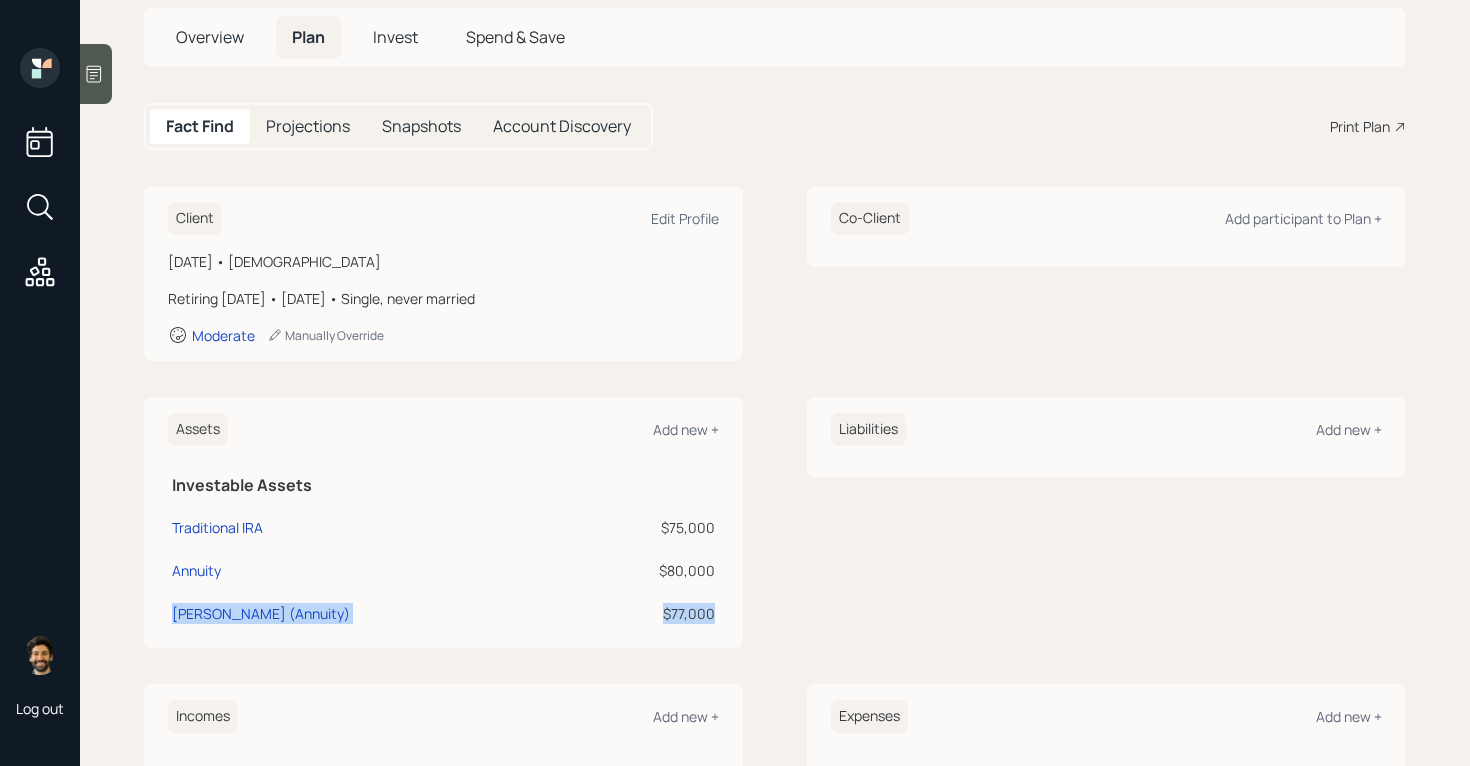 drag, startPoint x: 717, startPoint y: 619, endPoint x: 272, endPoint y: 597, distance: 445.5435 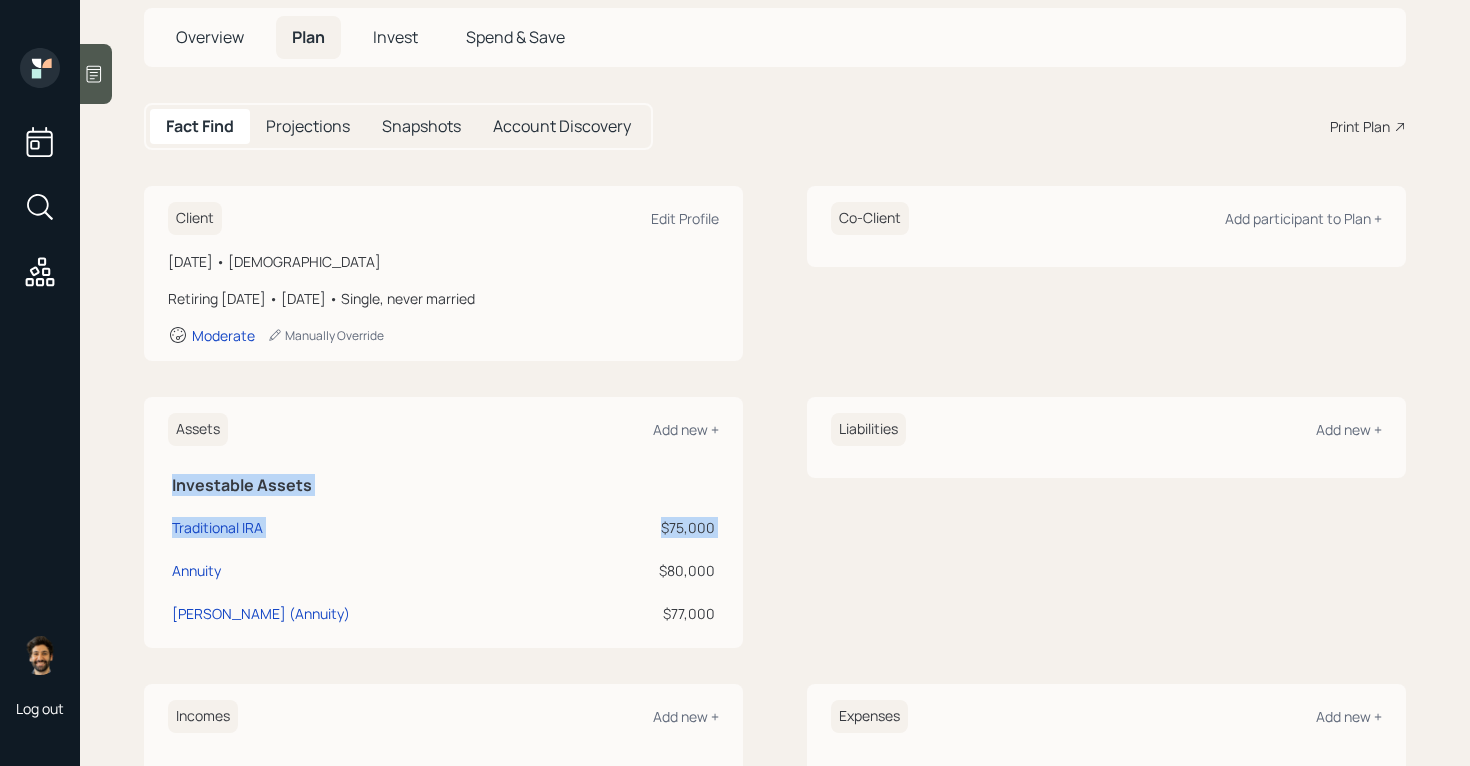drag, startPoint x: 723, startPoint y: 617, endPoint x: 172, endPoint y: 581, distance: 552.1748 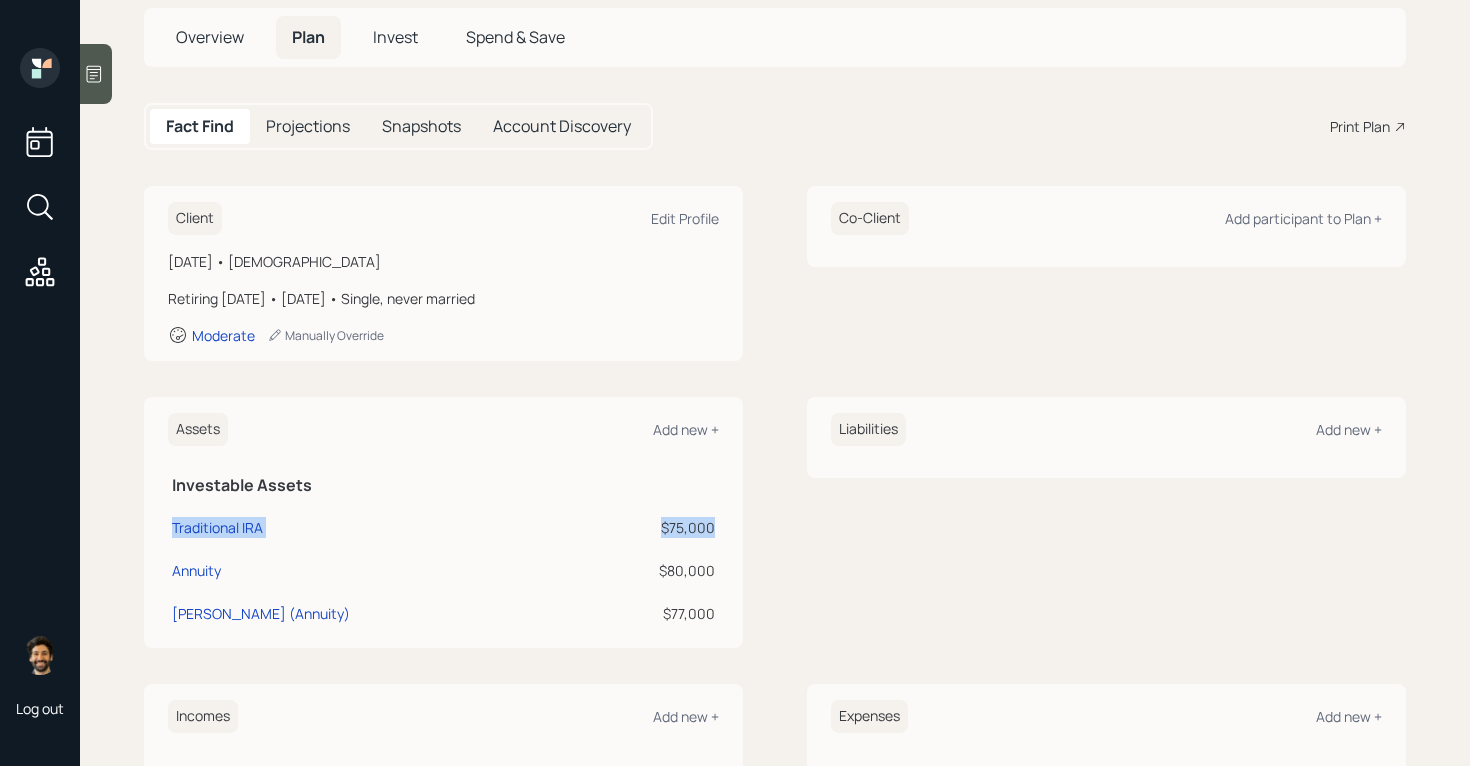 drag, startPoint x: 717, startPoint y: 523, endPoint x: 169, endPoint y: 527, distance: 548.0146 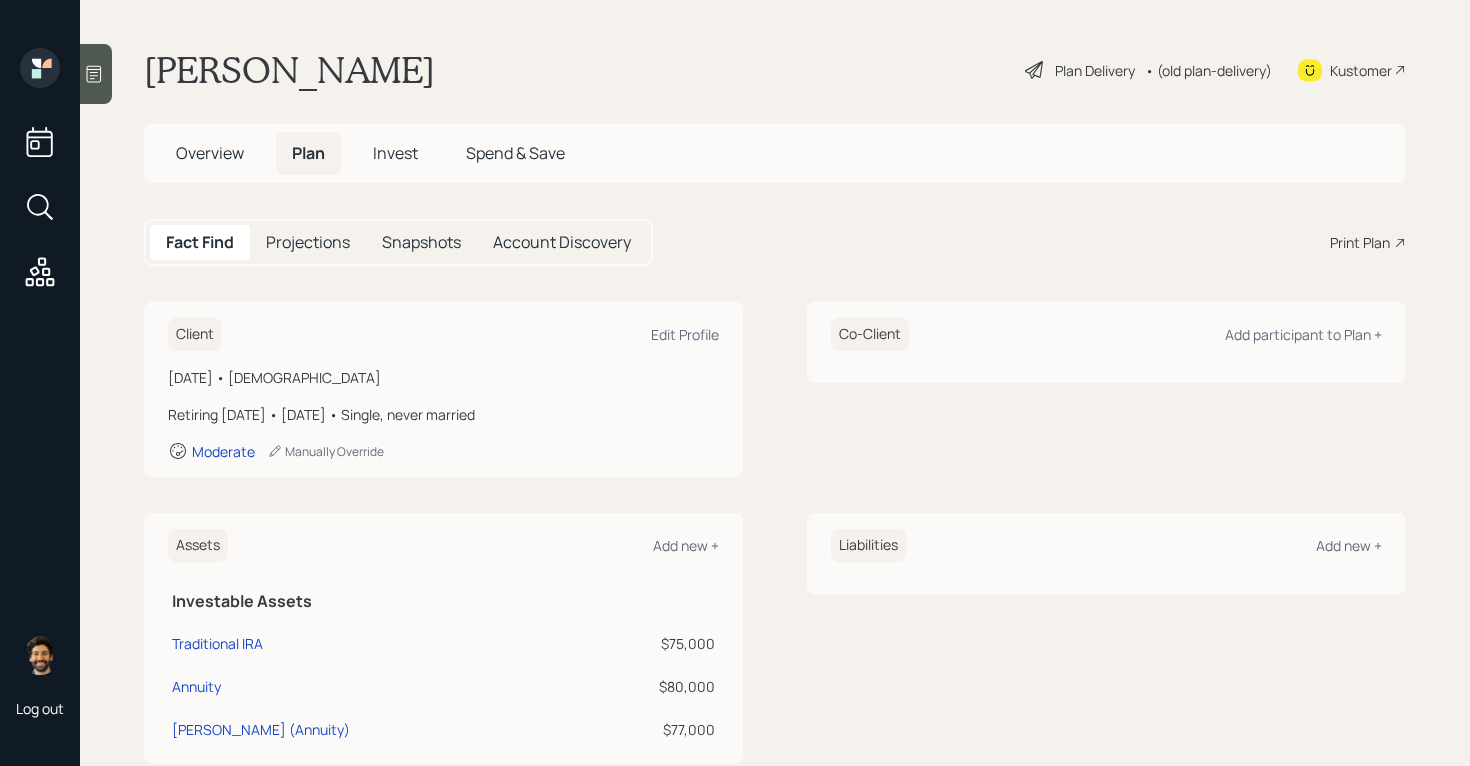 click on "• (old plan-delivery)" at bounding box center (1208, 70) 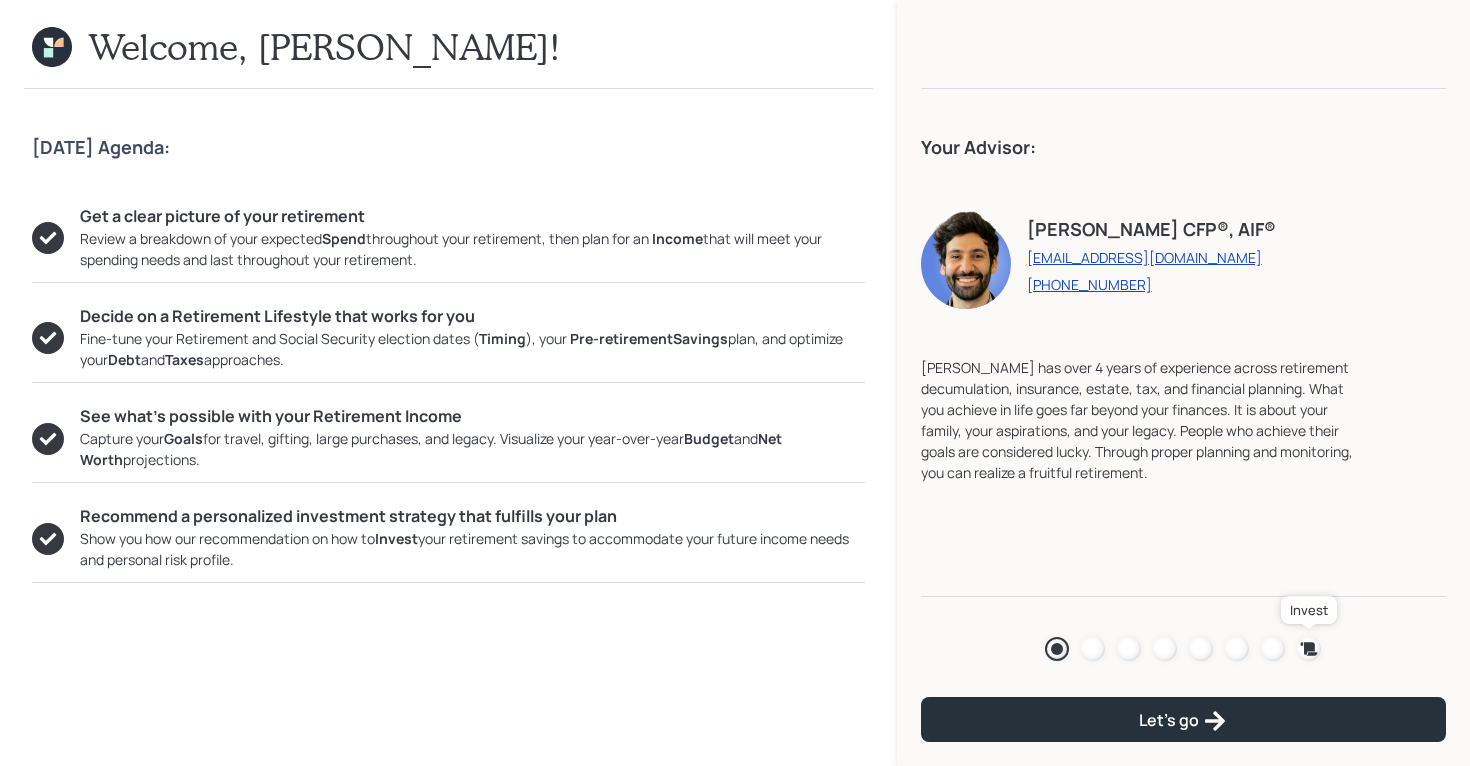 click 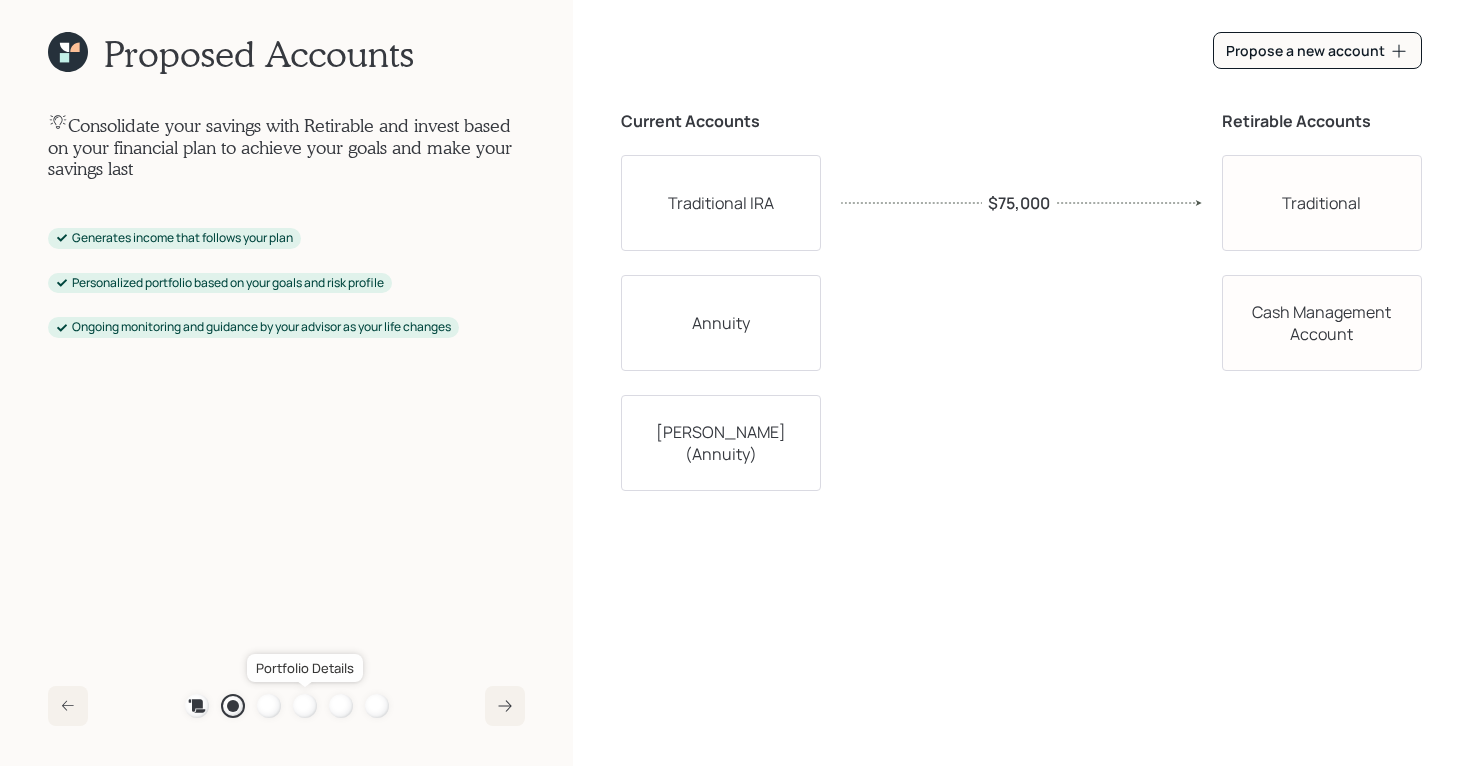 click at bounding box center [305, 706] 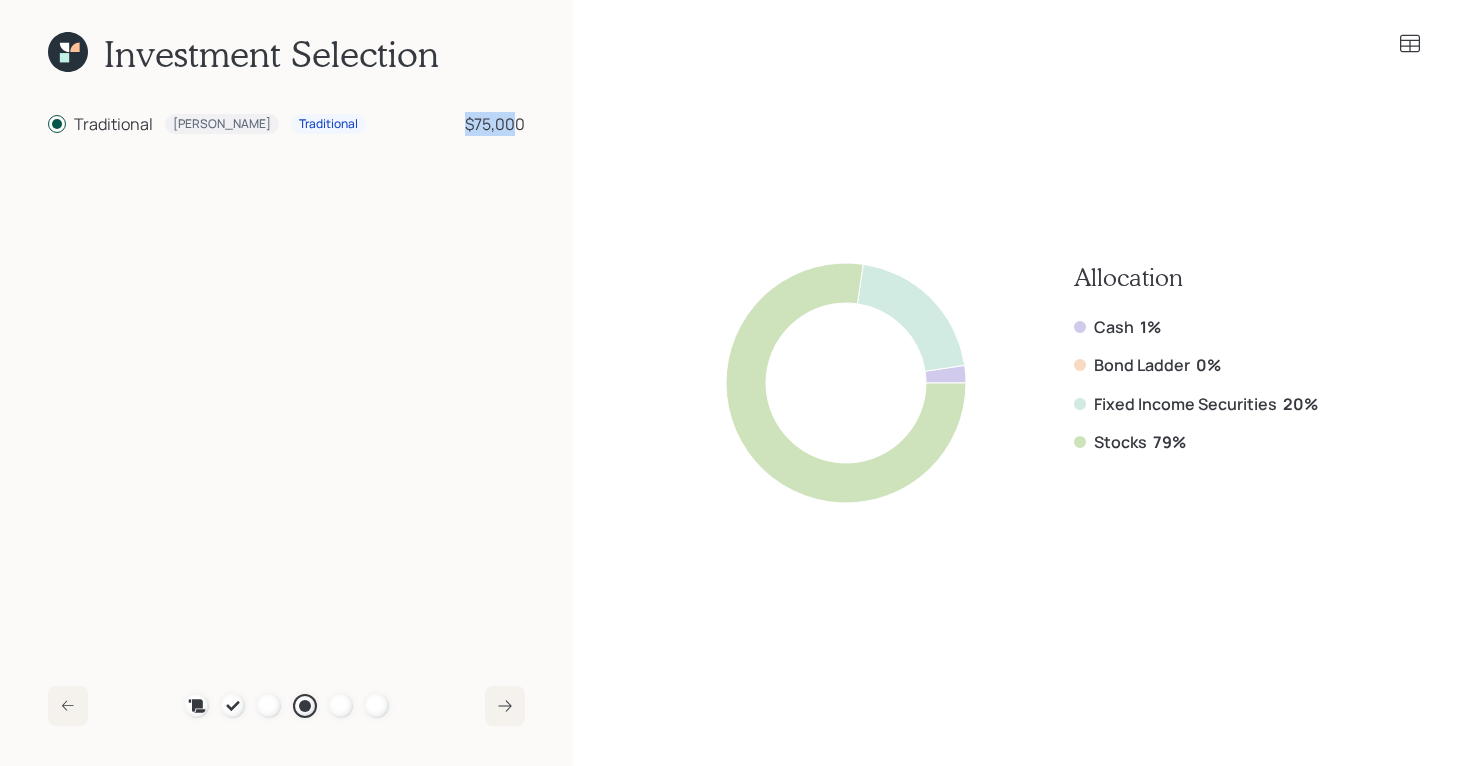 drag, startPoint x: 520, startPoint y: 123, endPoint x: 420, endPoint y: 117, distance: 100.17984 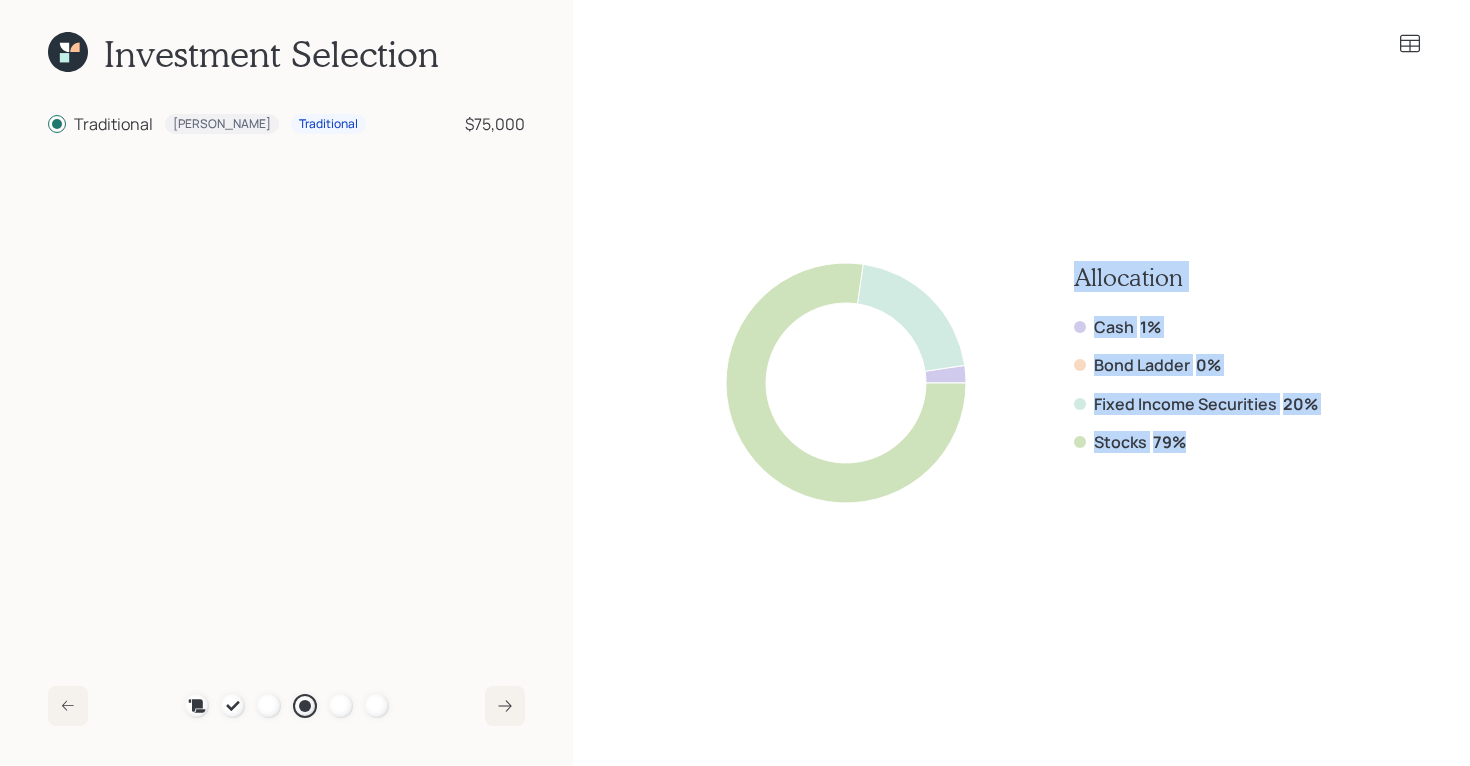 drag, startPoint x: 1191, startPoint y: 451, endPoint x: 1068, endPoint y: 268, distance: 220.4949 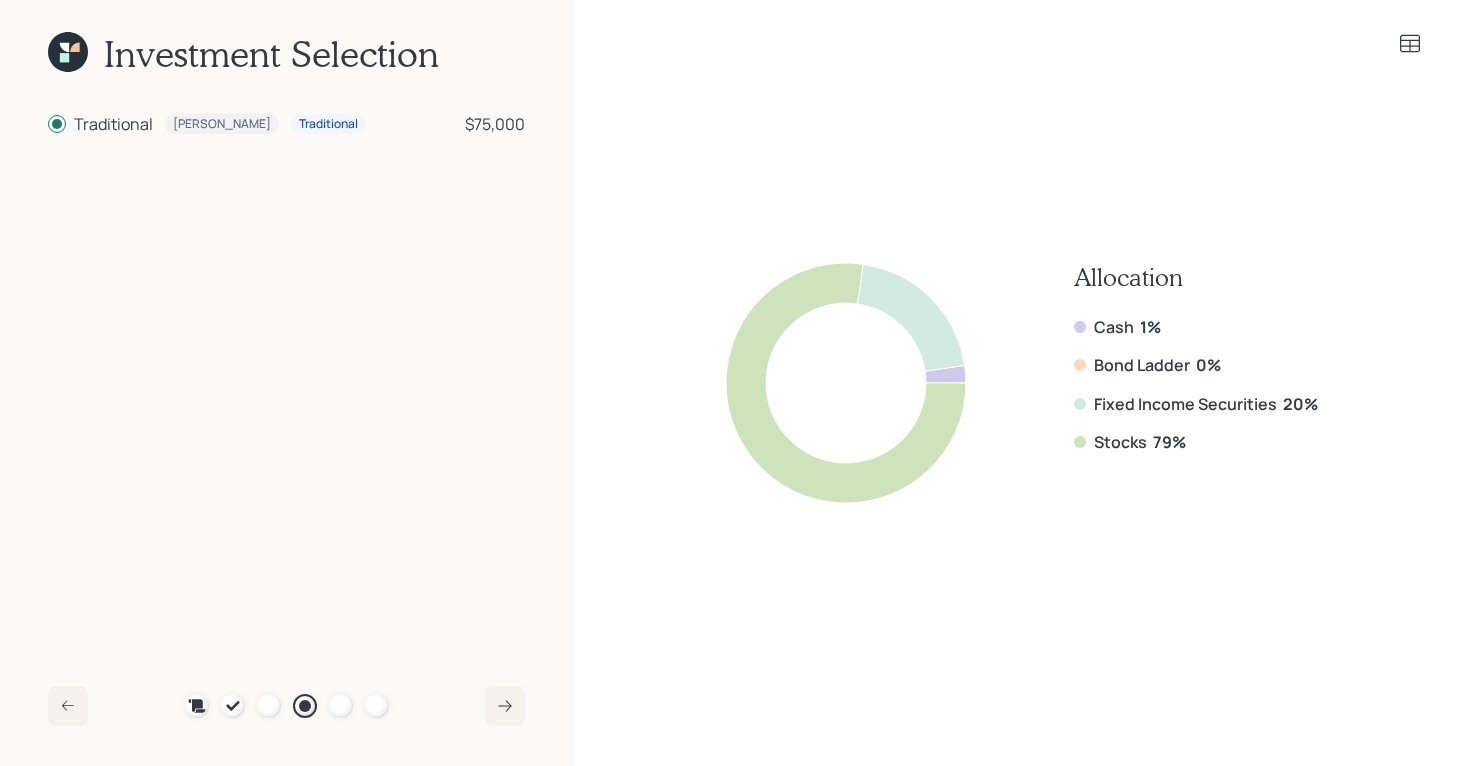 click 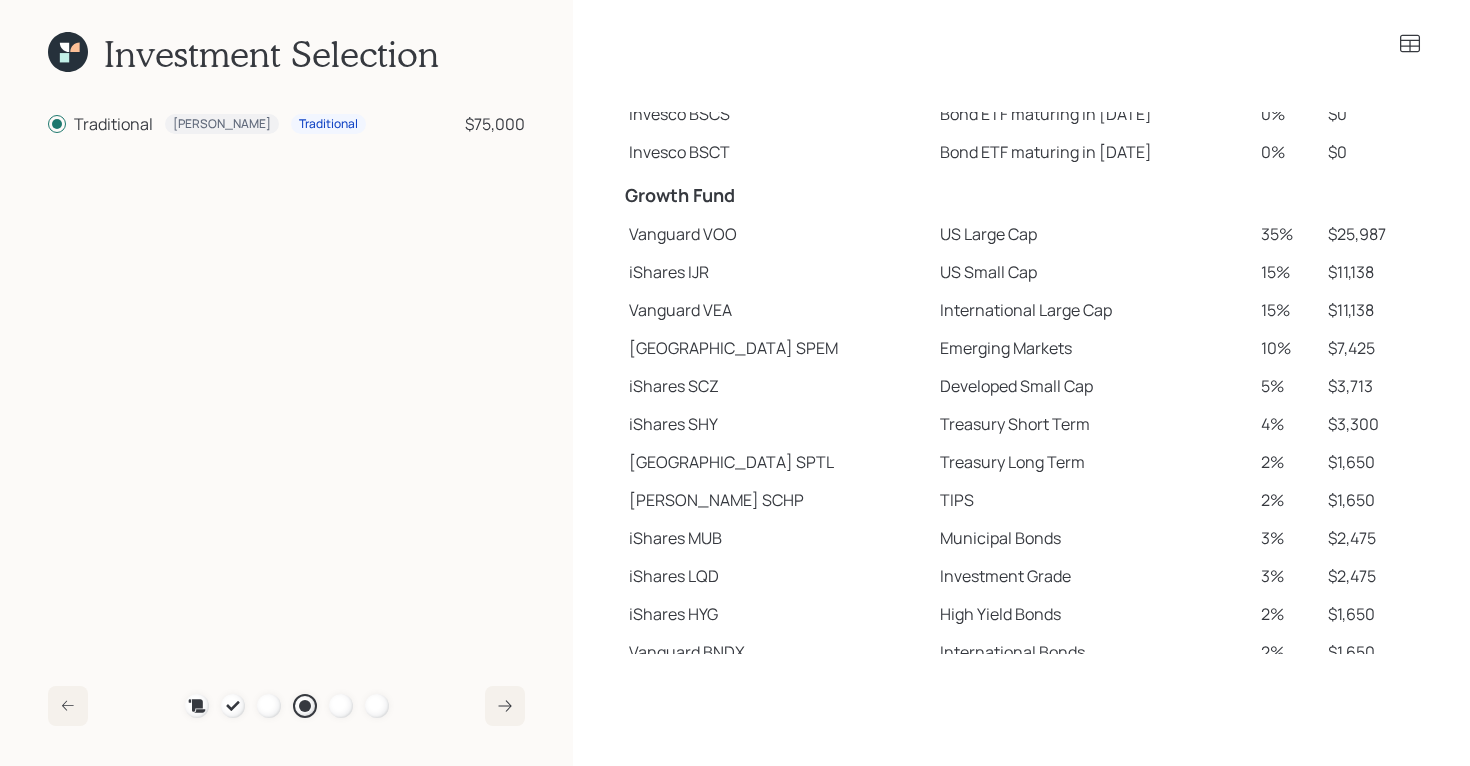 scroll, scrollTop: 273, scrollLeft: 0, axis: vertical 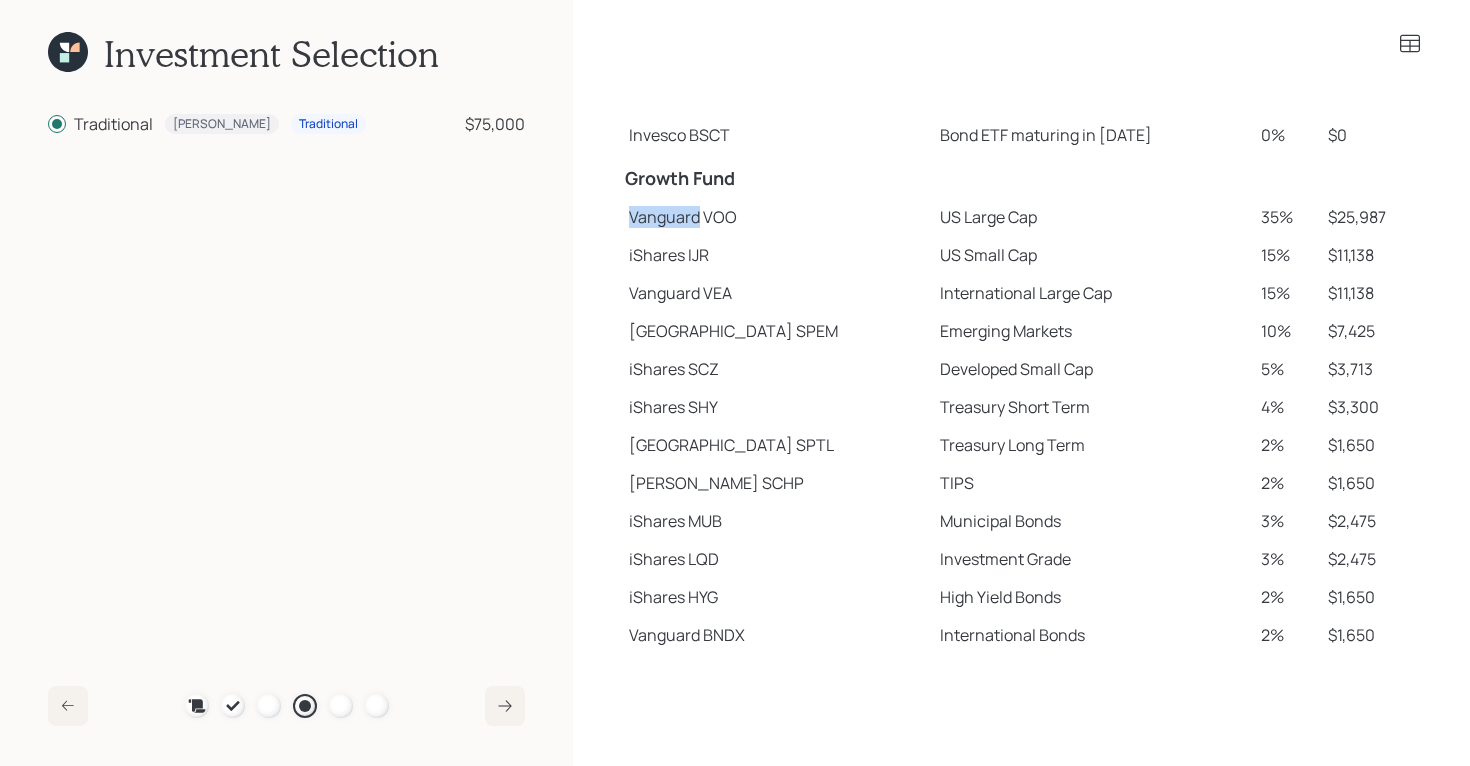drag, startPoint x: 625, startPoint y: 223, endPoint x: 695, endPoint y: 219, distance: 70.11419 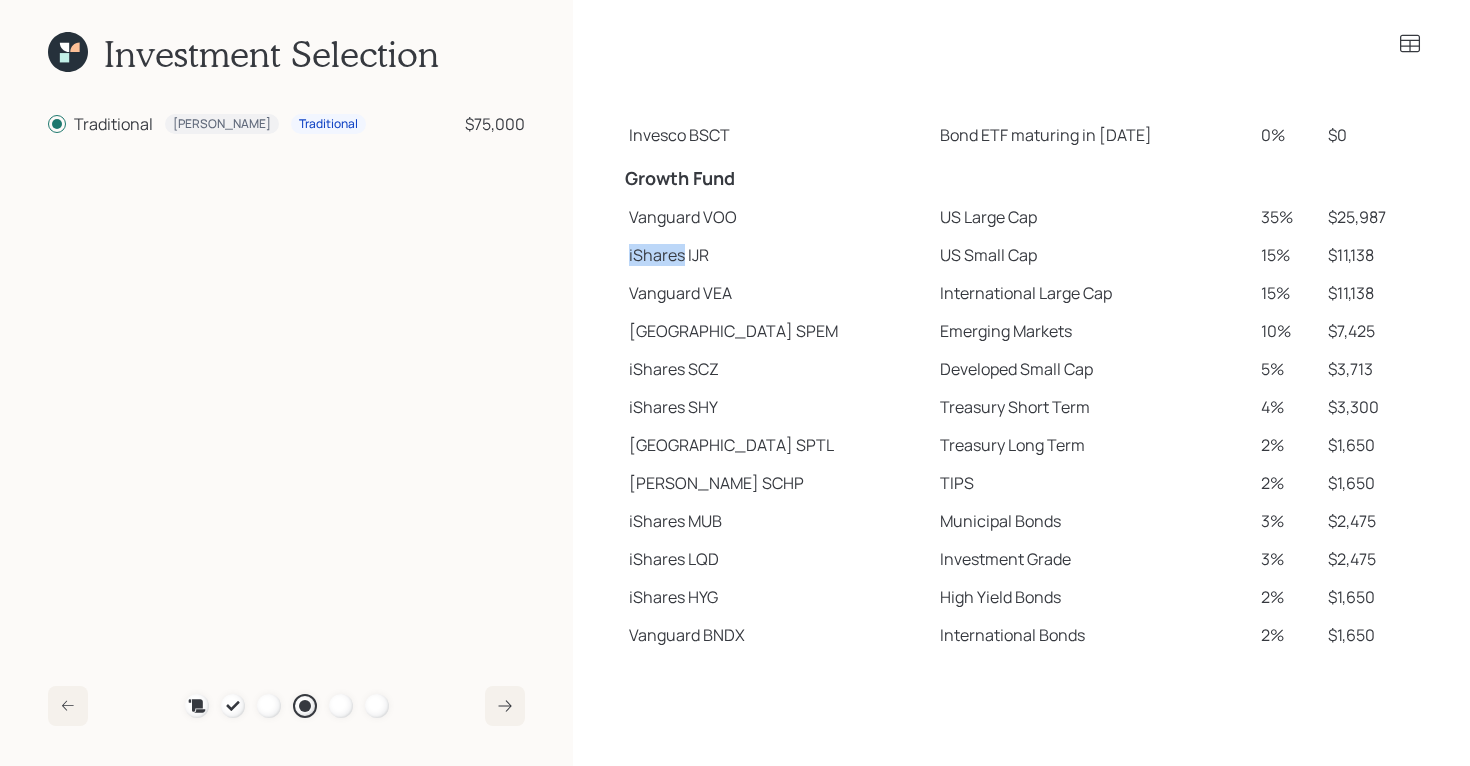 drag, startPoint x: 623, startPoint y: 257, endPoint x: 685, endPoint y: 257, distance: 62 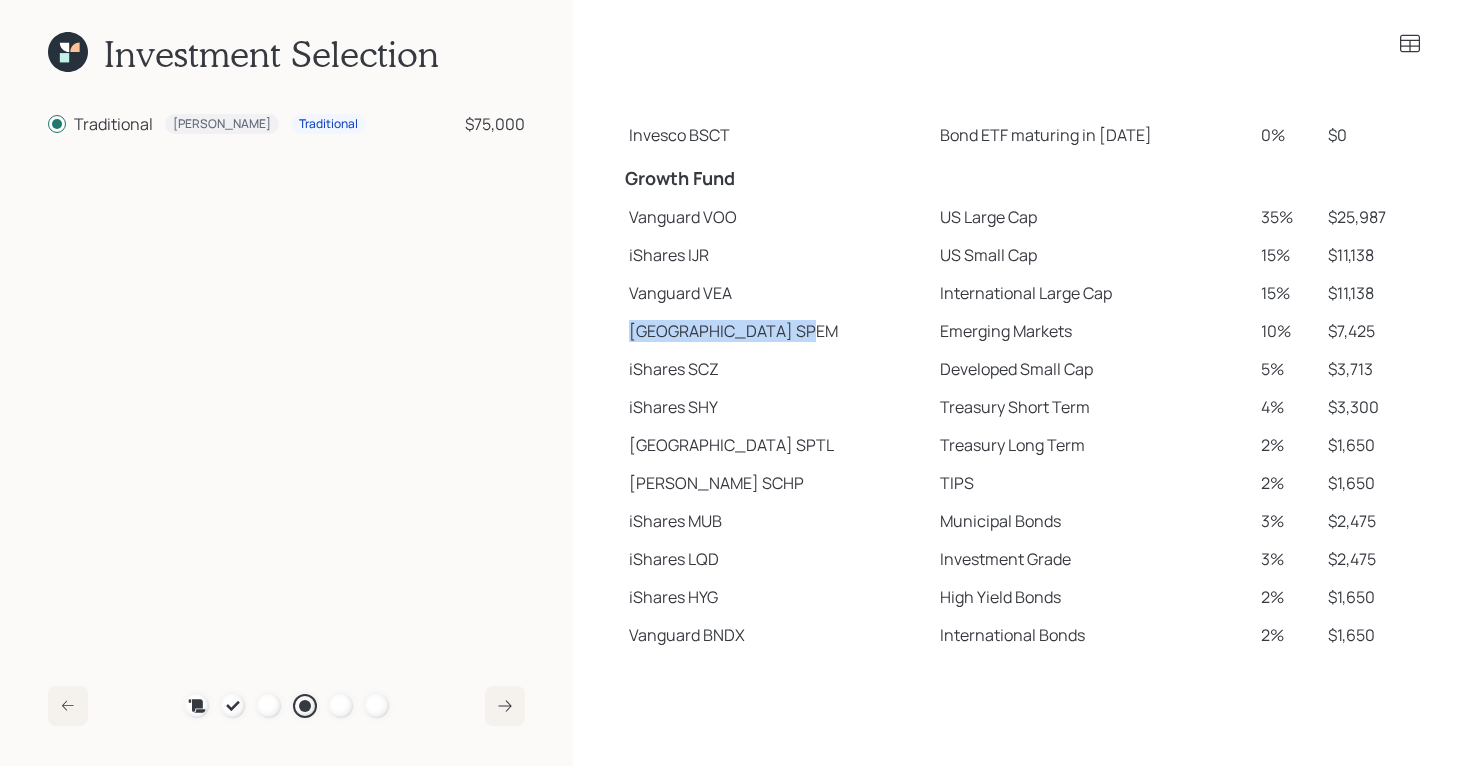 drag, startPoint x: 623, startPoint y: 329, endPoint x: 742, endPoint y: 341, distance: 119.60351 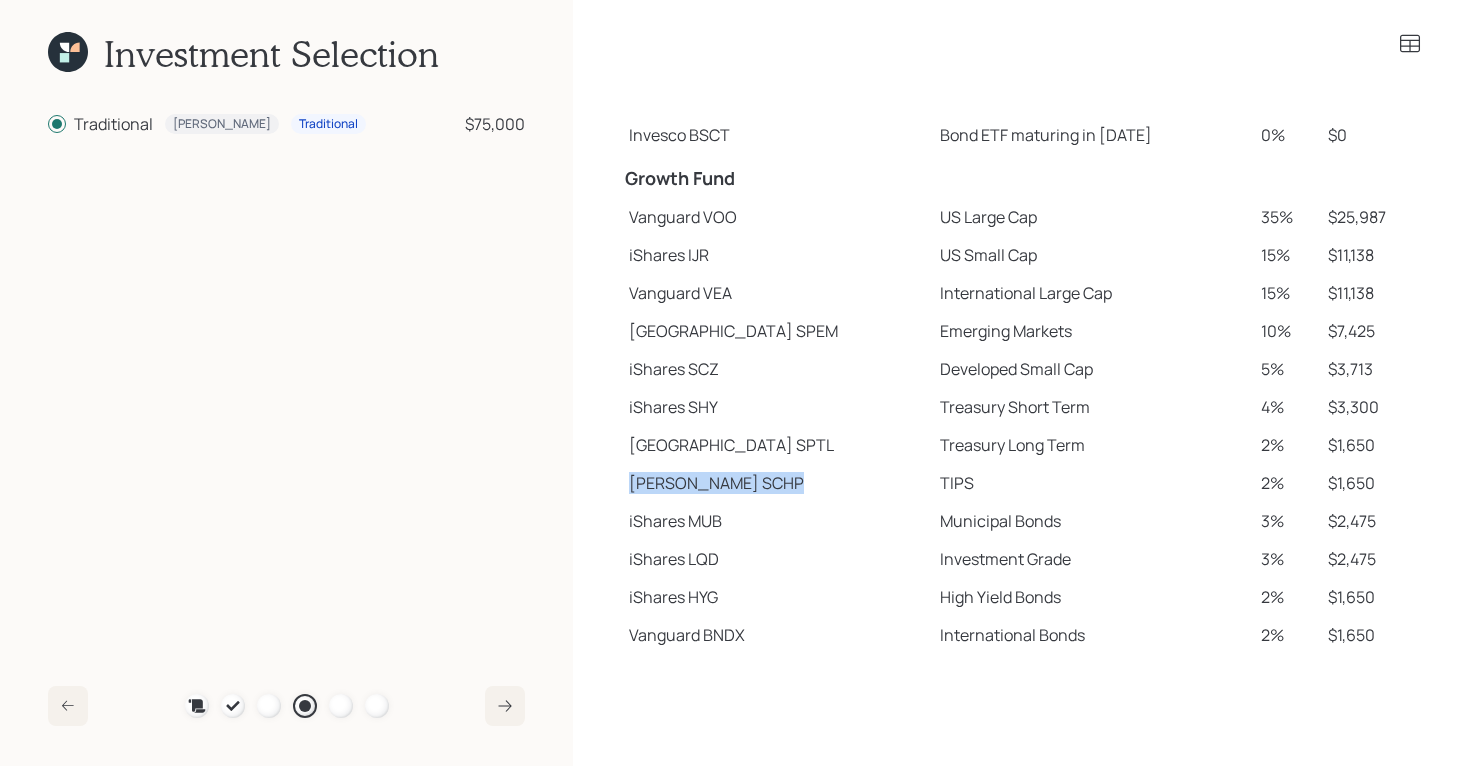 drag, startPoint x: 624, startPoint y: 486, endPoint x: 704, endPoint y: 496, distance: 80.622574 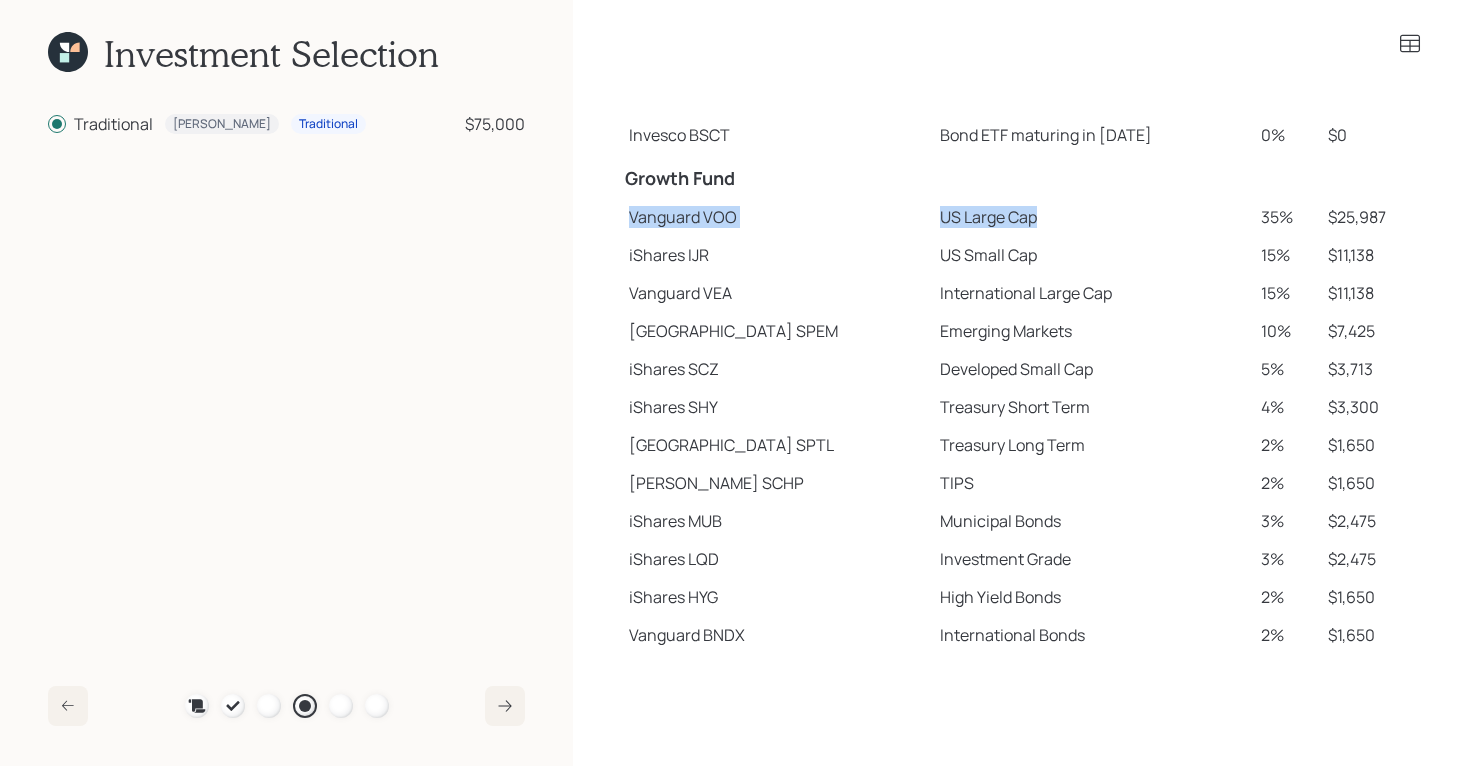 drag, startPoint x: 633, startPoint y: 217, endPoint x: 967, endPoint y: 217, distance: 334 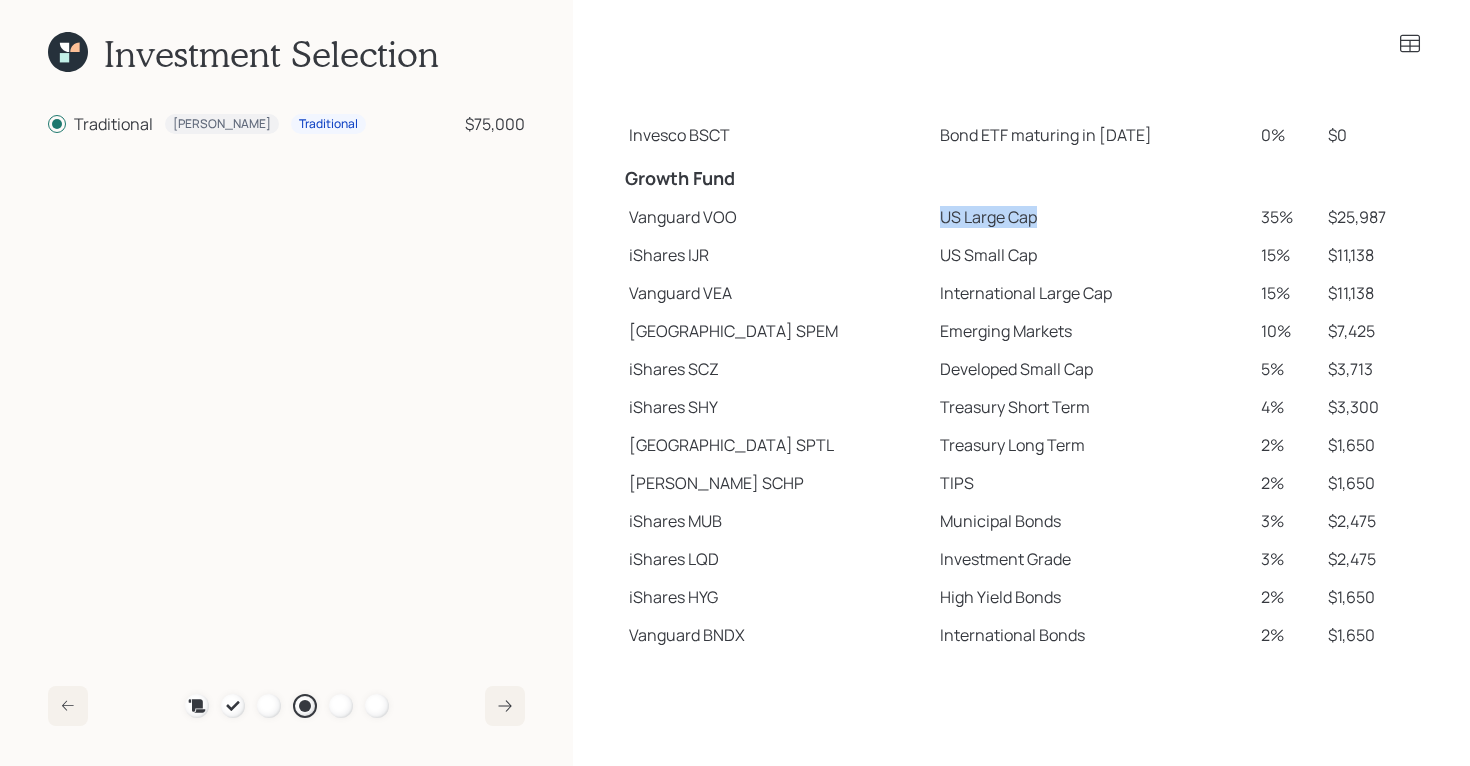 drag, startPoint x: 868, startPoint y: 214, endPoint x: 975, endPoint y: 220, distance: 107.16809 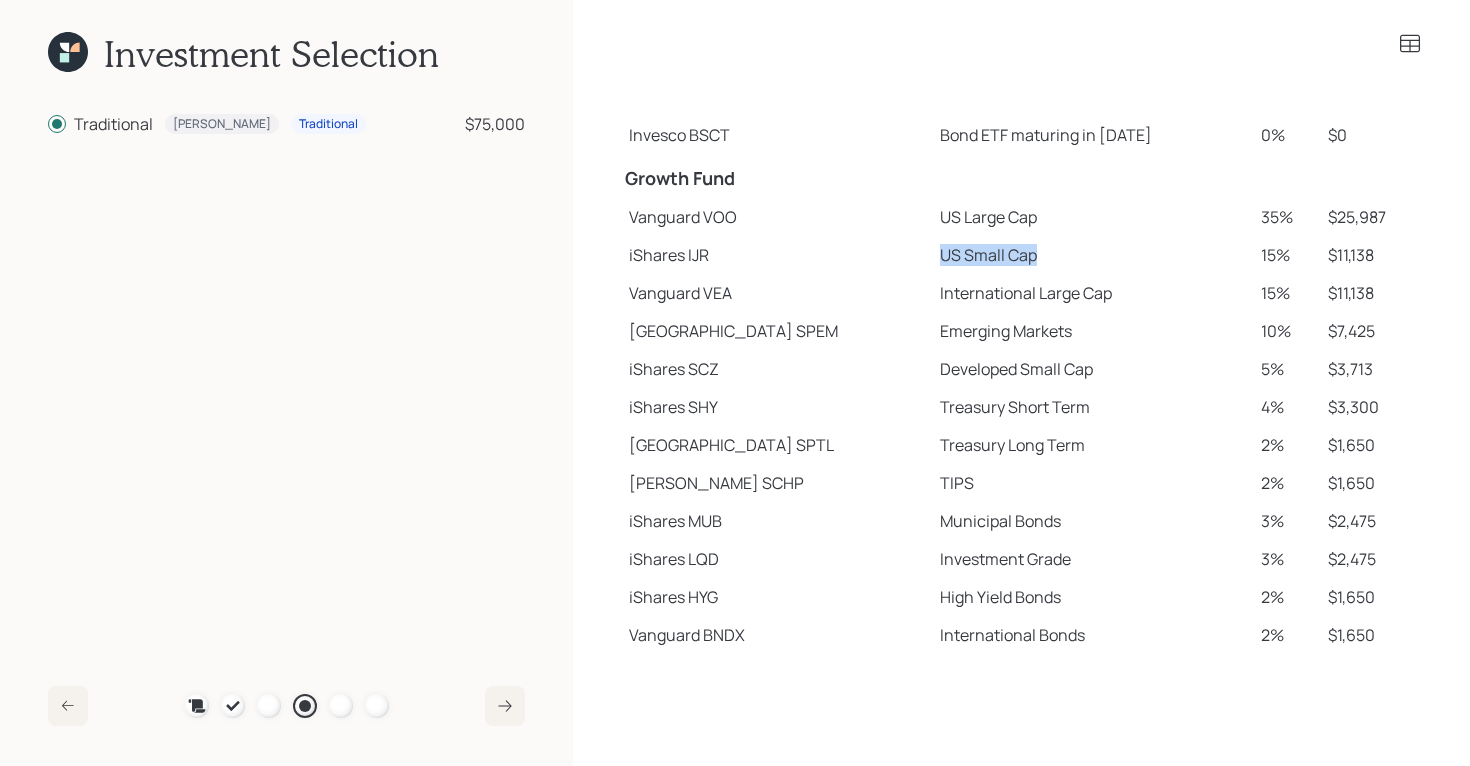 drag, startPoint x: 869, startPoint y: 253, endPoint x: 966, endPoint y: 254, distance: 97.00516 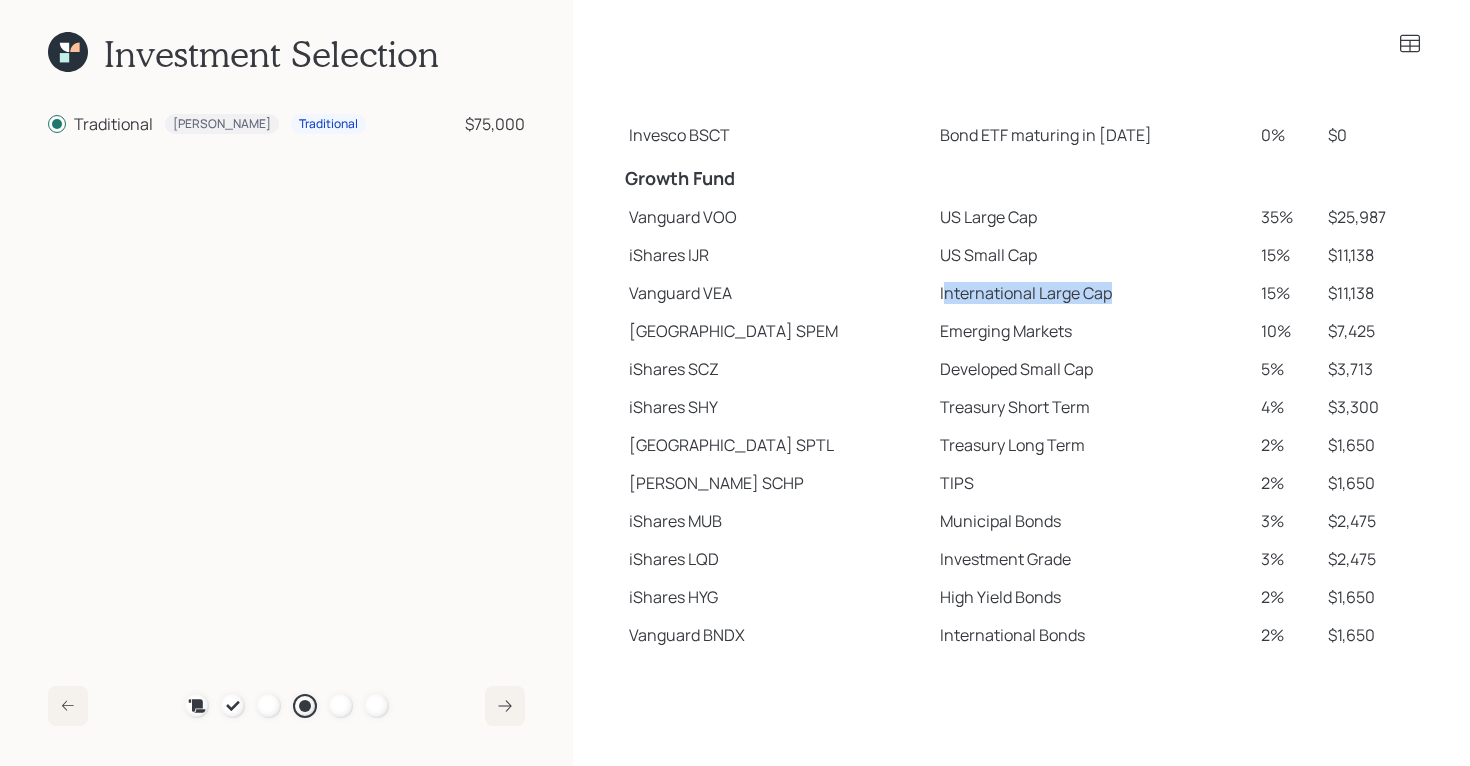 drag, startPoint x: 872, startPoint y: 293, endPoint x: 1096, endPoint y: 295, distance: 224.00893 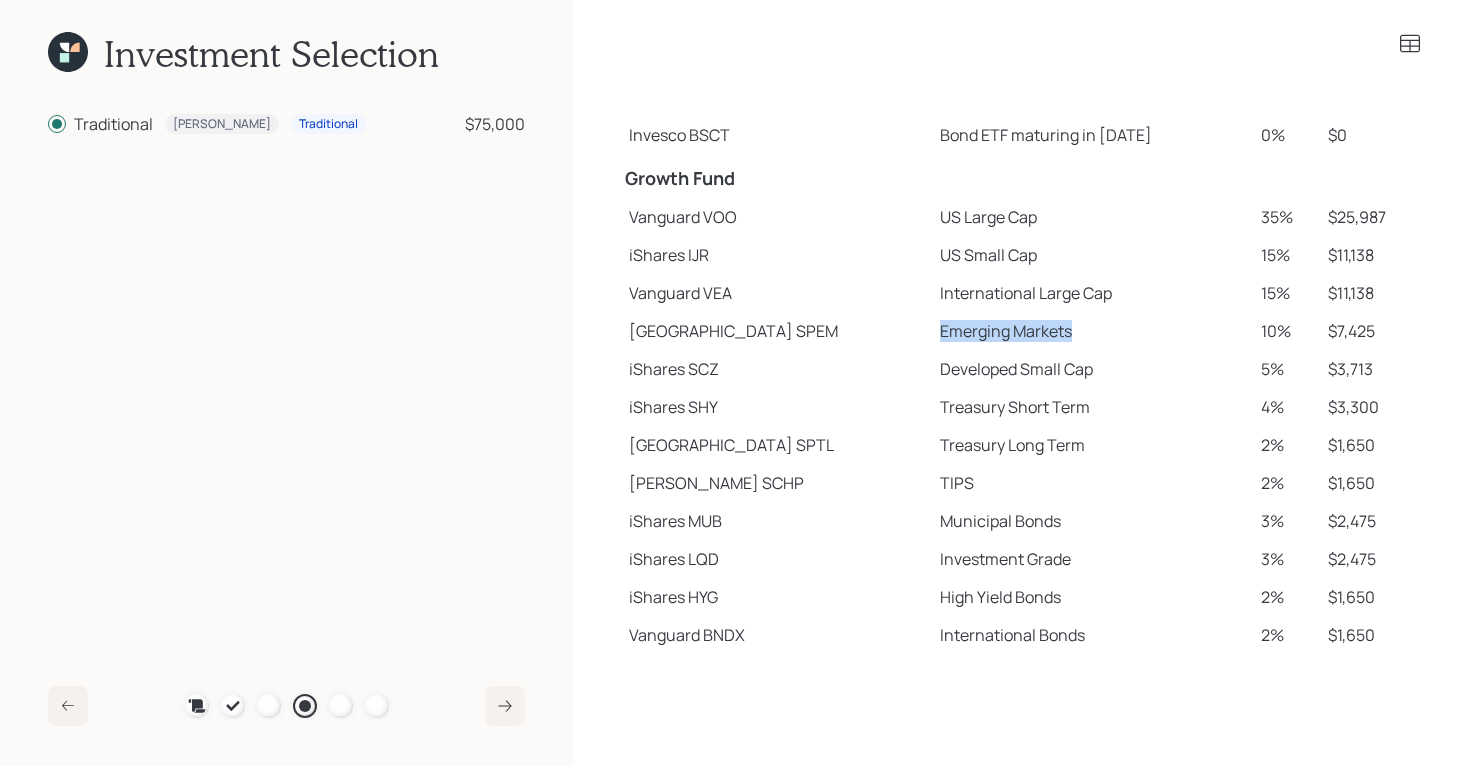 drag, startPoint x: 870, startPoint y: 327, endPoint x: 998, endPoint y: 327, distance: 128 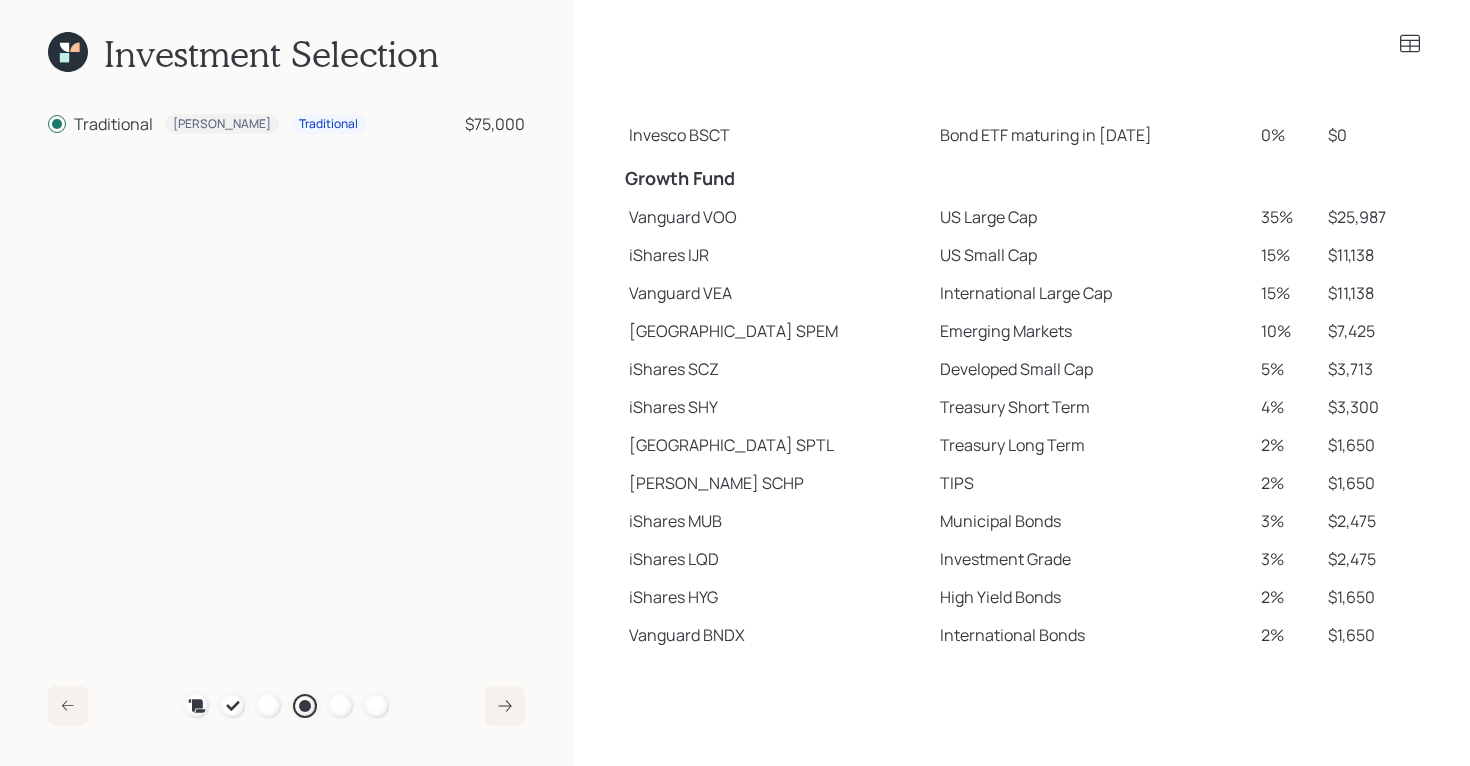 click 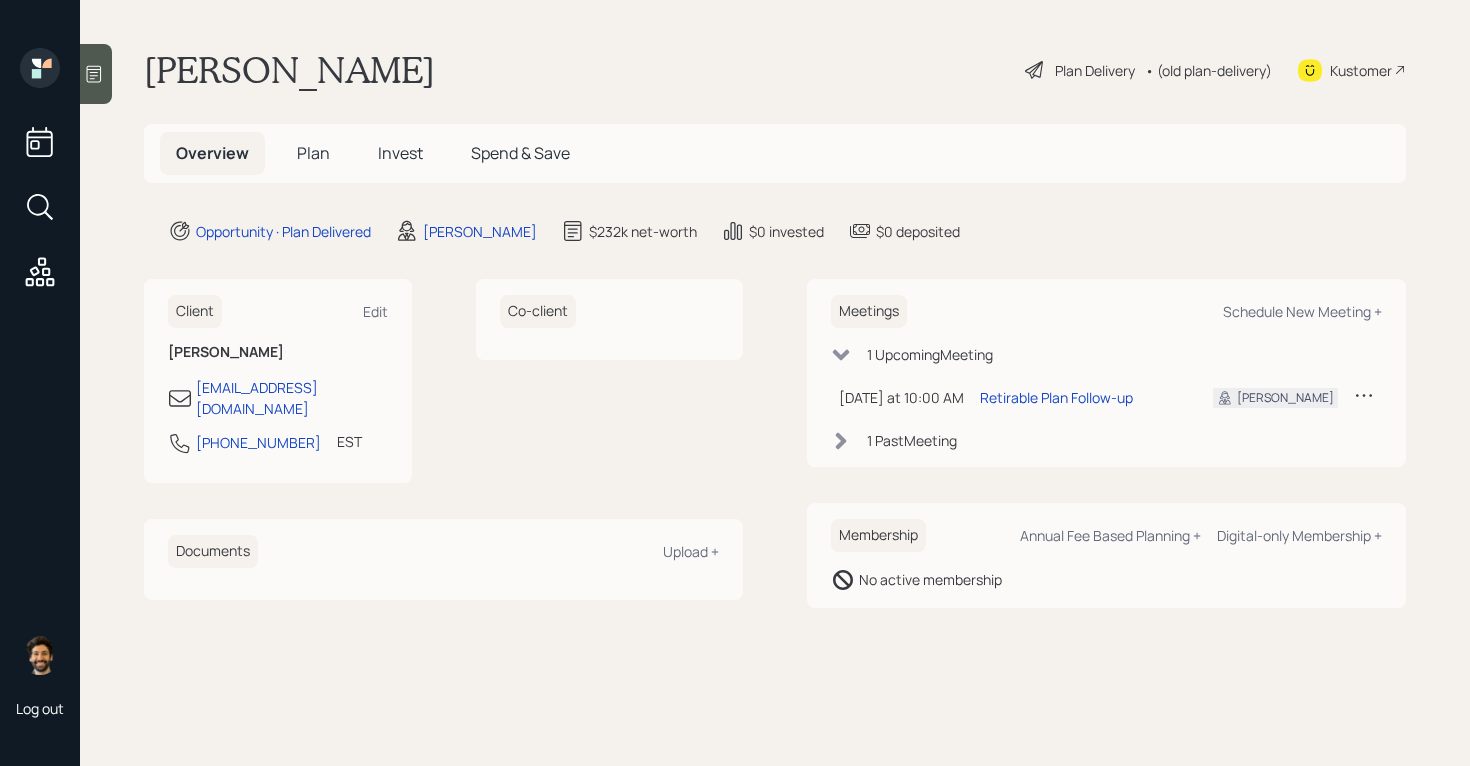 click on "Plan" at bounding box center (313, 153) 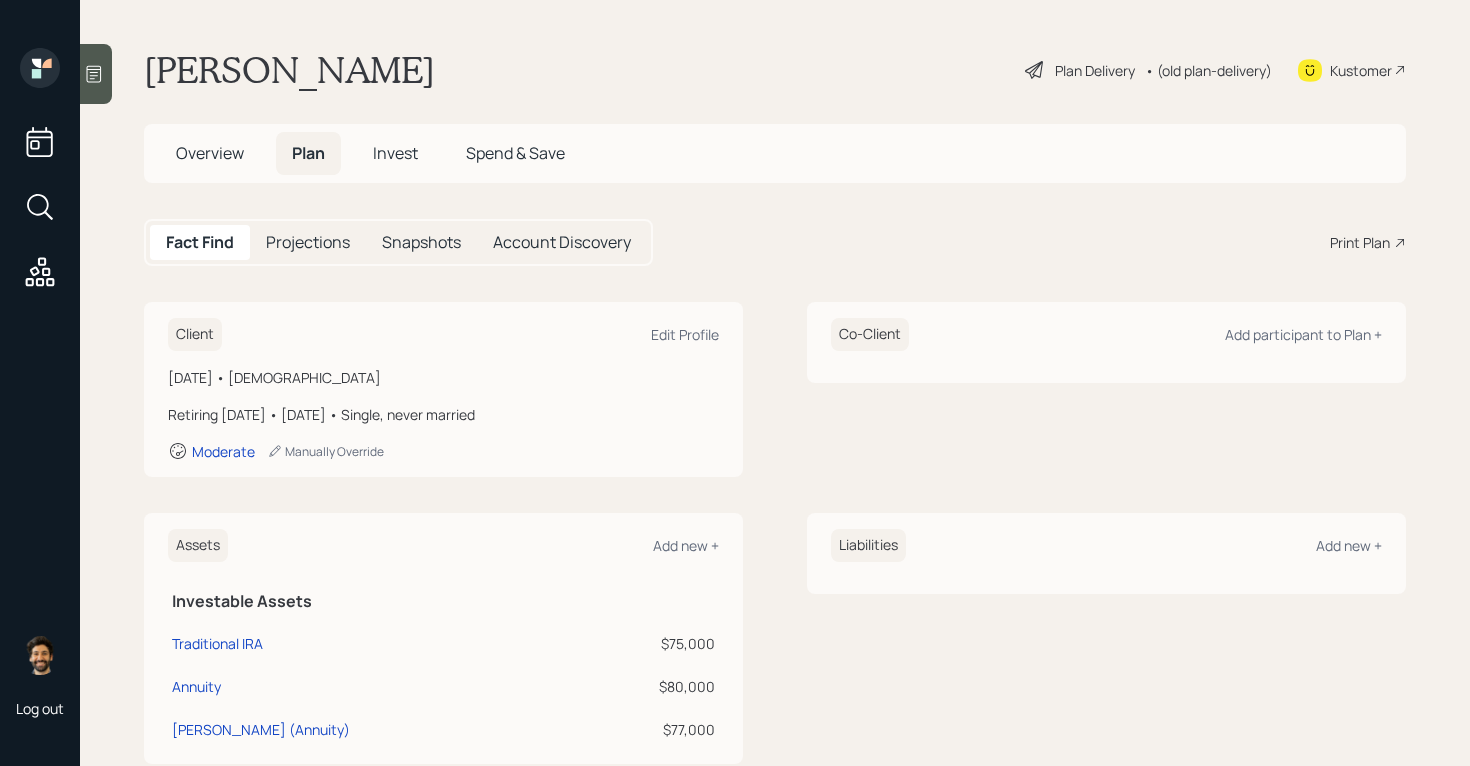 click on "• (old plan-delivery)" at bounding box center [1208, 70] 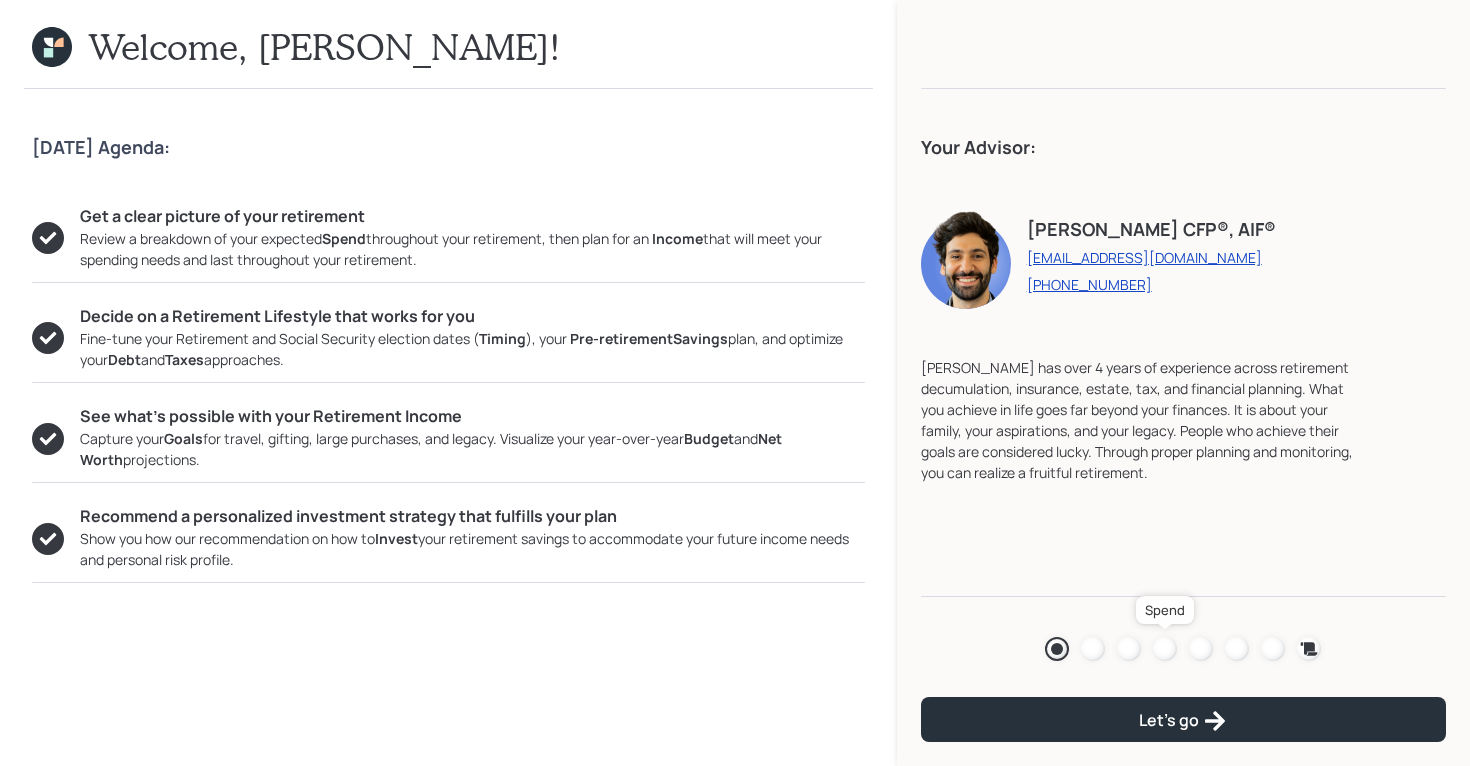 click at bounding box center (1165, 649) 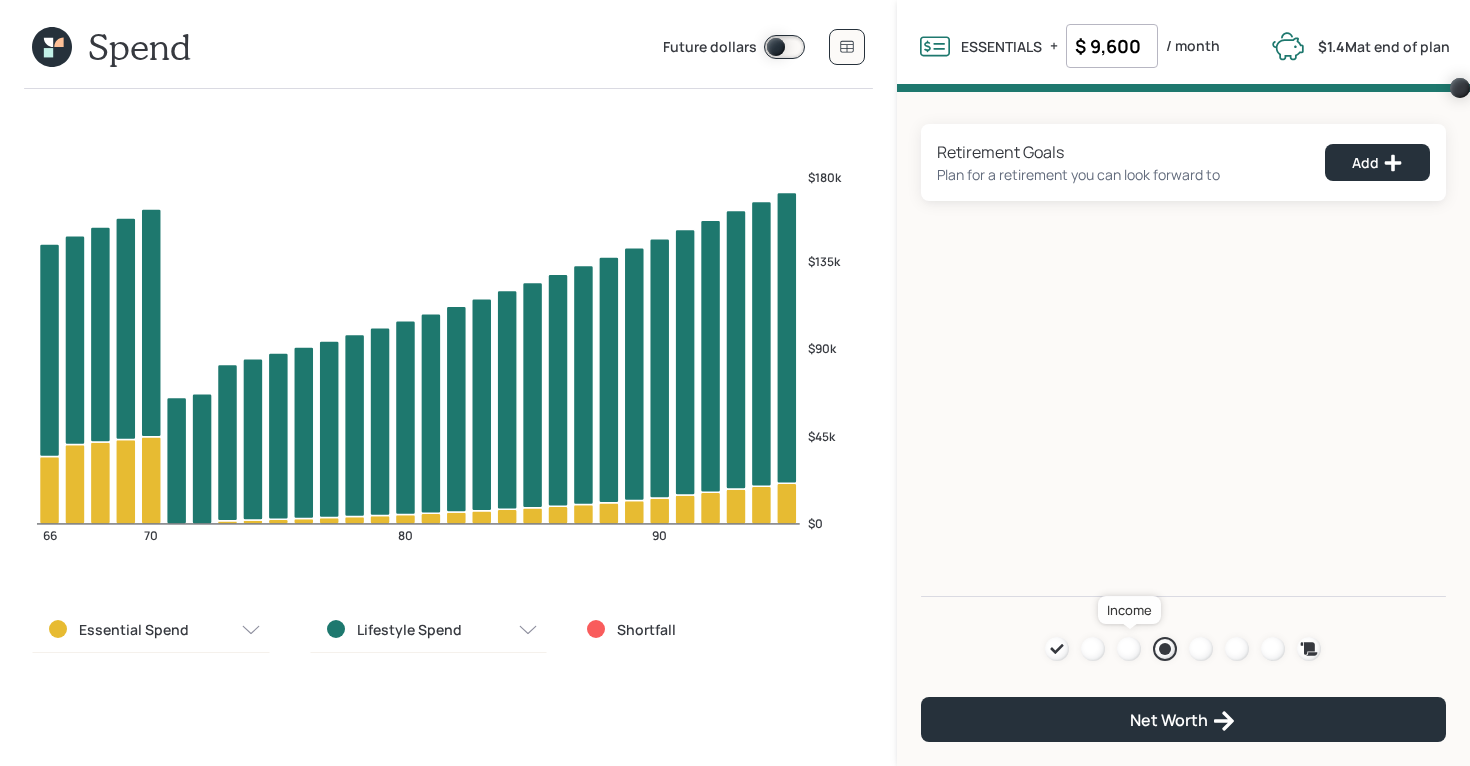 click at bounding box center [1129, 649] 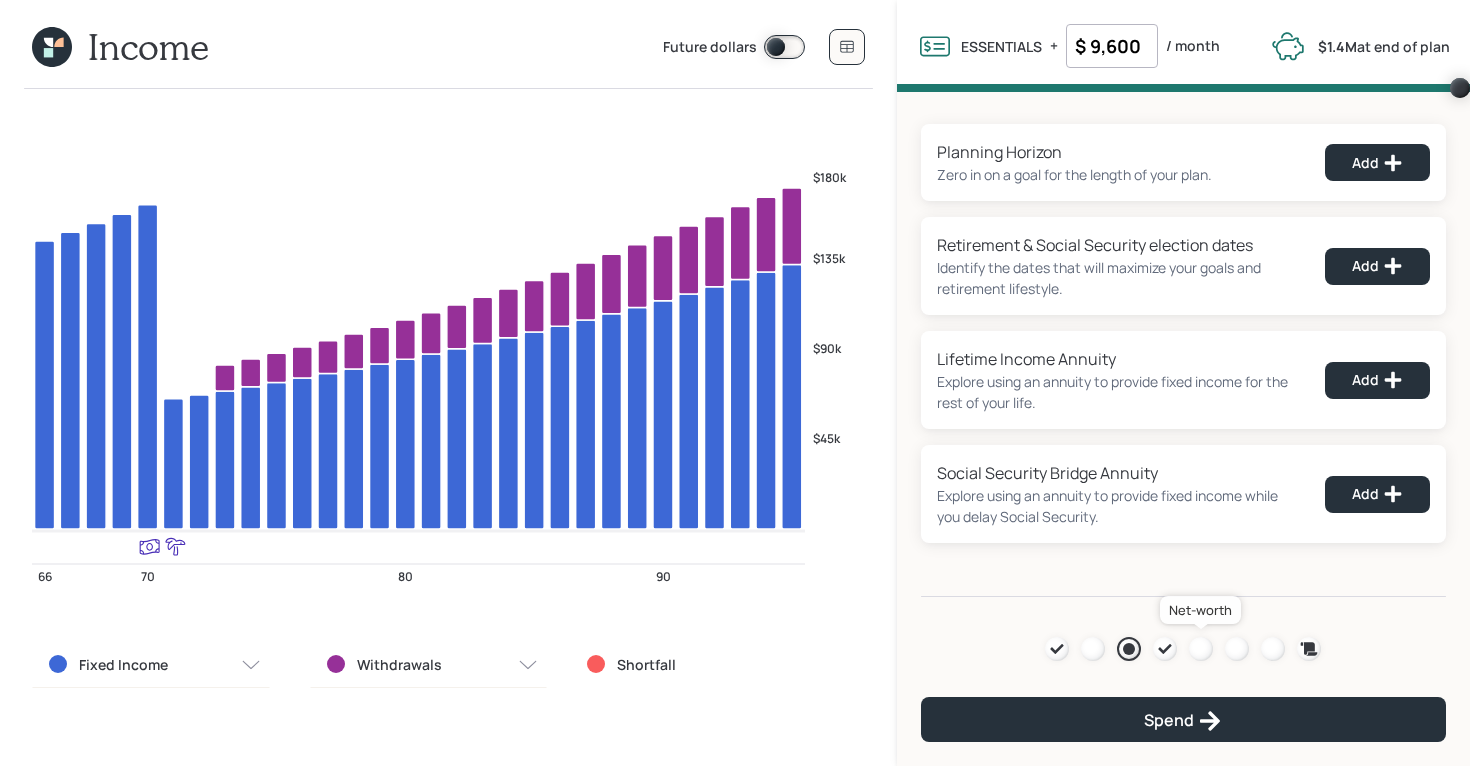 click at bounding box center [1201, 649] 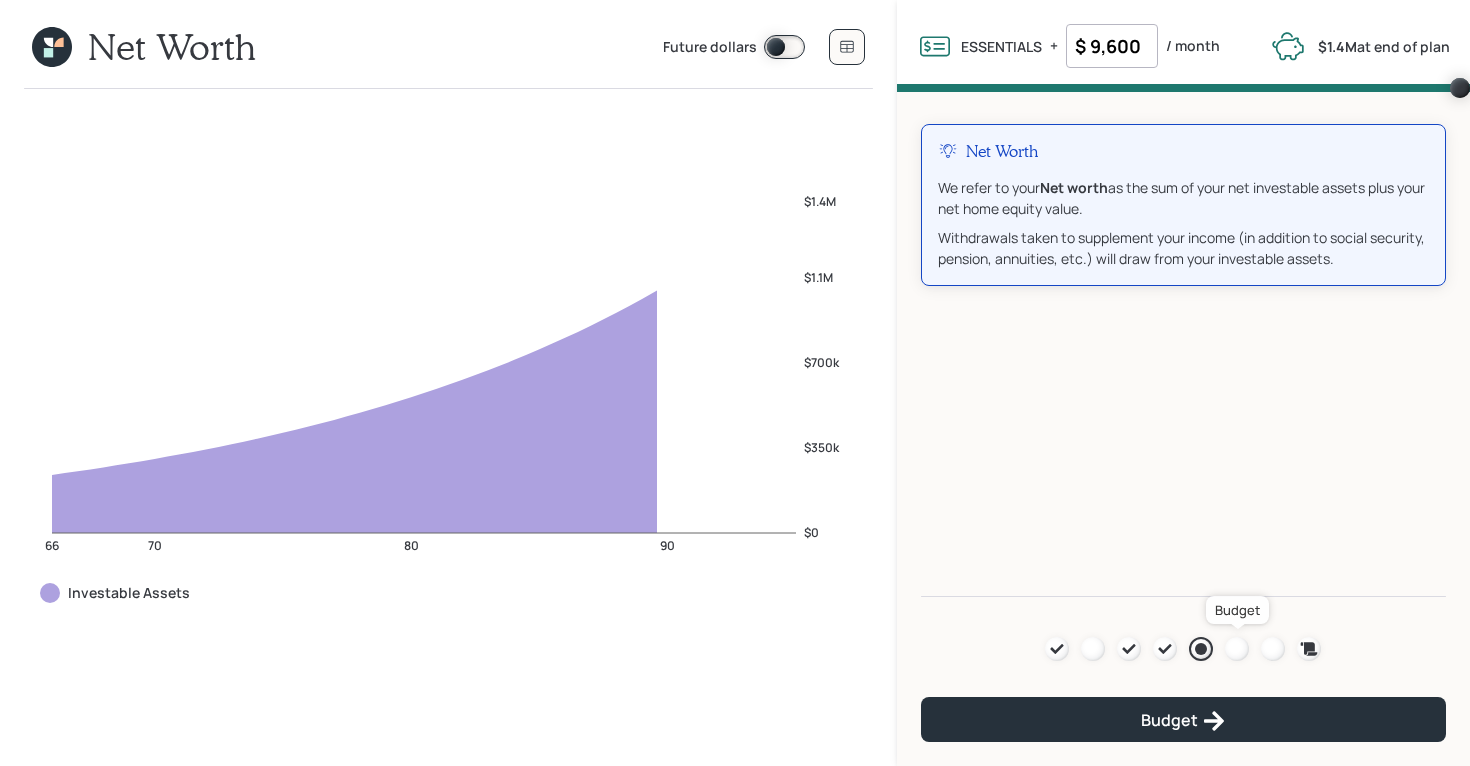 click at bounding box center (1237, 649) 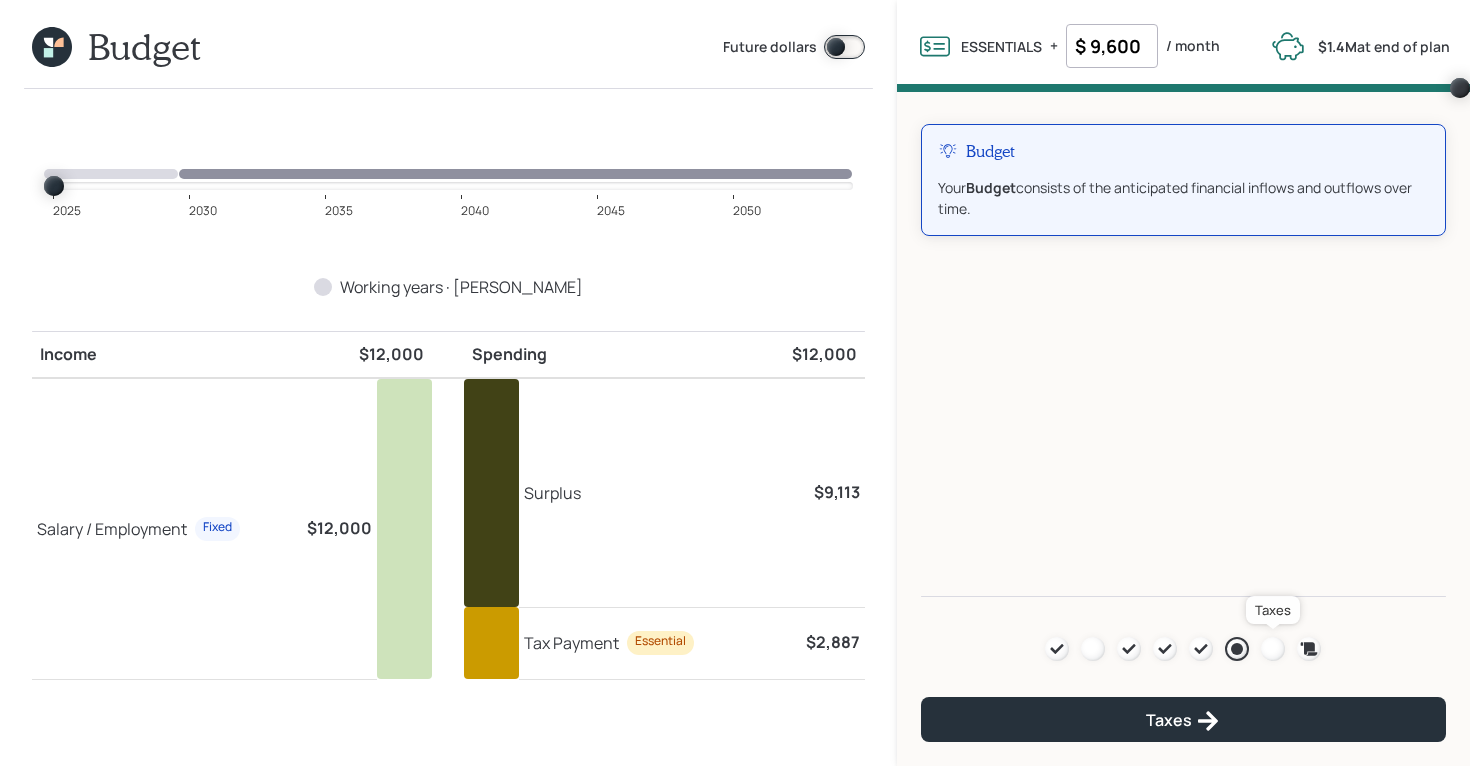 click at bounding box center (1273, 649) 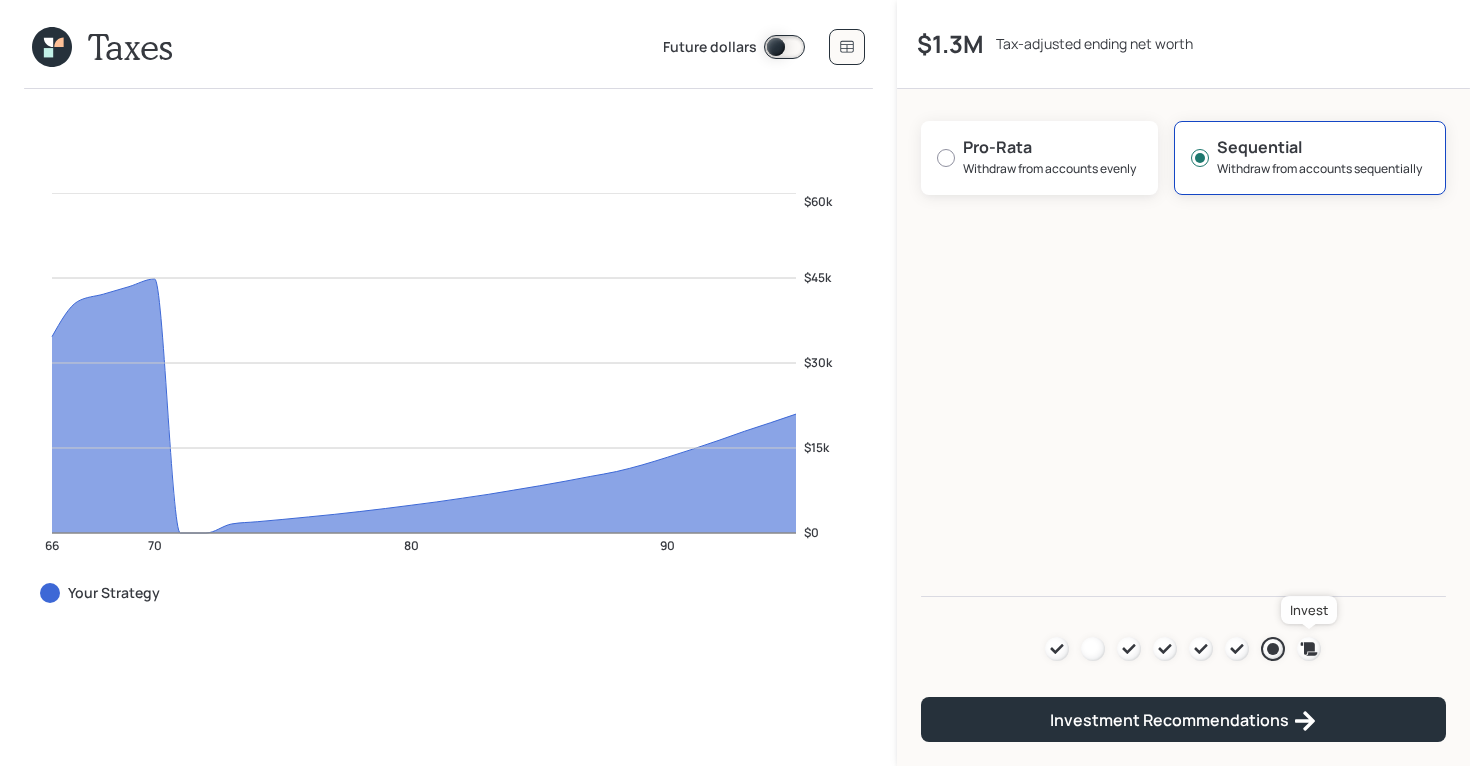click 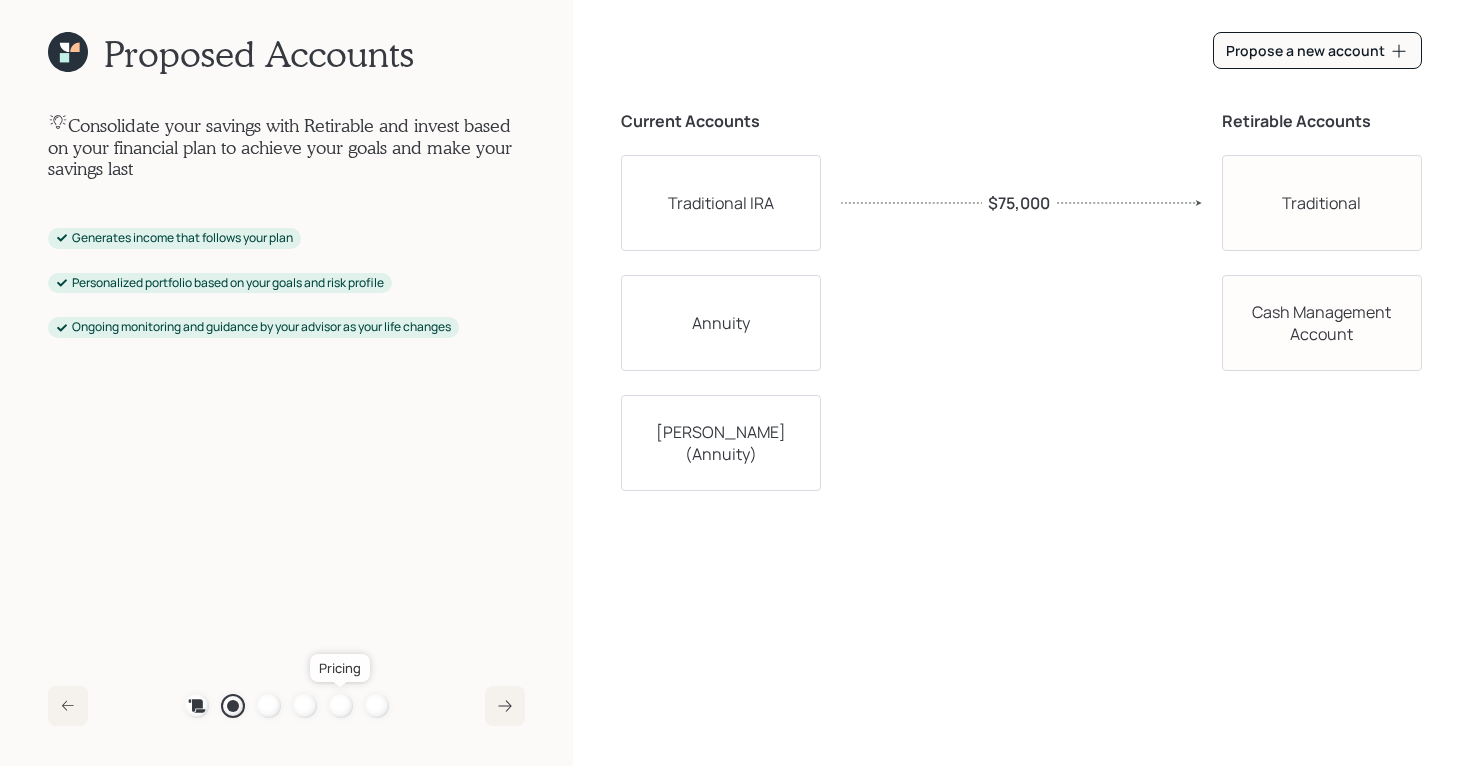 click at bounding box center [341, 706] 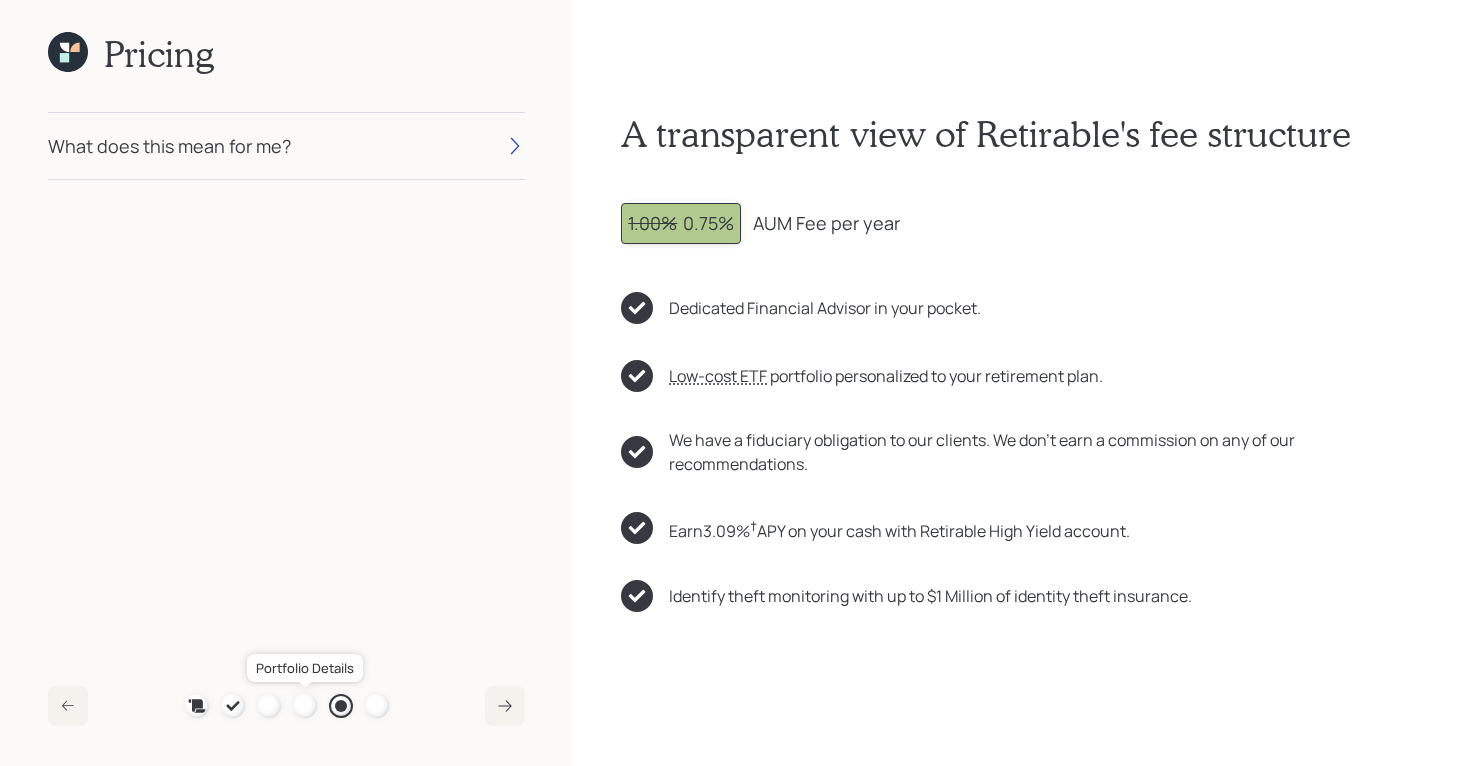 click at bounding box center (305, 706) 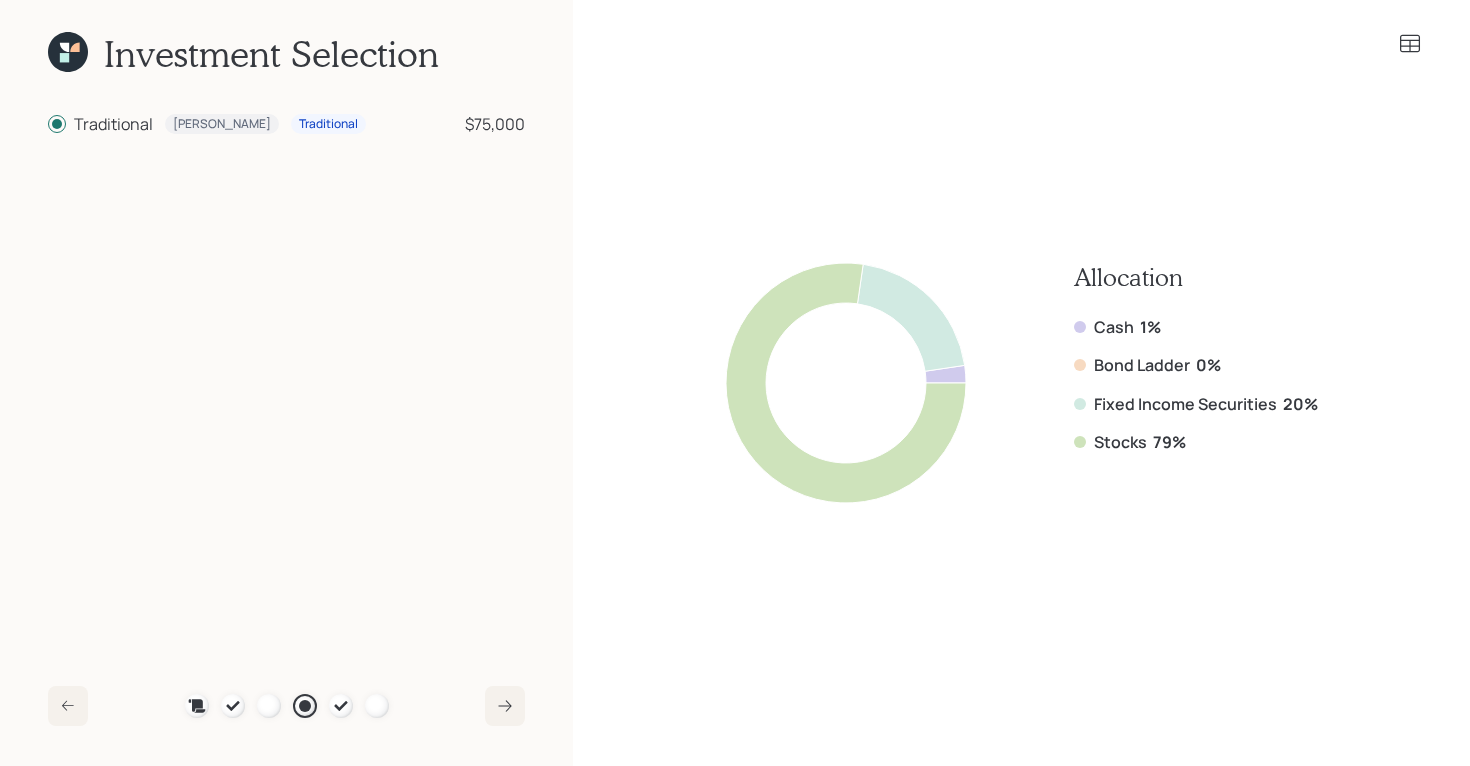 click at bounding box center (1021, 44) 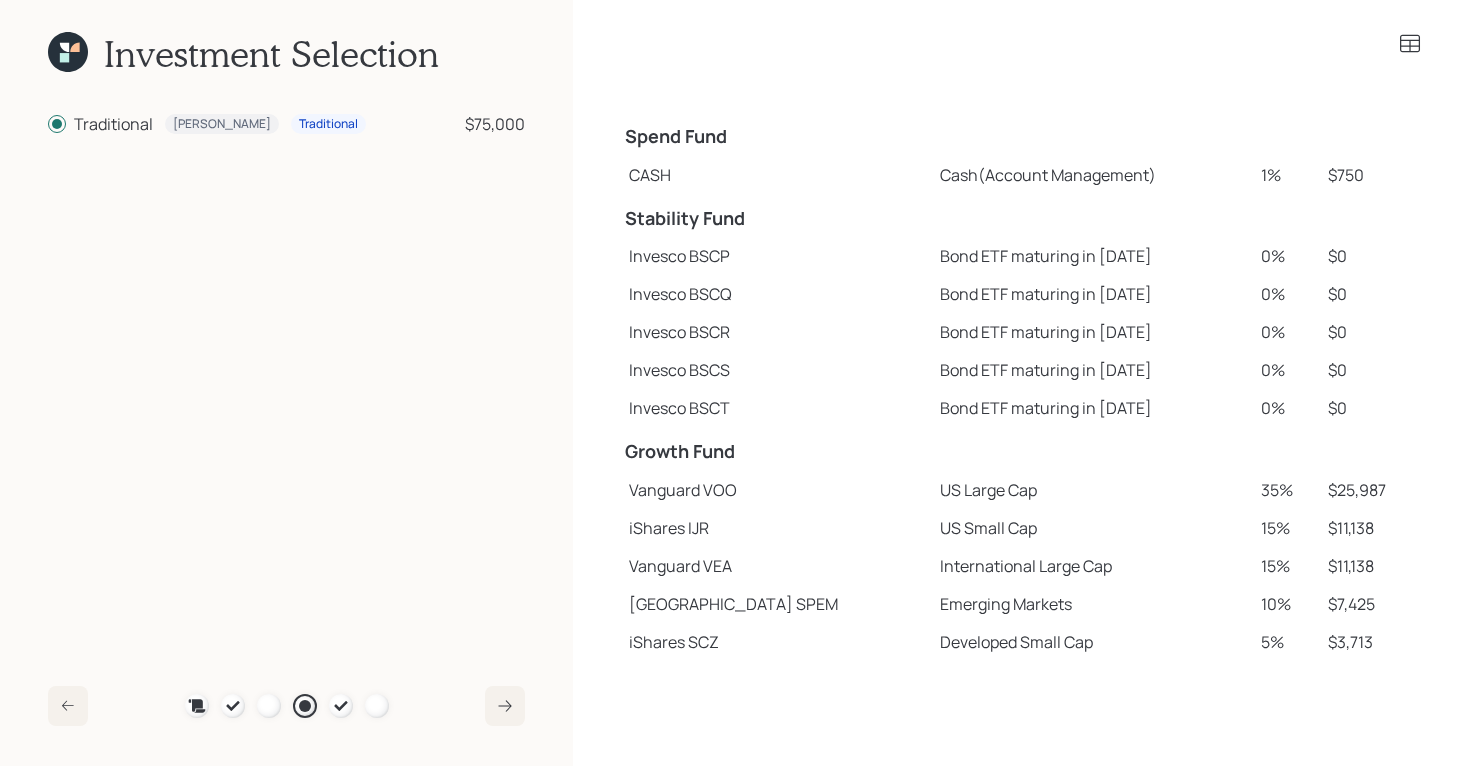 click on "Vanguard   VOO" at bounding box center (776, 490) 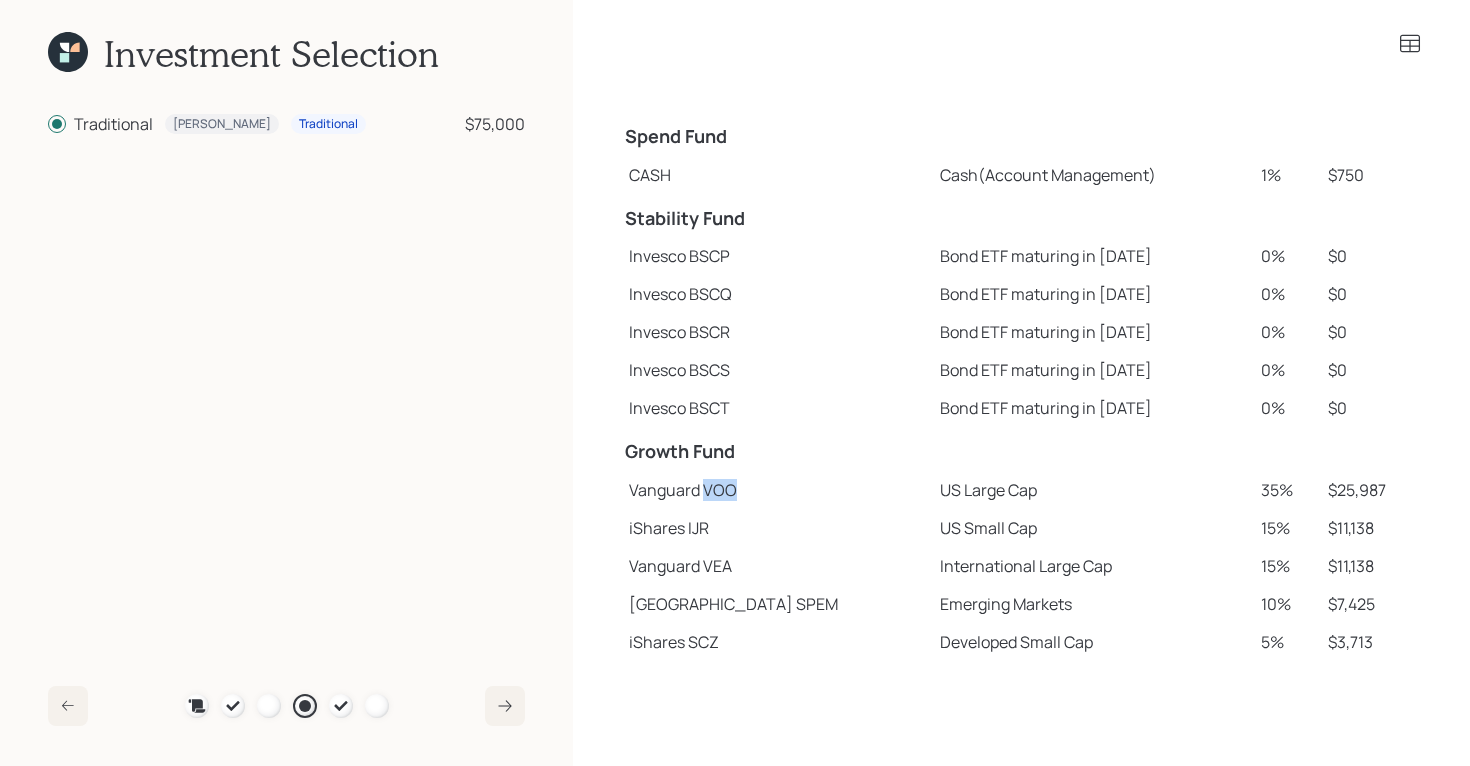 click on "Vanguard   VOO" at bounding box center (776, 490) 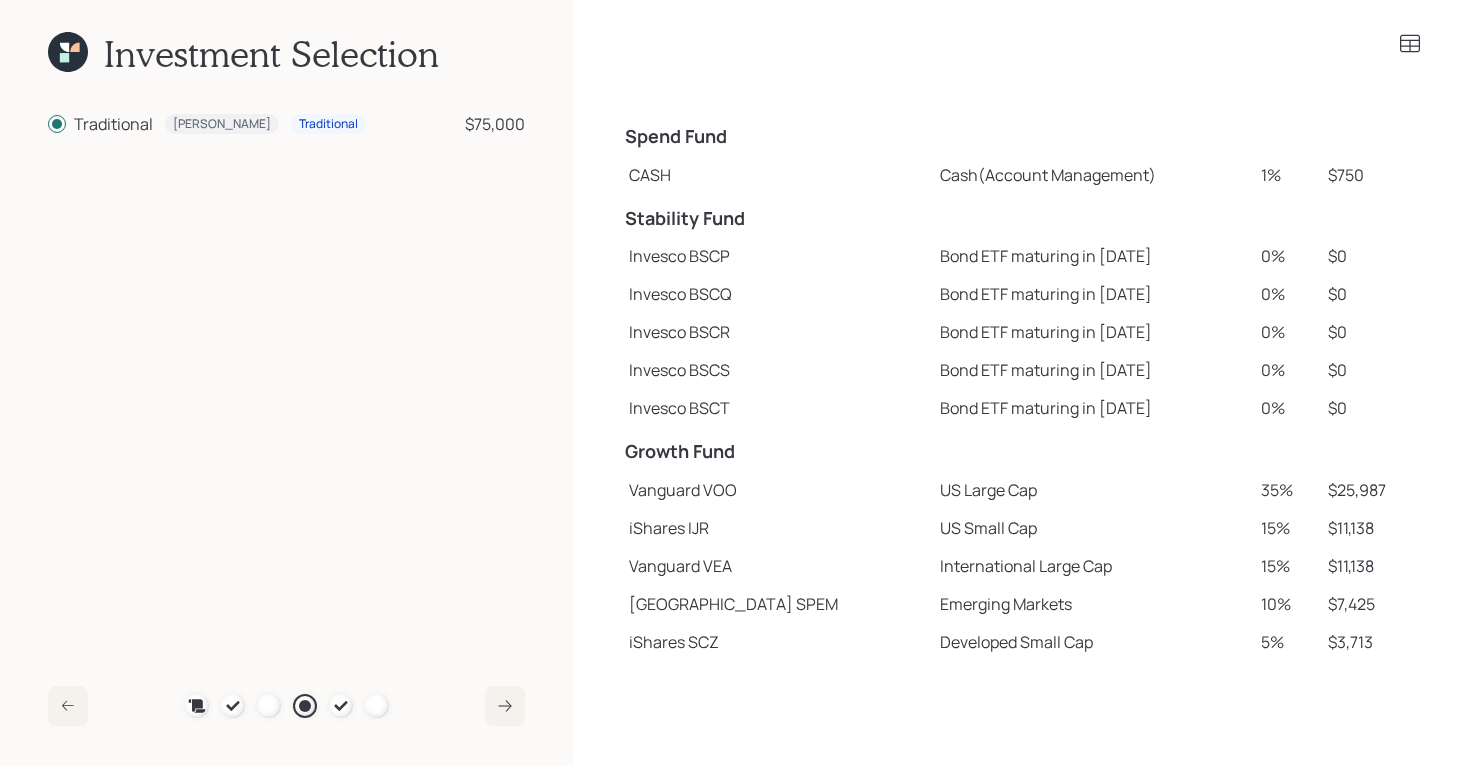 click 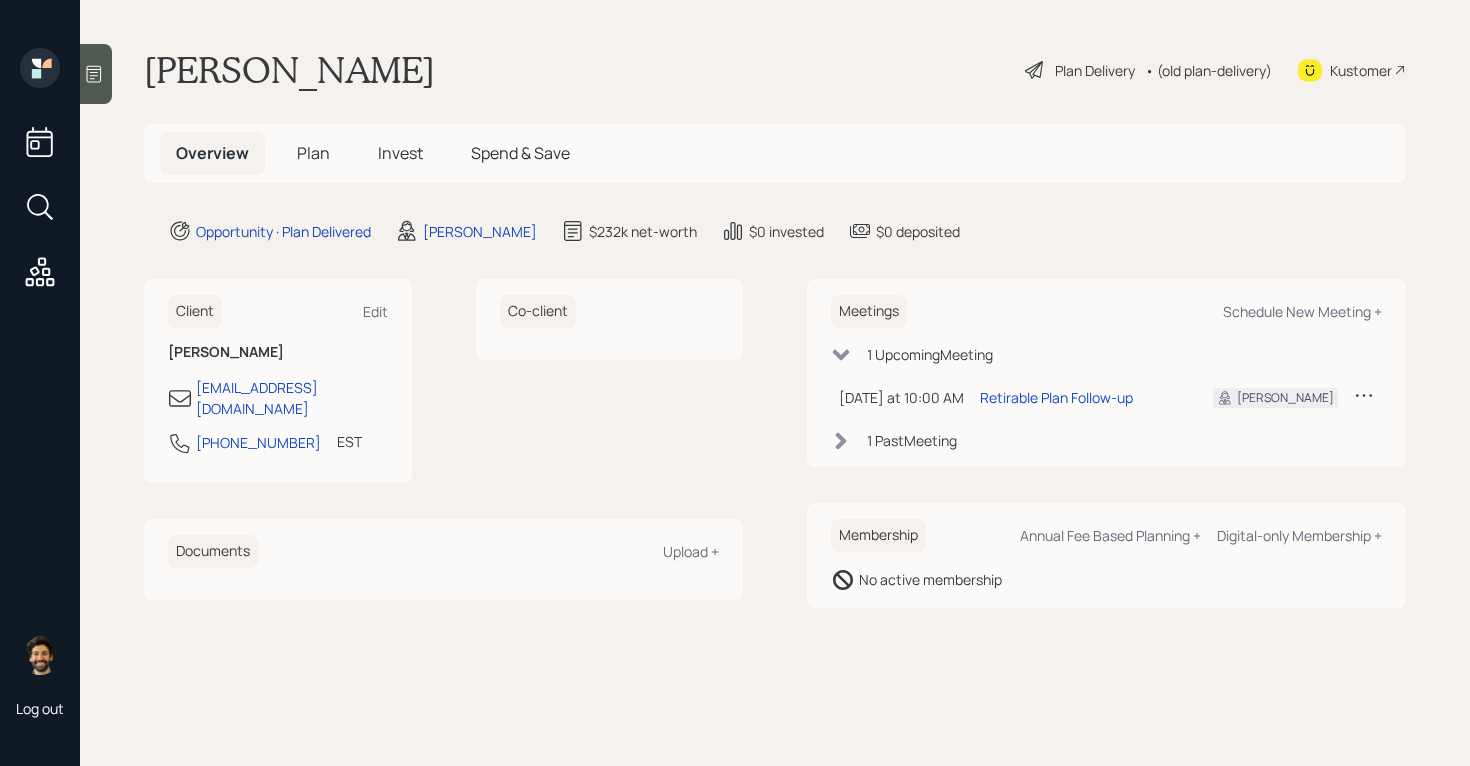 click on "Invest" at bounding box center [400, 153] 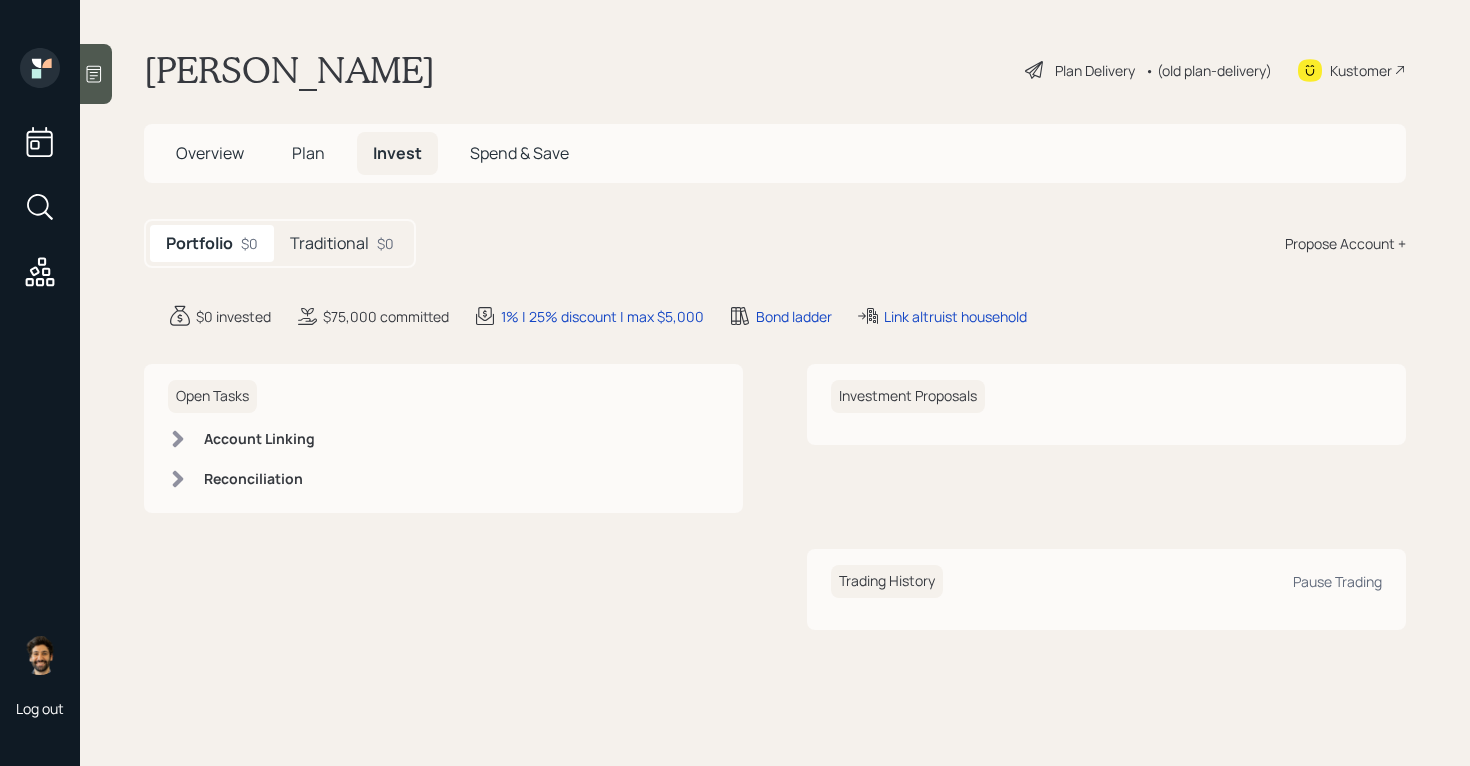 click on "Traditional $0" at bounding box center [342, 243] 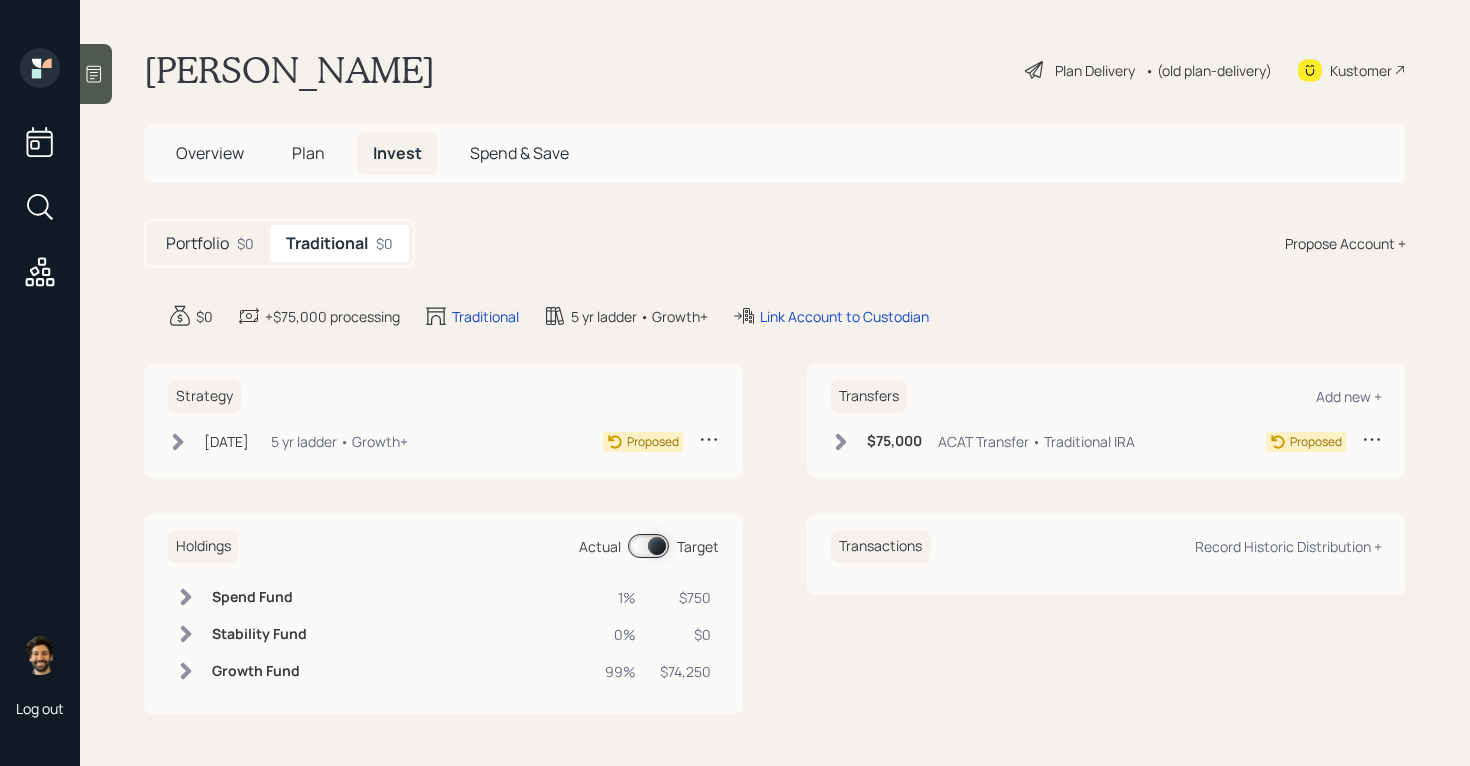 click on "Portfolio" at bounding box center (197, 243) 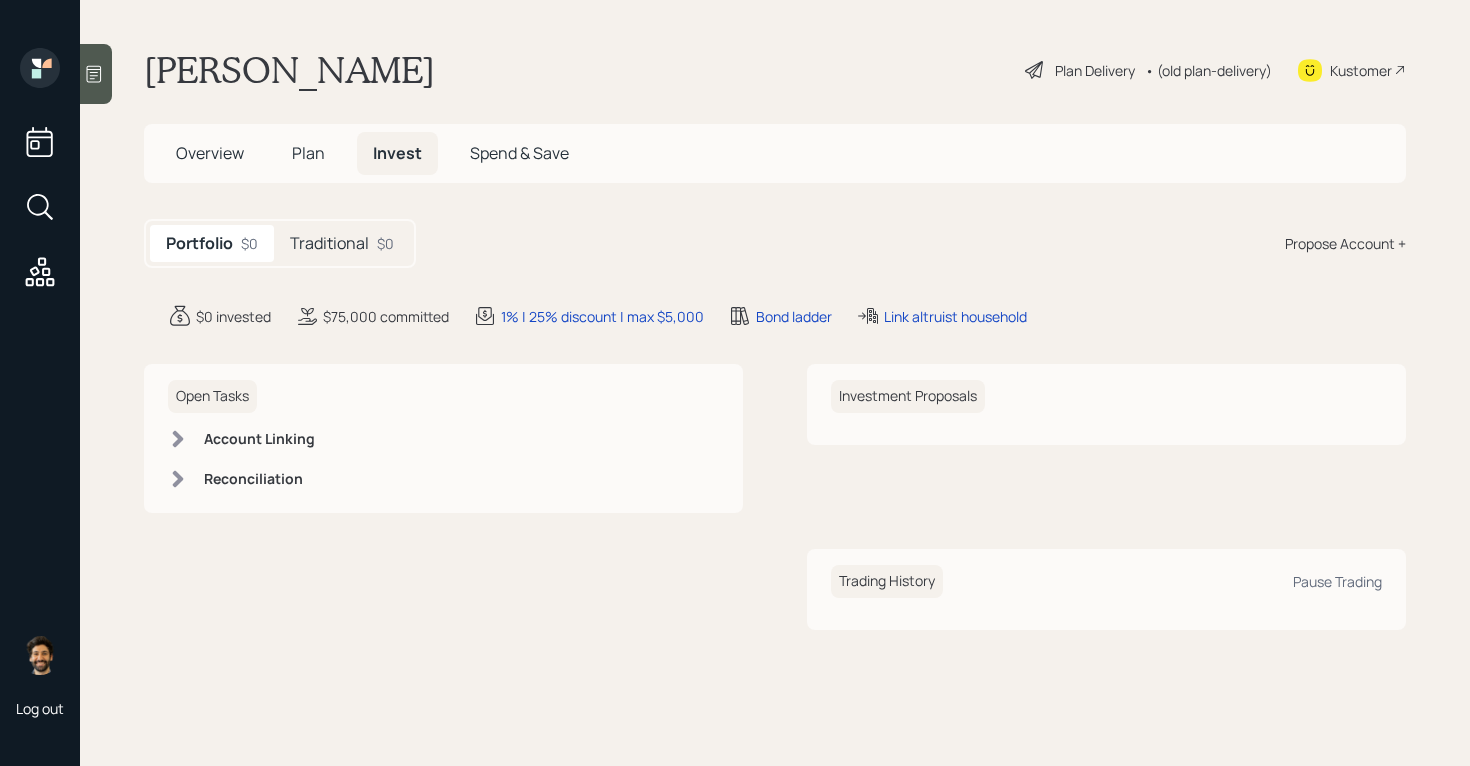 click on "Traditional" at bounding box center (329, 243) 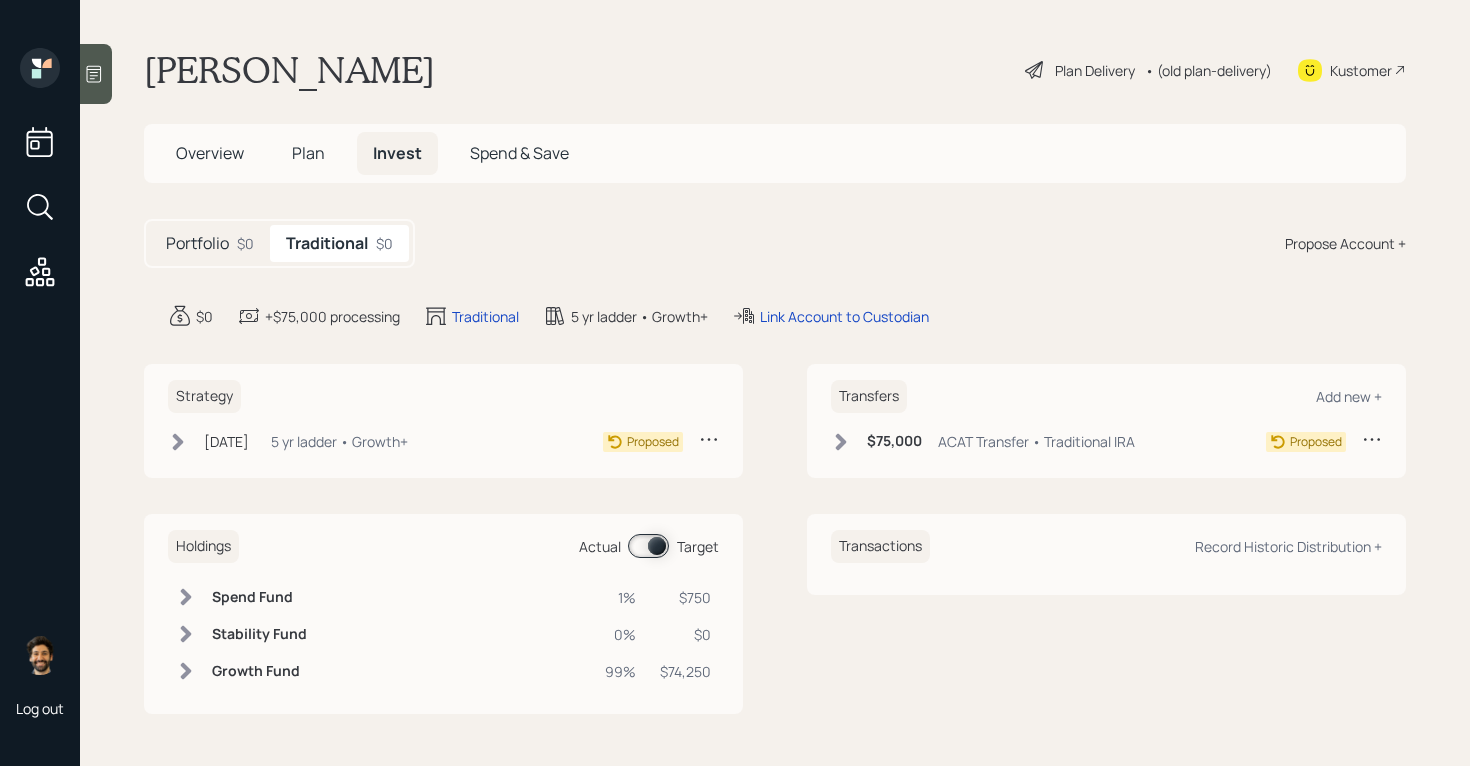click on "Plan" at bounding box center [308, 153] 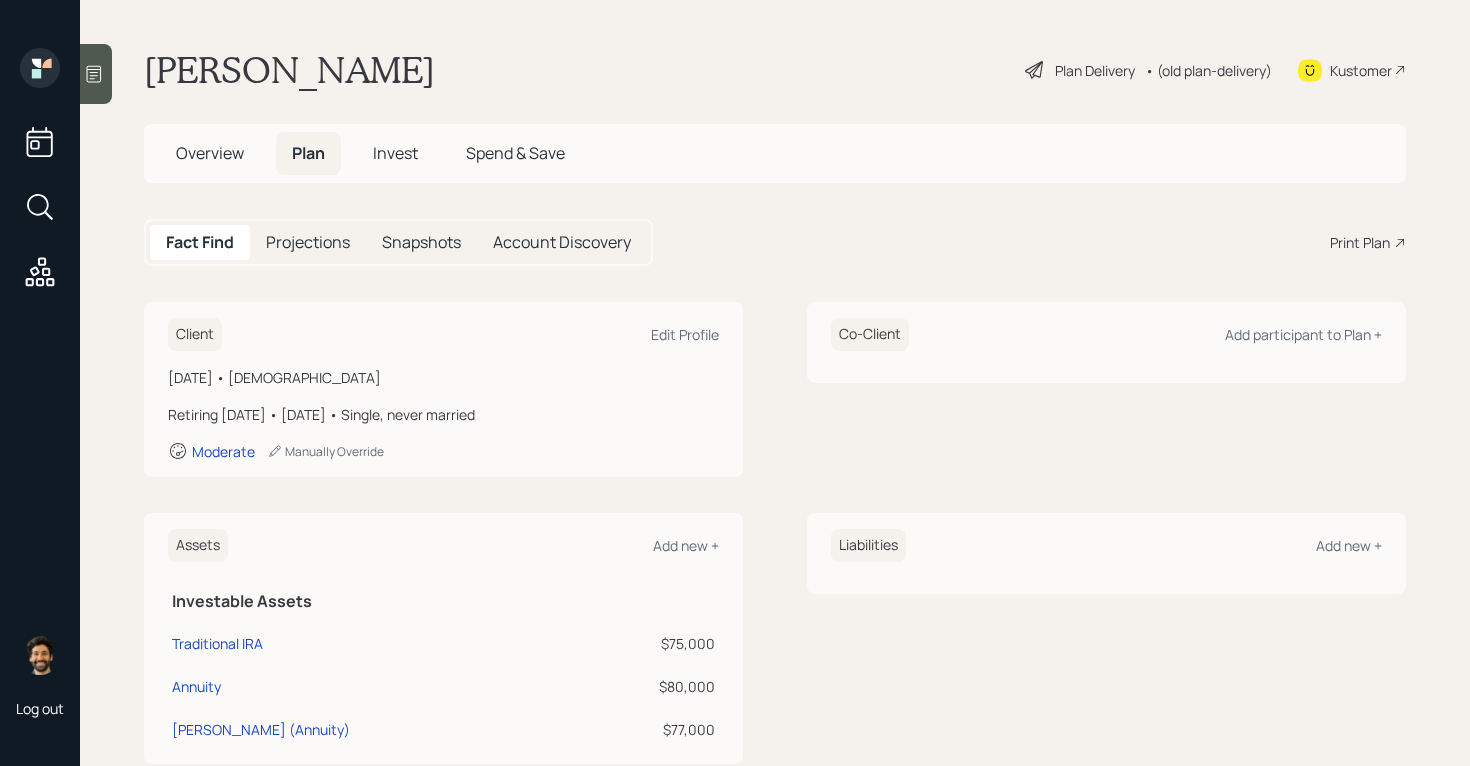 click on "• (old plan-delivery)" at bounding box center (1208, 70) 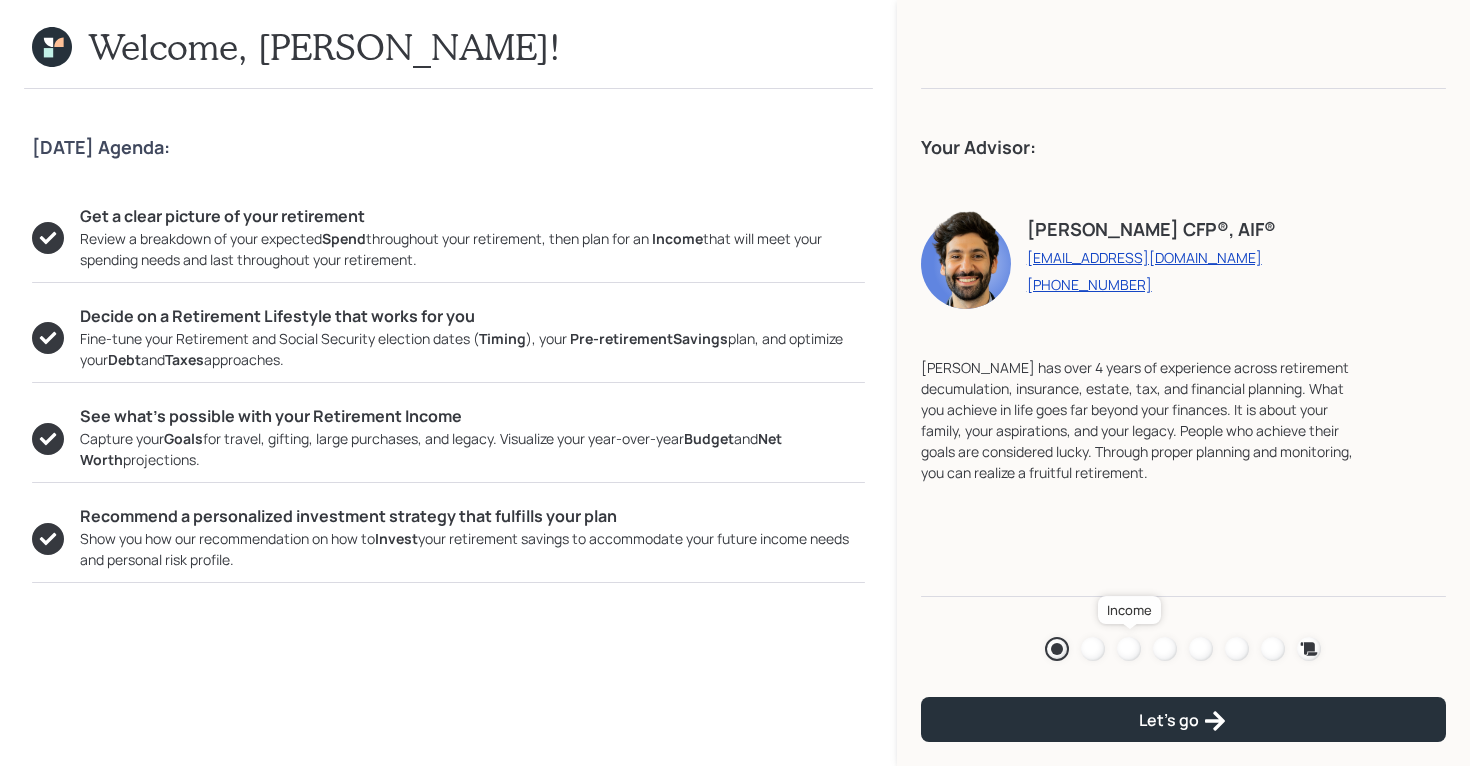 click at bounding box center [1129, 649] 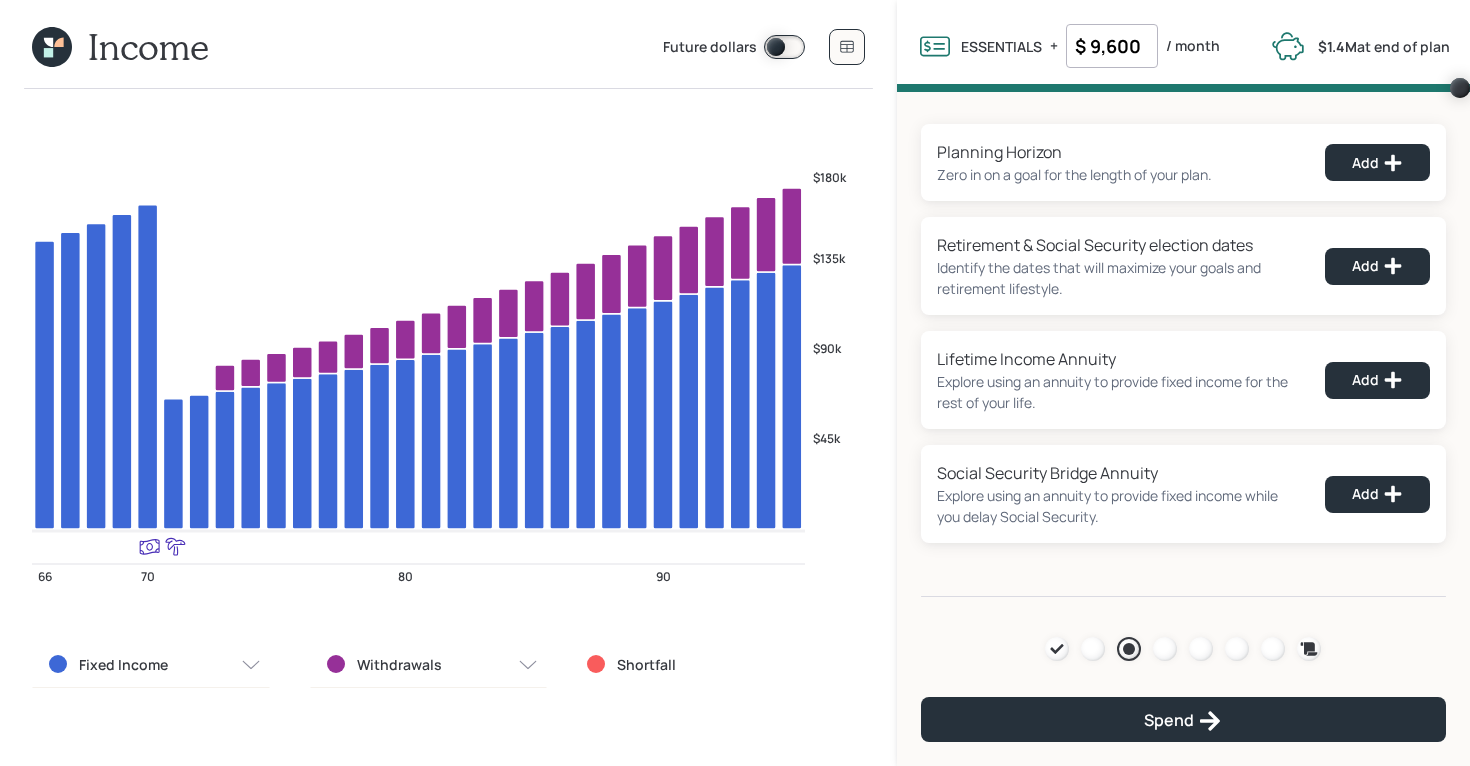 click on "Zero in on a goal for the length of your plan." at bounding box center [1074, 174] 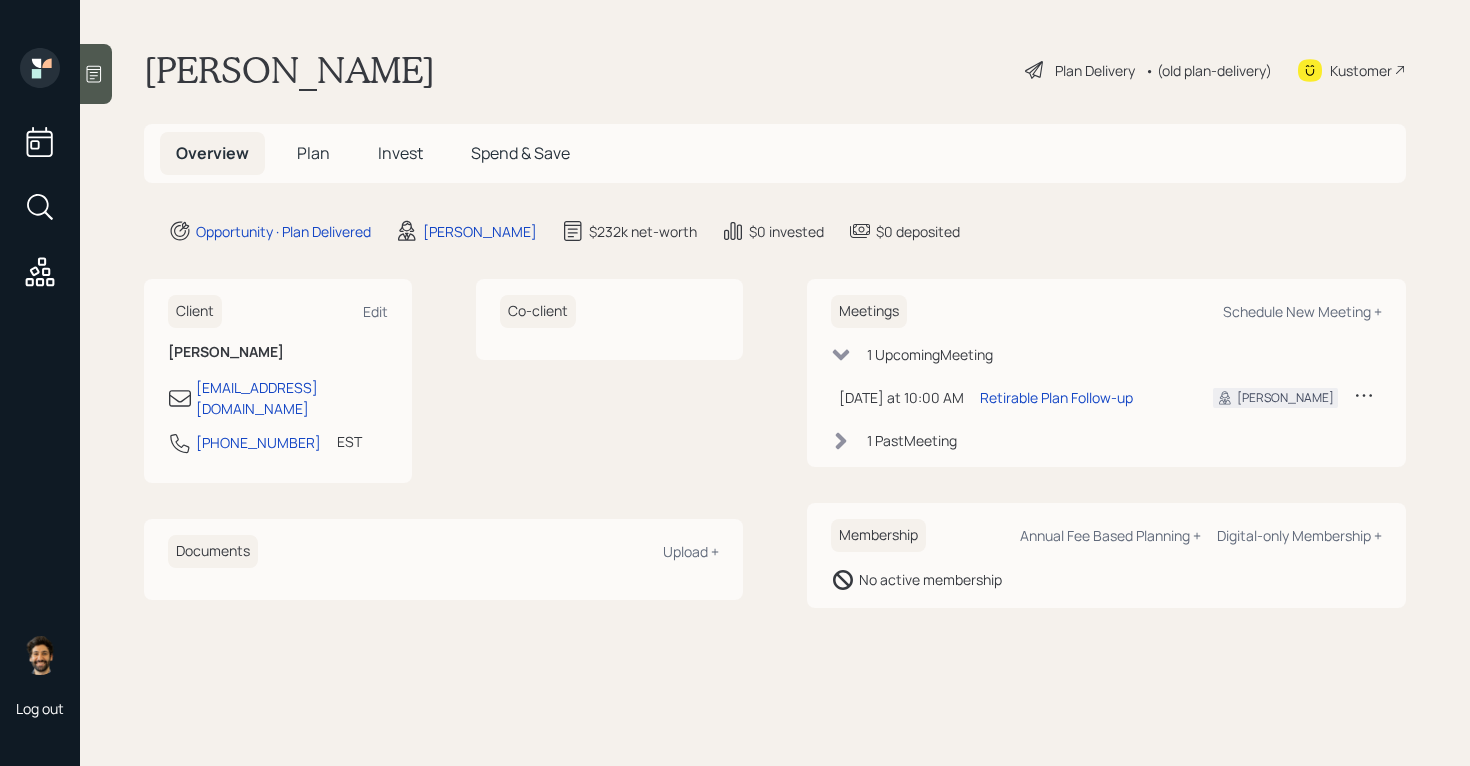 click on "Plan" at bounding box center [313, 153] 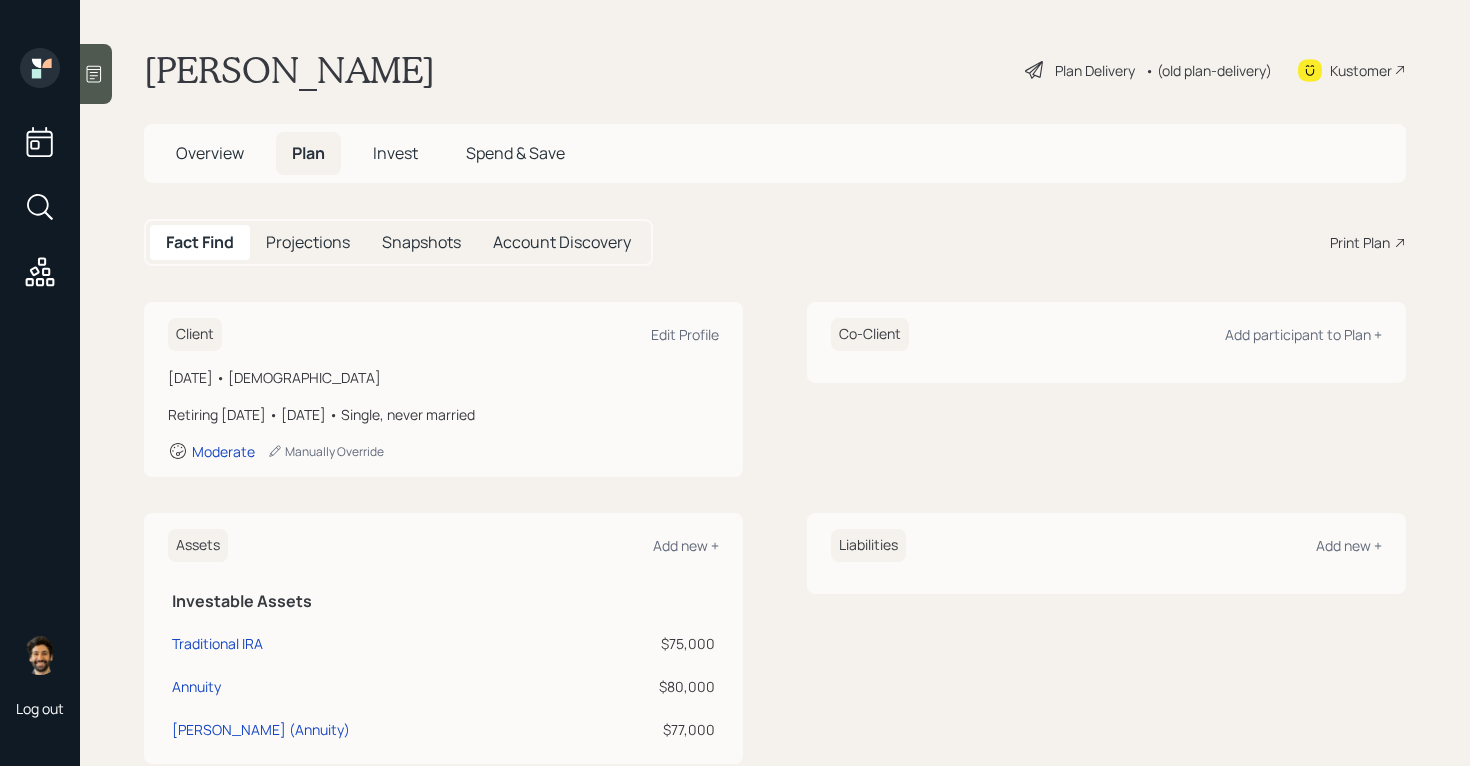 click on "Invest" at bounding box center [395, 153] 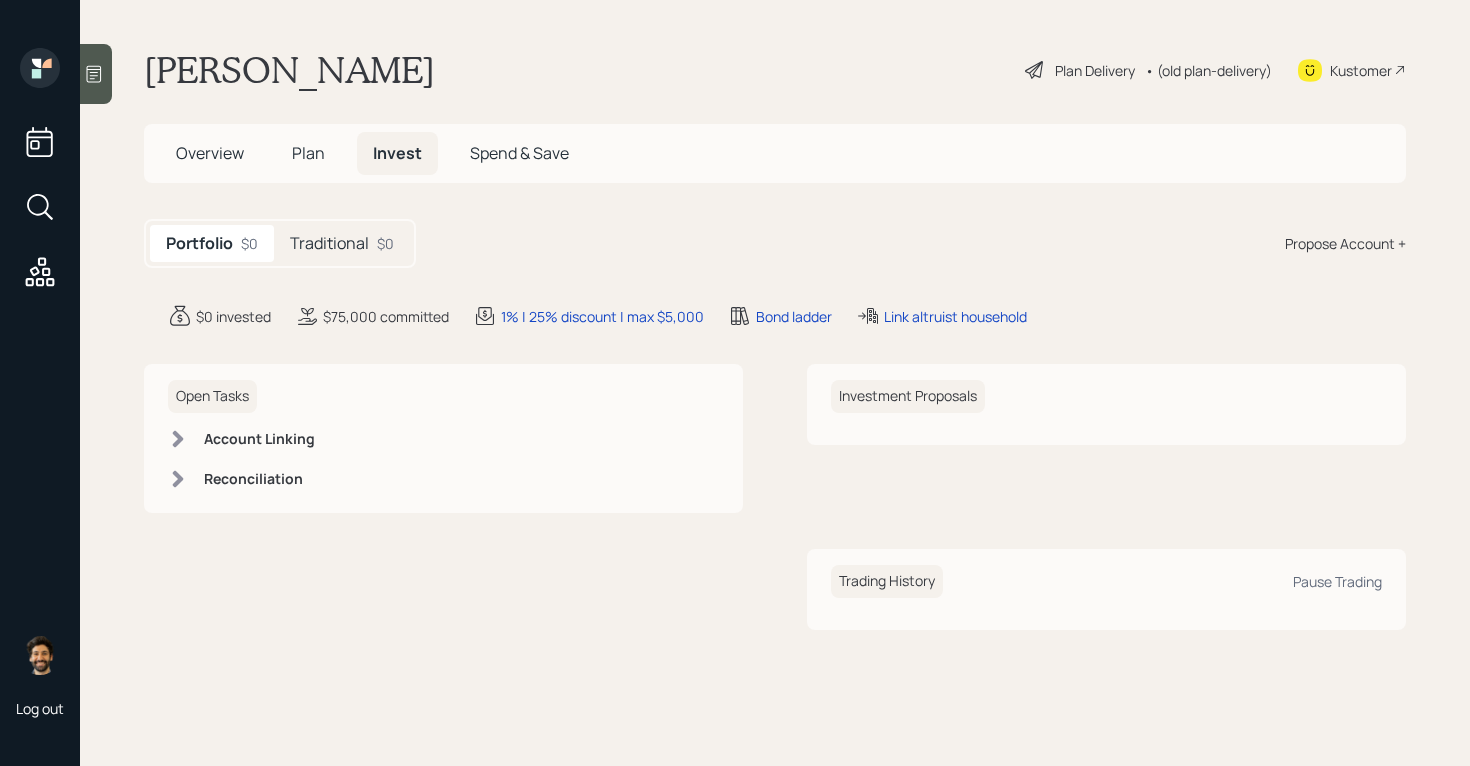 click on "Traditional" at bounding box center (329, 243) 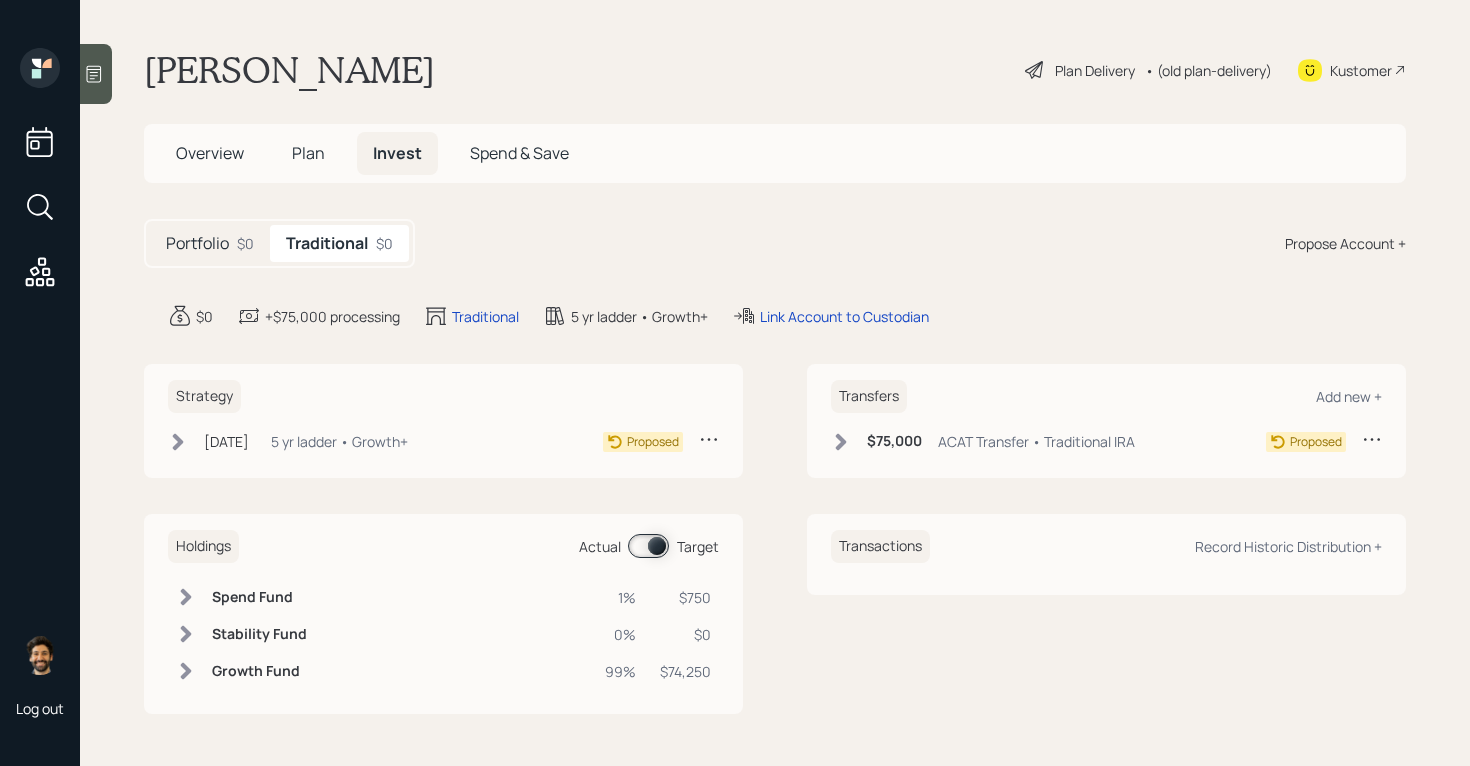 click 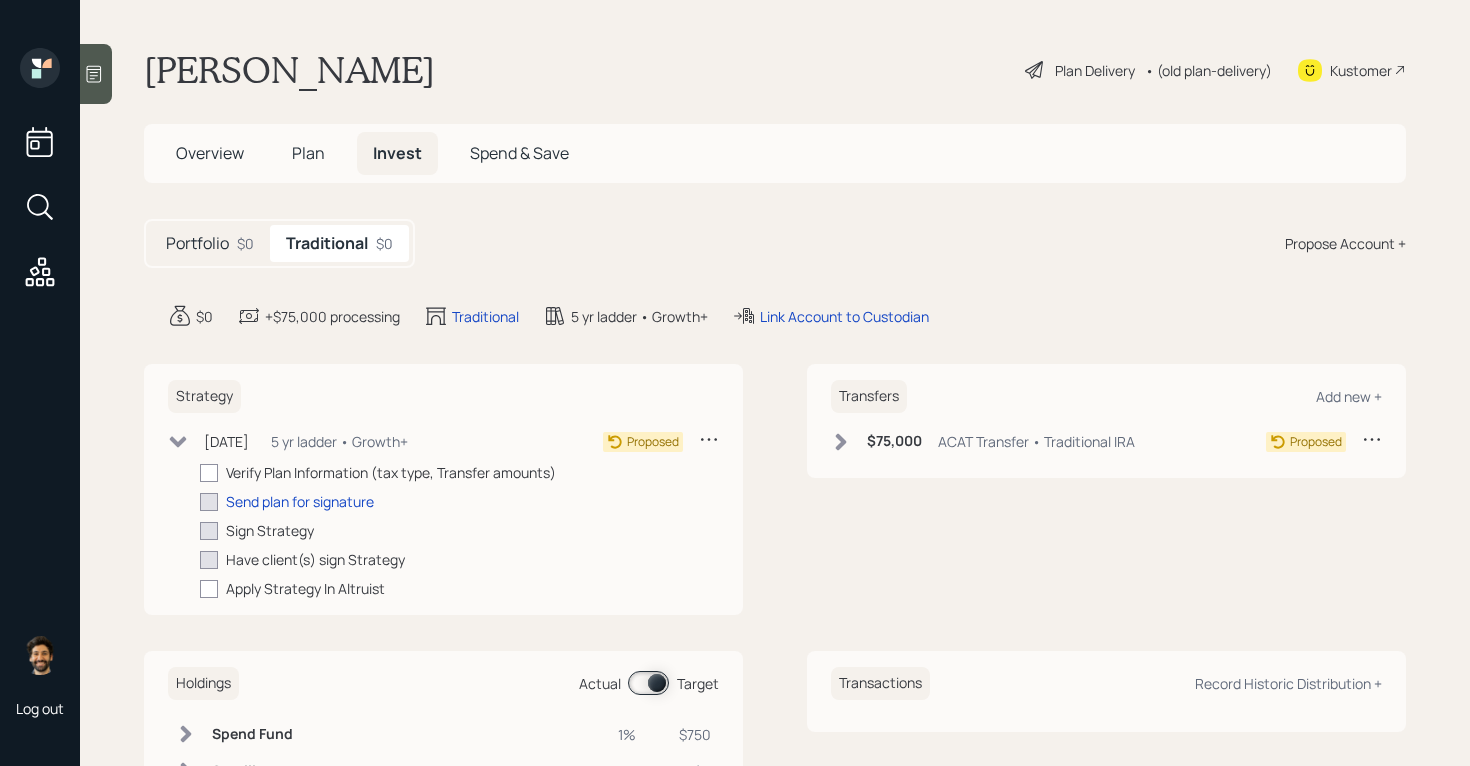 click on "• (old plan-delivery)" at bounding box center [1208, 70] 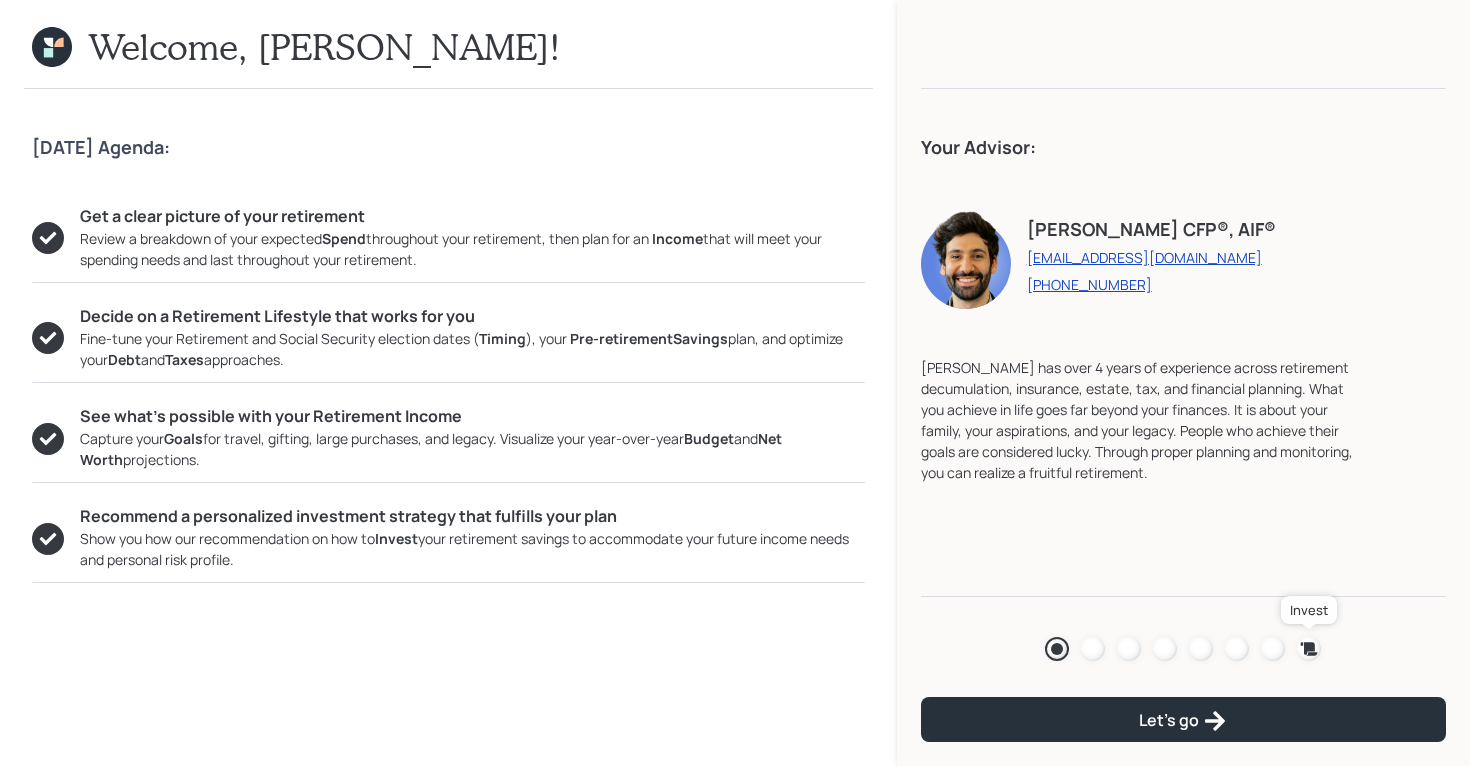 click 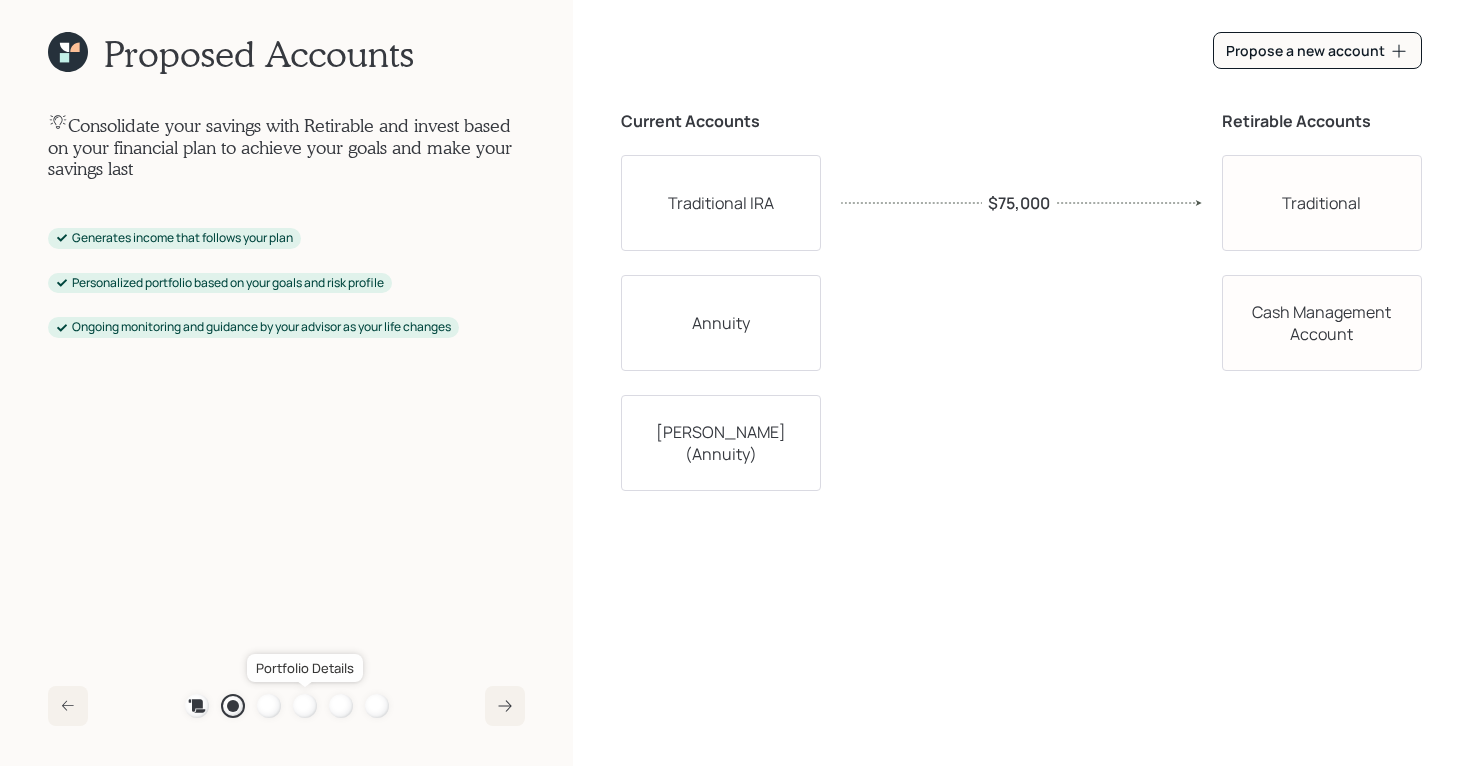 click at bounding box center [305, 706] 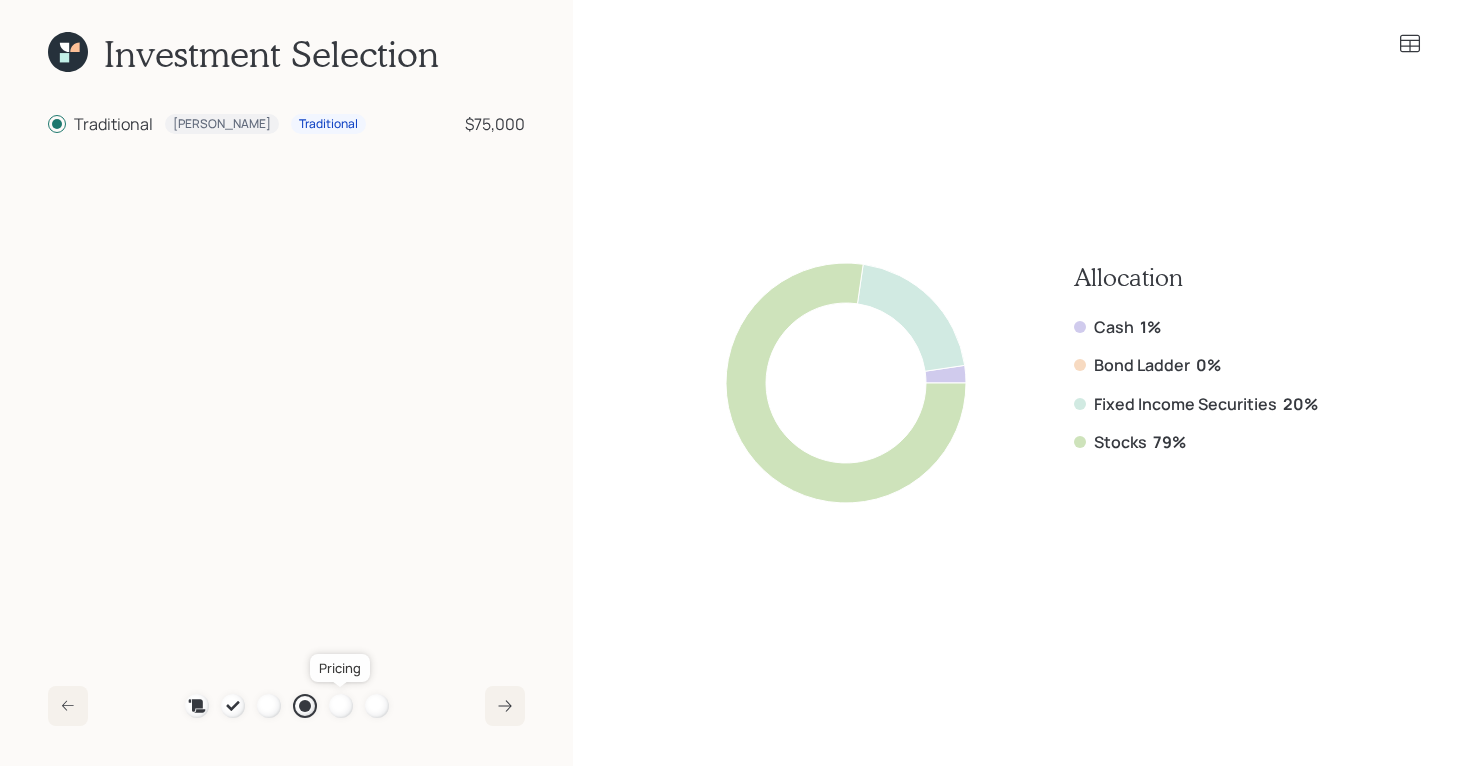 click at bounding box center (341, 706) 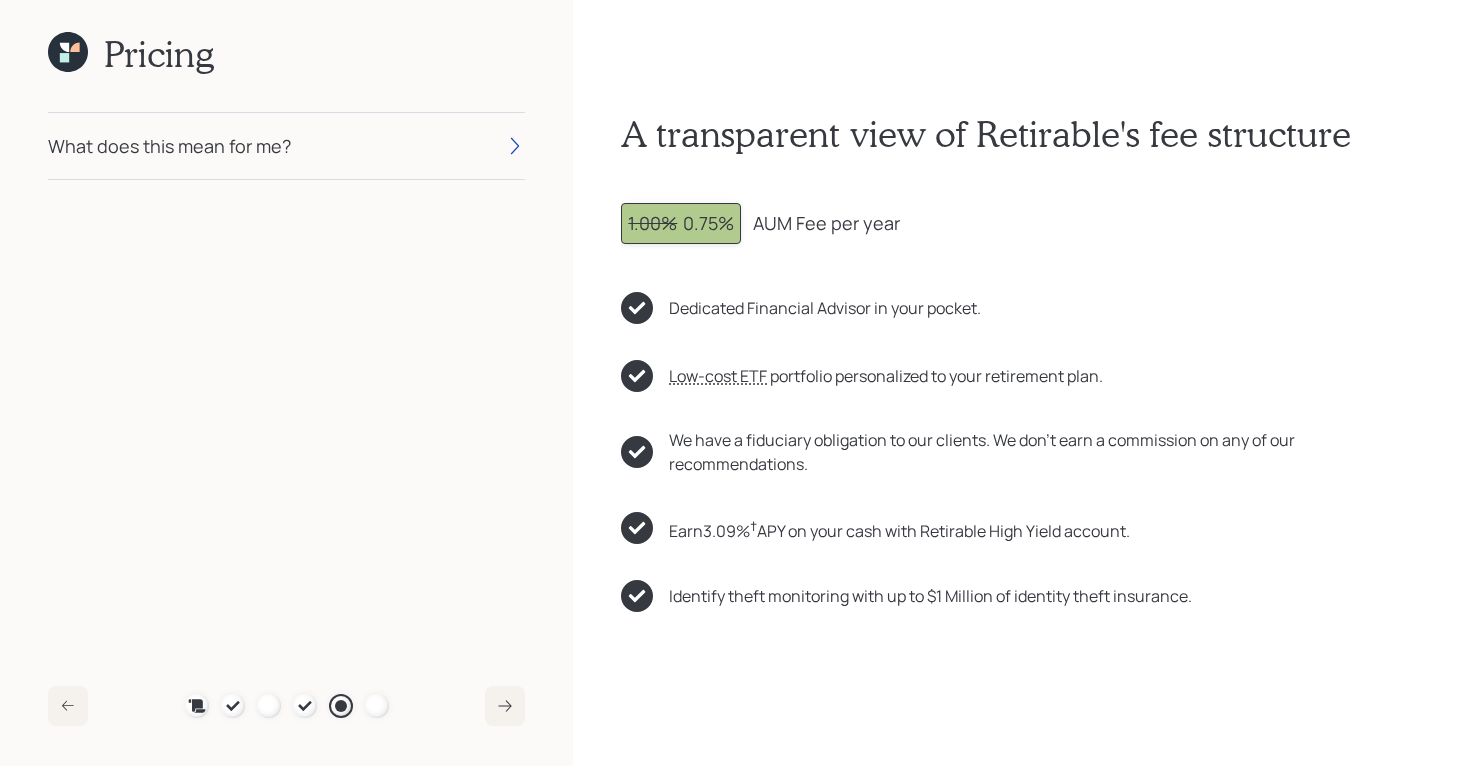click on "What does this mean for me?" at bounding box center (286, 146) 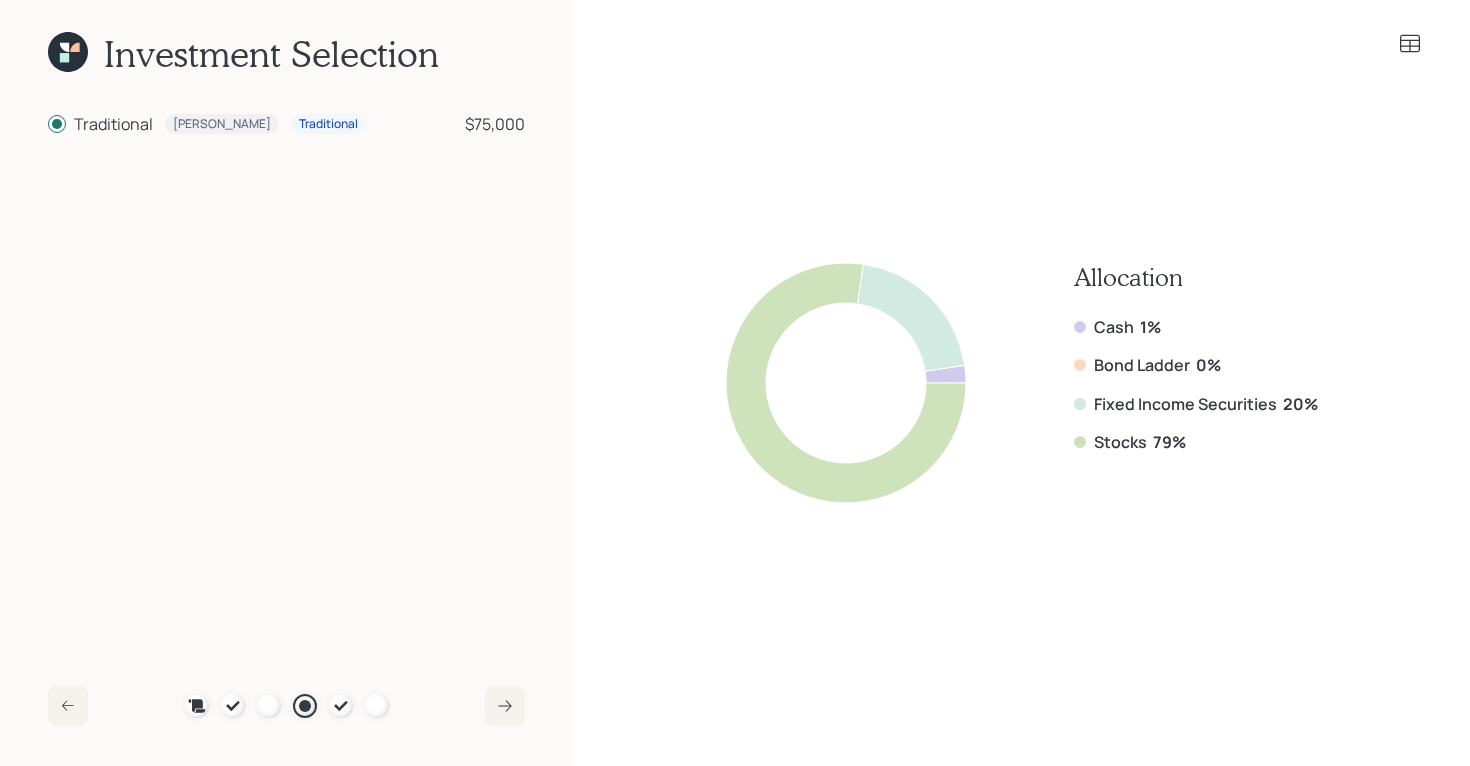 click 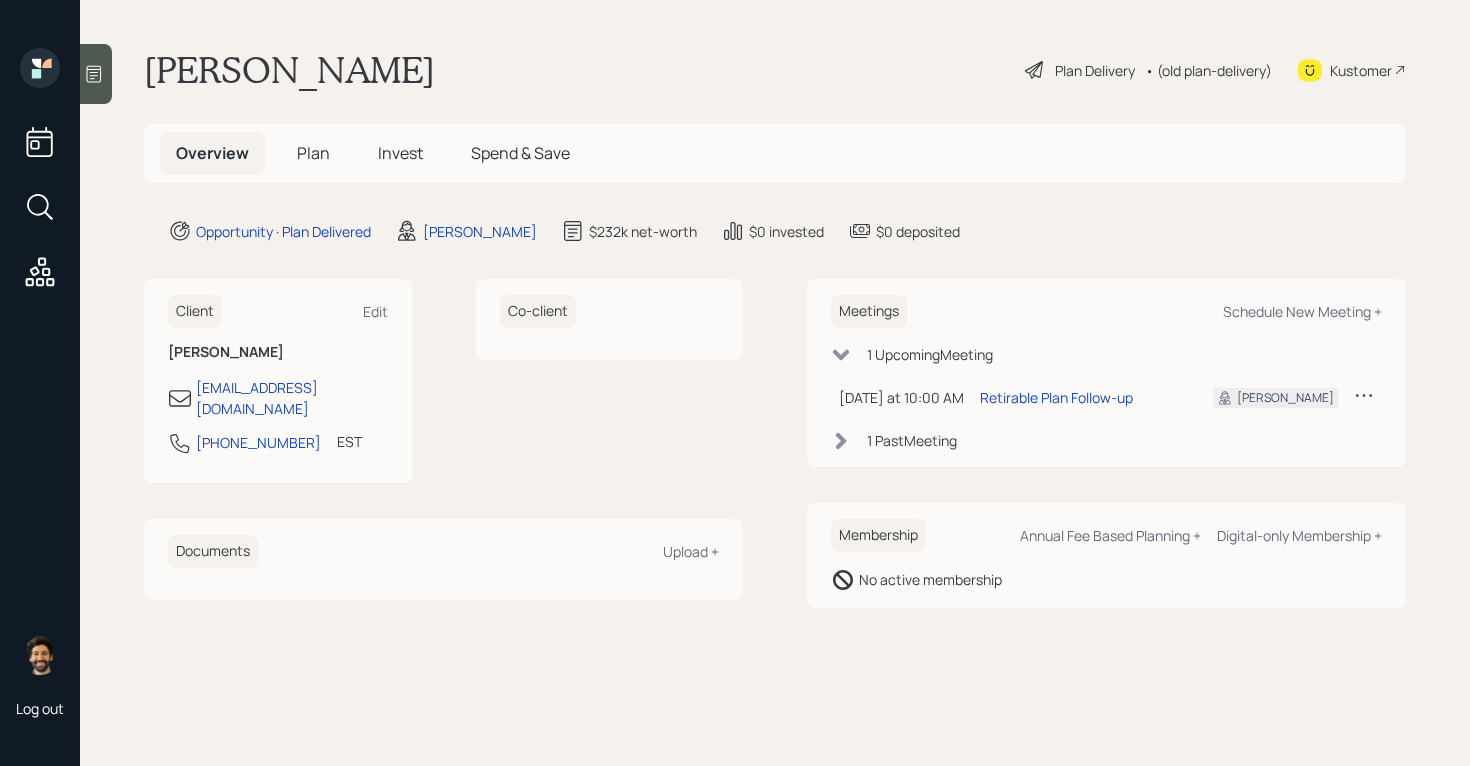 click on "Plan" at bounding box center (313, 153) 